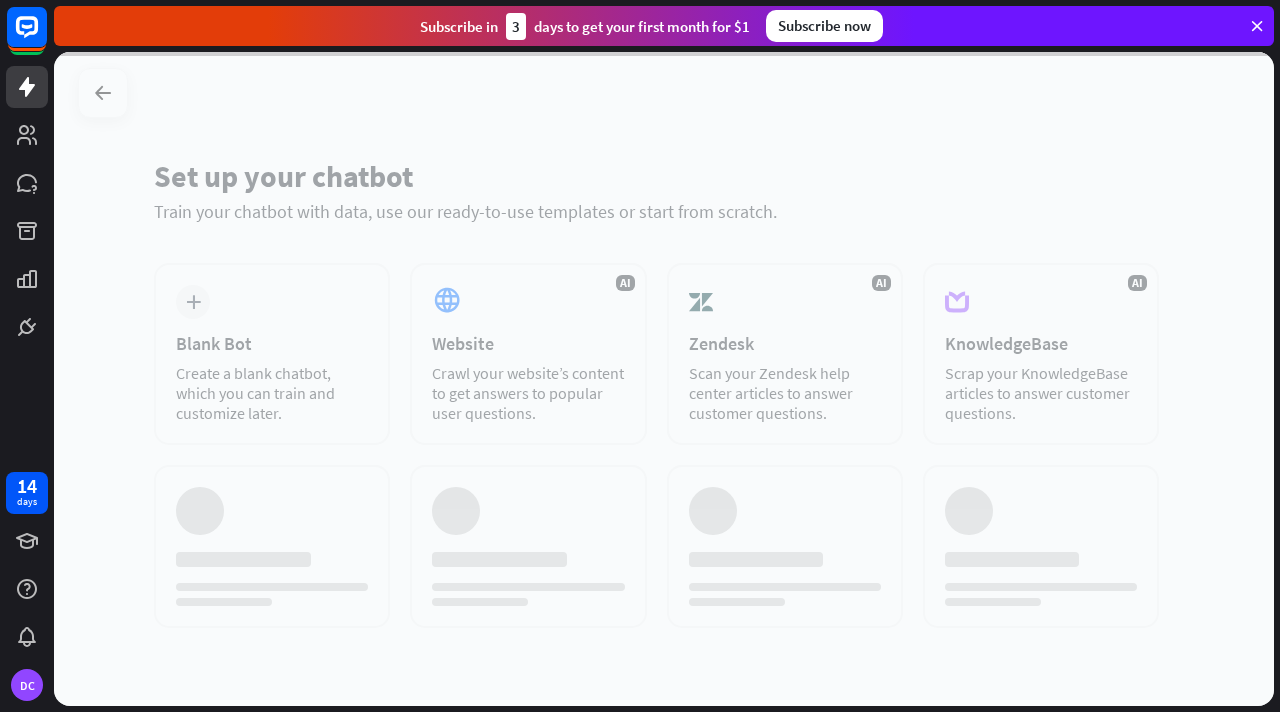 scroll, scrollTop: 0, scrollLeft: 0, axis: both 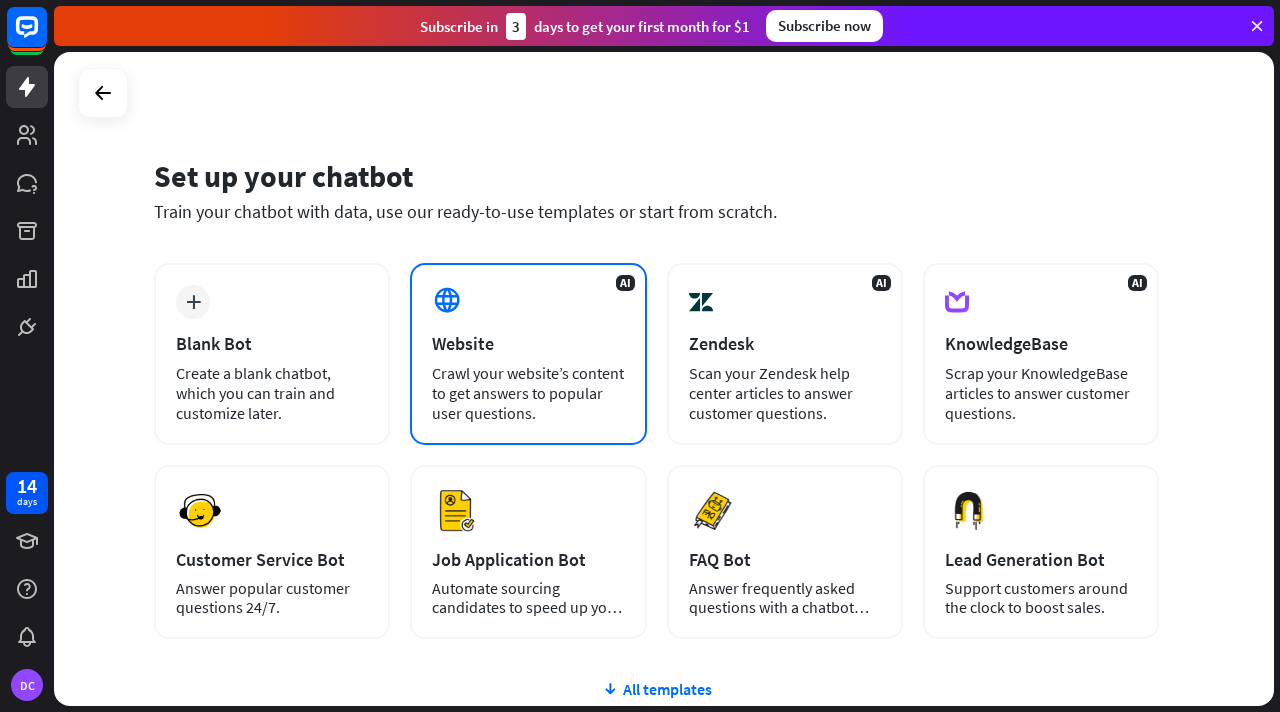 click on "Website" at bounding box center [528, 343] 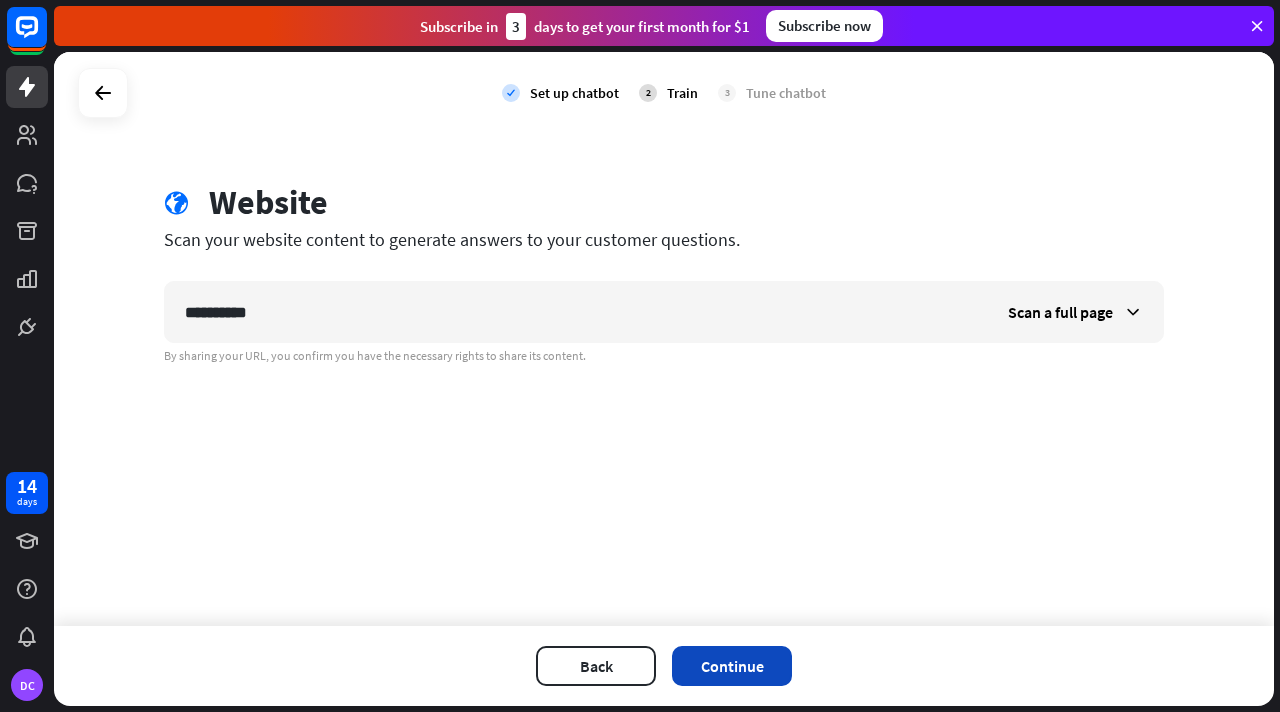 type on "**********" 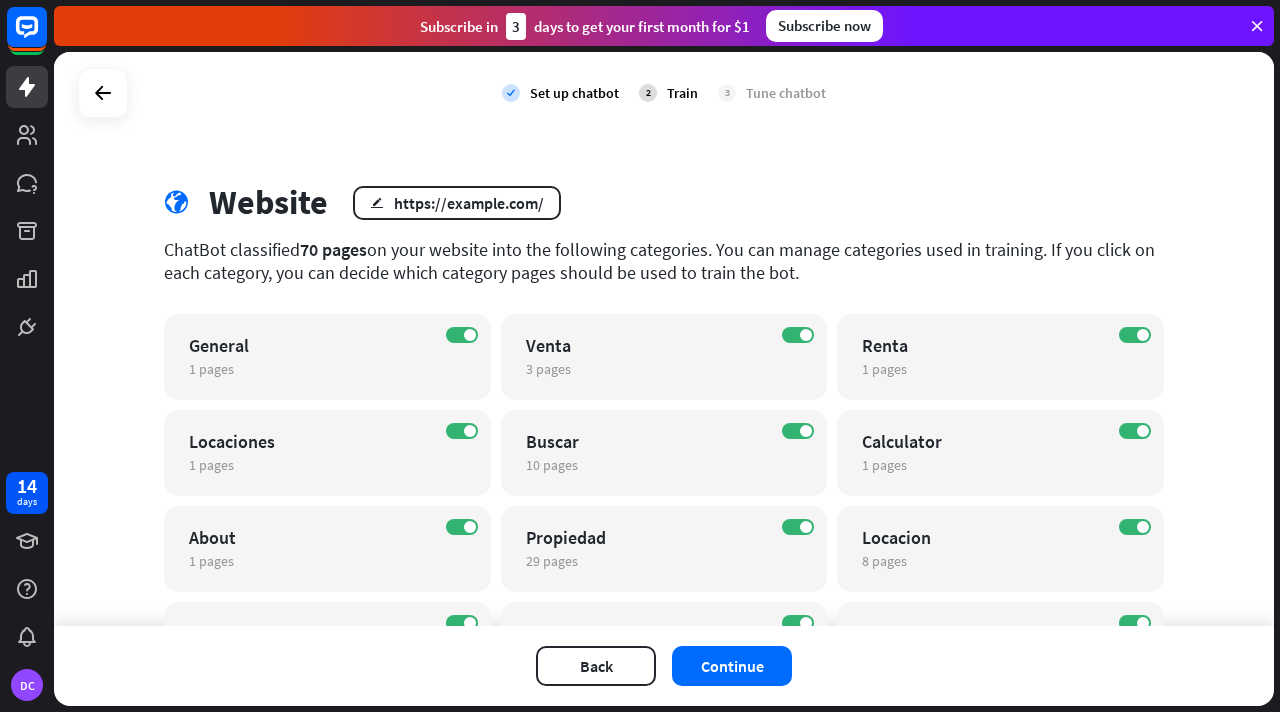 click on "Website
edit   https://elmapa.com/
ChatBot classified
70 pages
on your website into the following categories. You can
manage categories used in training. If you click on each
category, you can decide which category pages should be used
to train the bot.
ON
General   1 pages   edit
ON
Venta   3 pages   edit
ON
Renta   1 pages   edit
ON
Locaciones   1 pages   edit
ON
Buscar   10 pages   edit
ON
Calculator   1 pages   edit
ON
About   1 pages   edit
ON
Propiedad   29 pages   edit
ON
Locacion   8 pages   edit
ON
Blog   11 pages   edit         Auth" at bounding box center (664, 339) 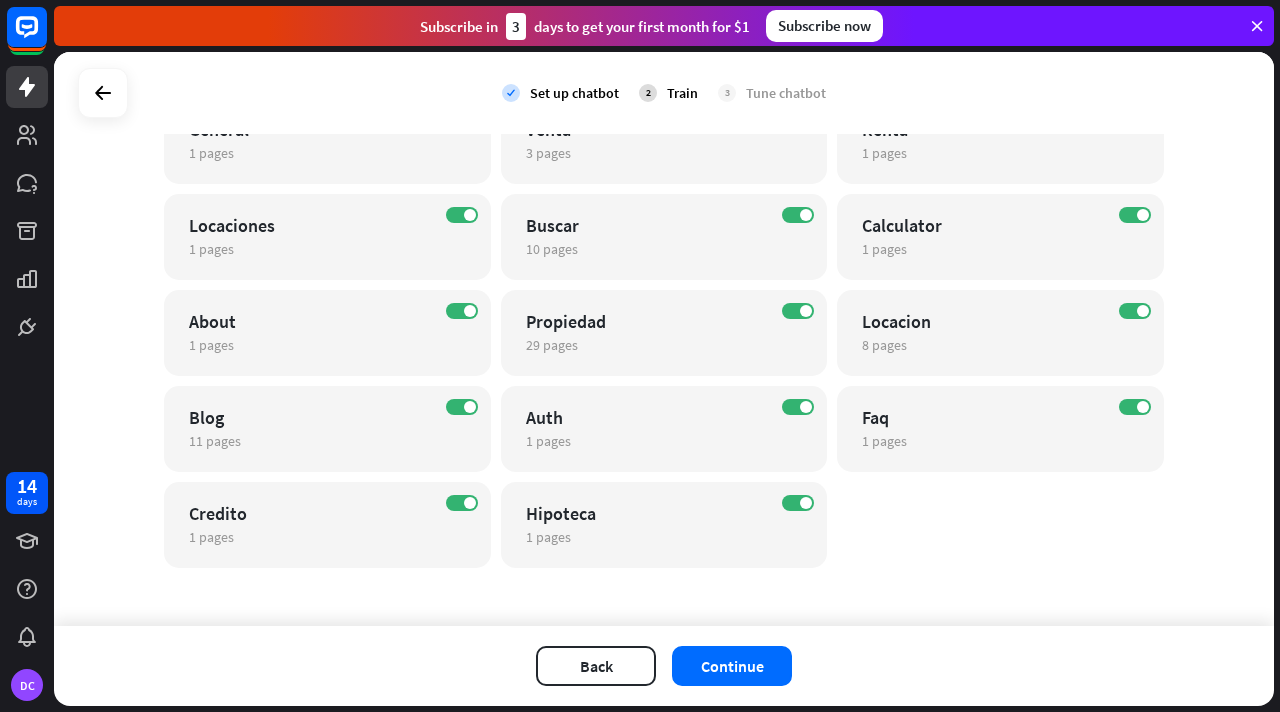 scroll, scrollTop: 222, scrollLeft: 0, axis: vertical 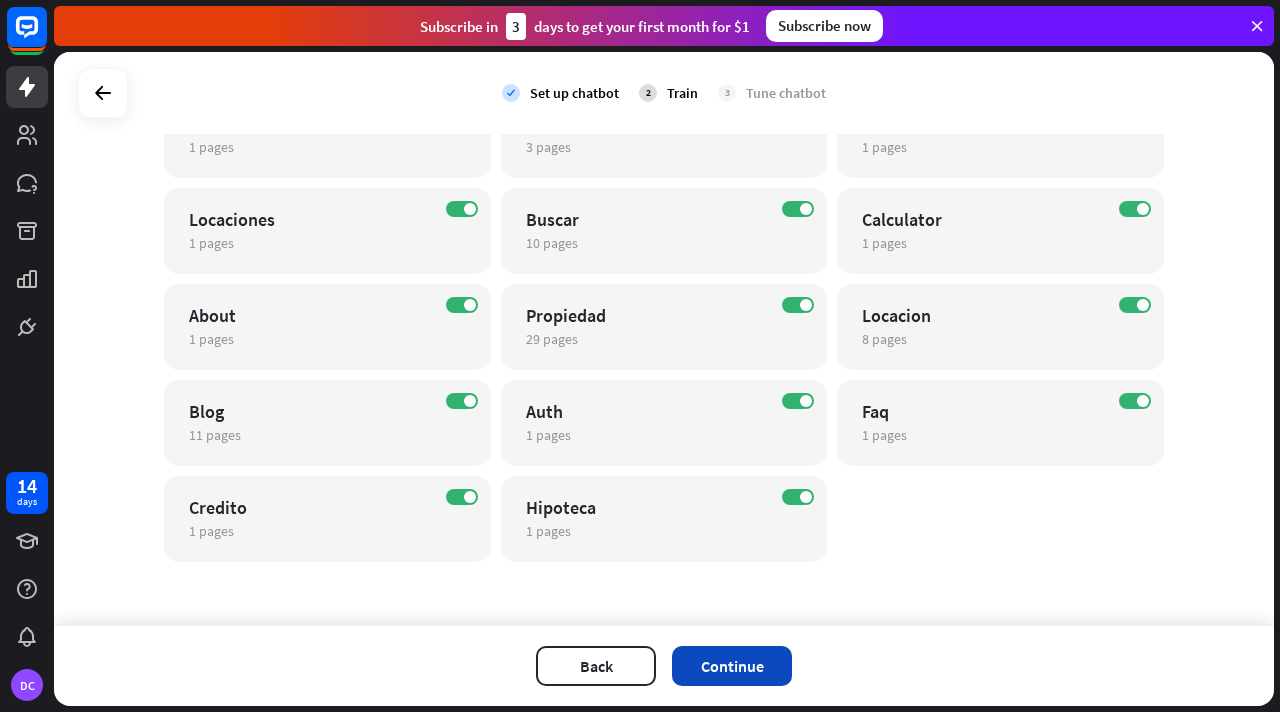 click on "Continue" at bounding box center (732, 666) 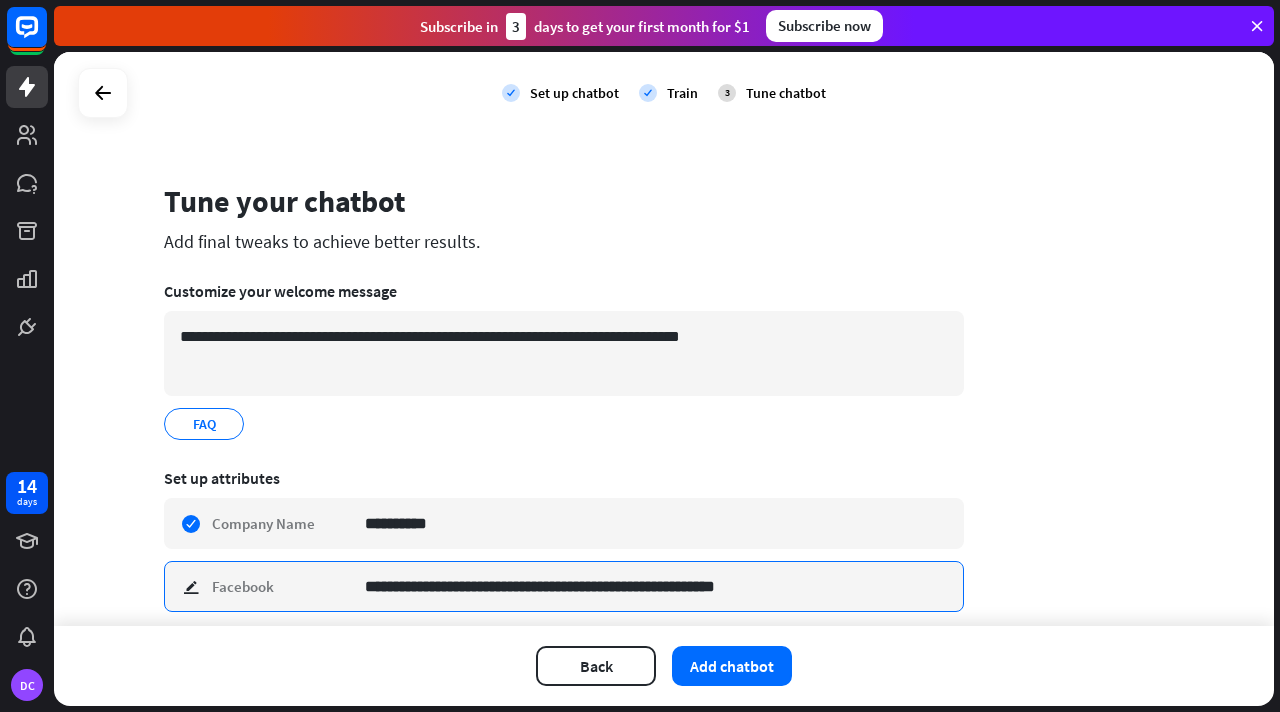 click on "**********" at bounding box center (656, 586) 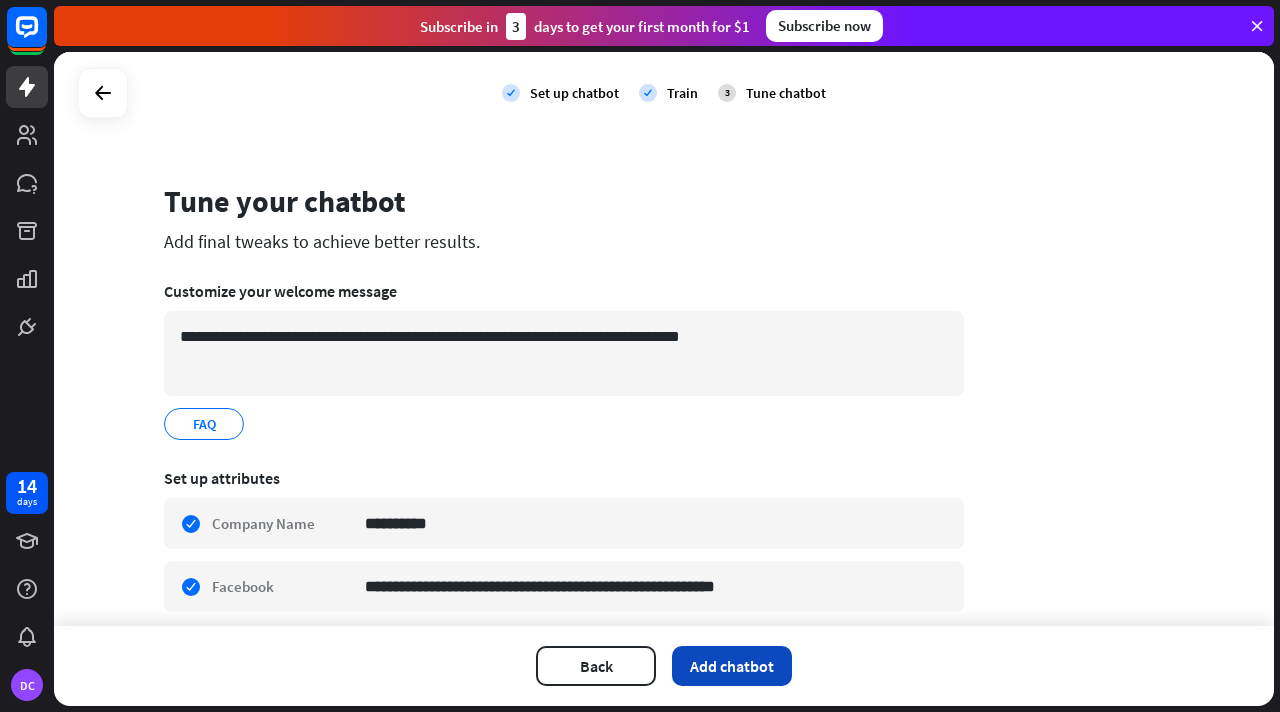 click on "Add chatbot" at bounding box center [732, 666] 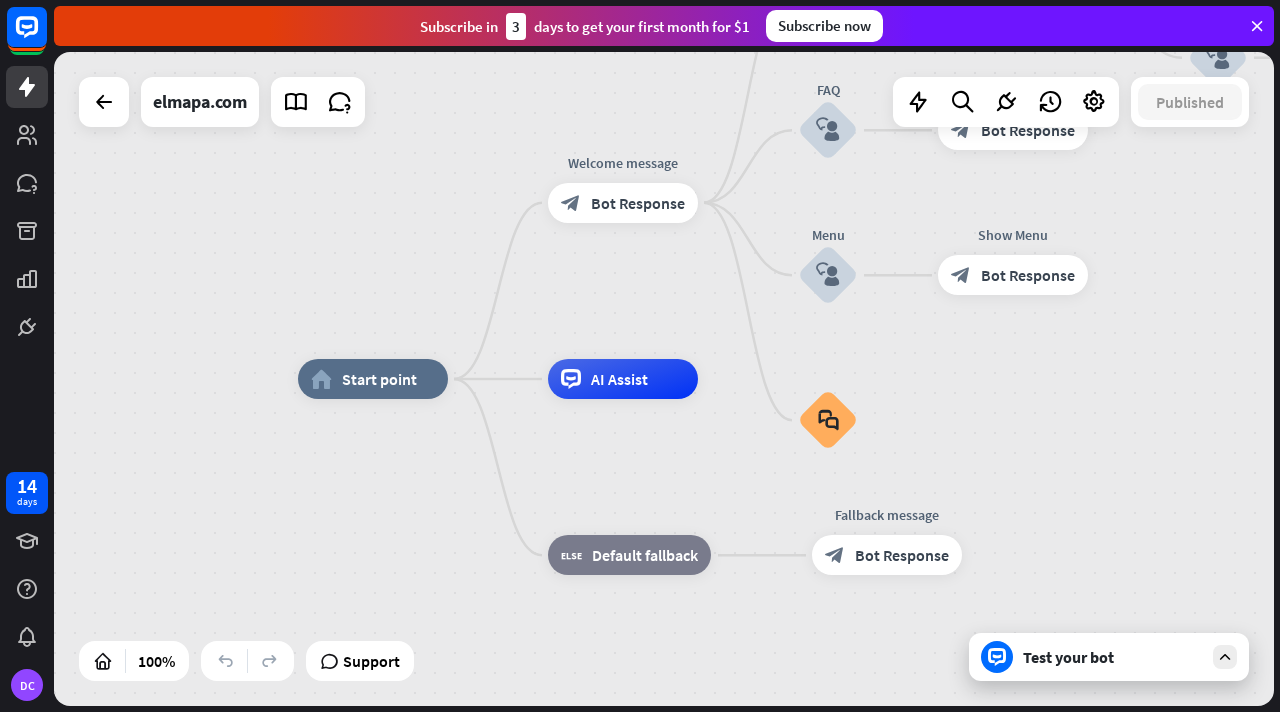 click on "Test your bot" at bounding box center (1113, 657) 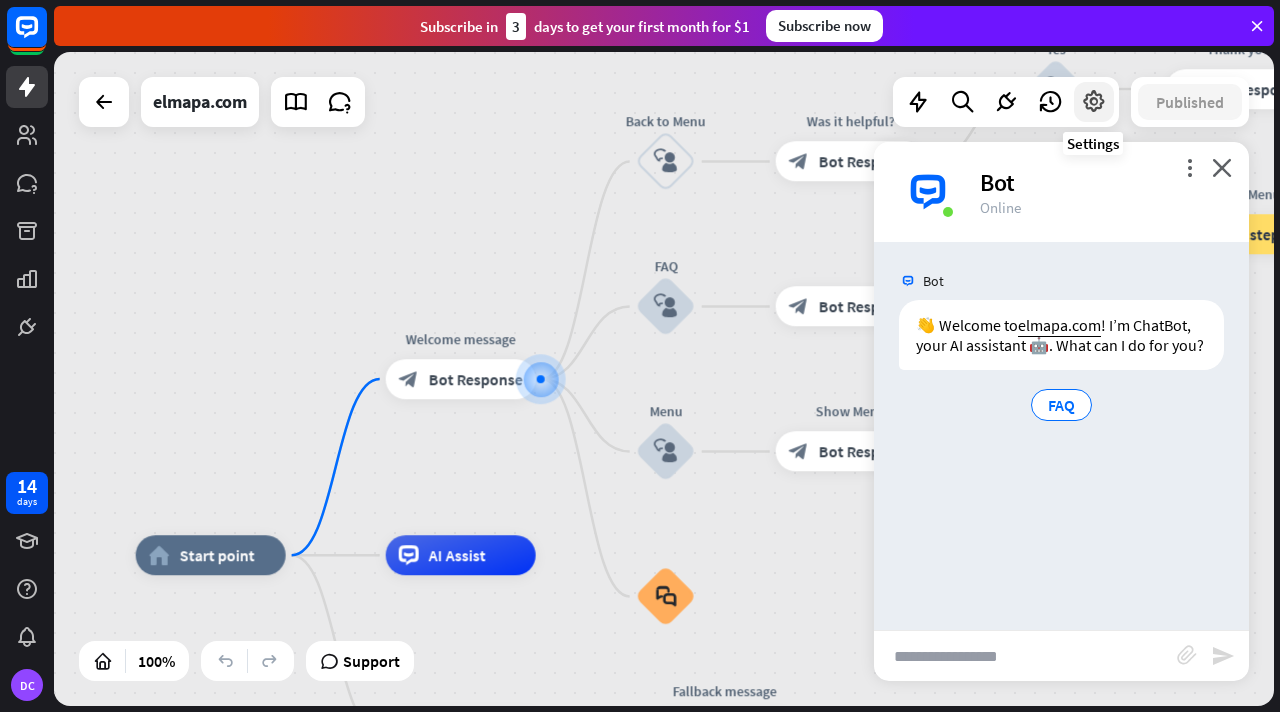 click at bounding box center [1094, 102] 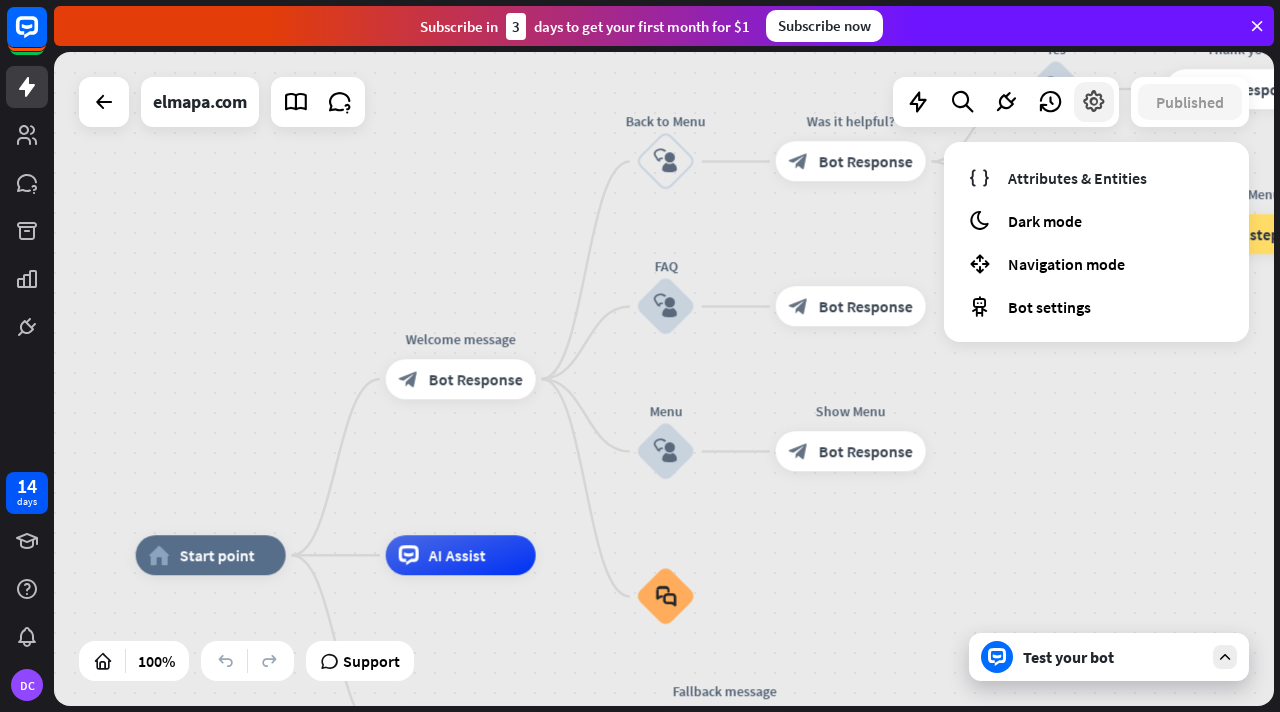 click at bounding box center (1094, 102) 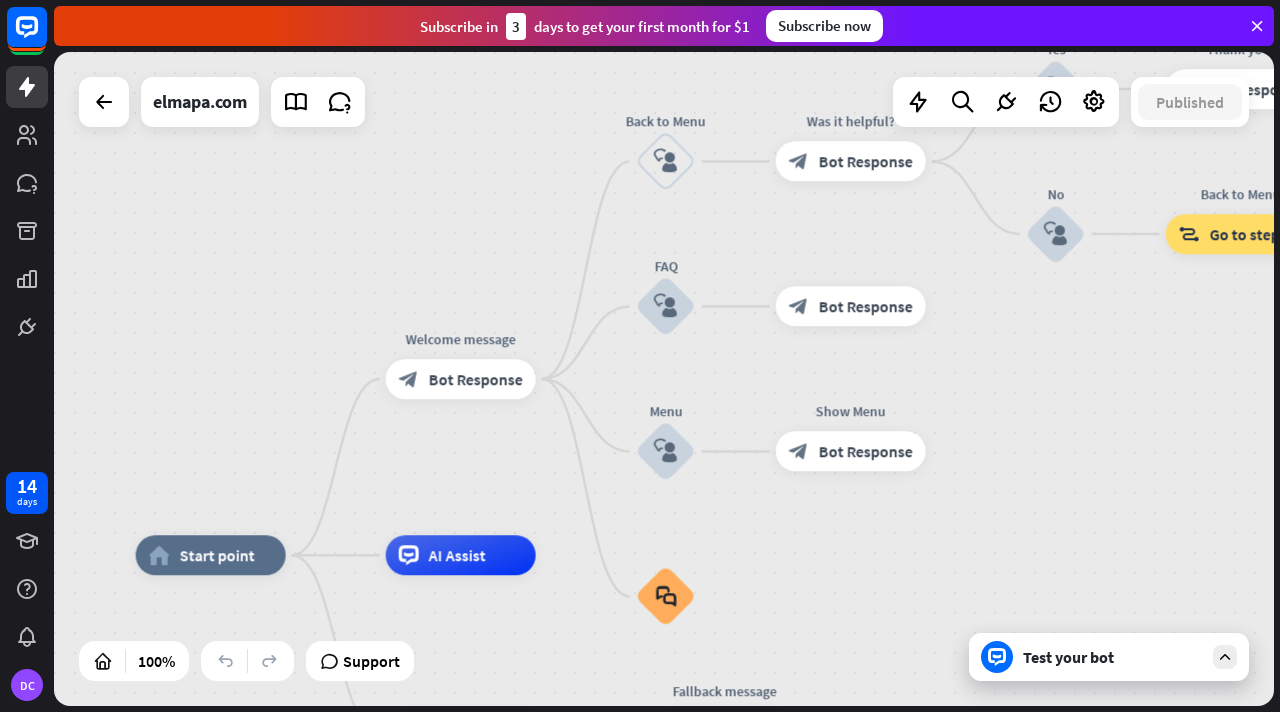 click on "Test your bot" at bounding box center (1109, 657) 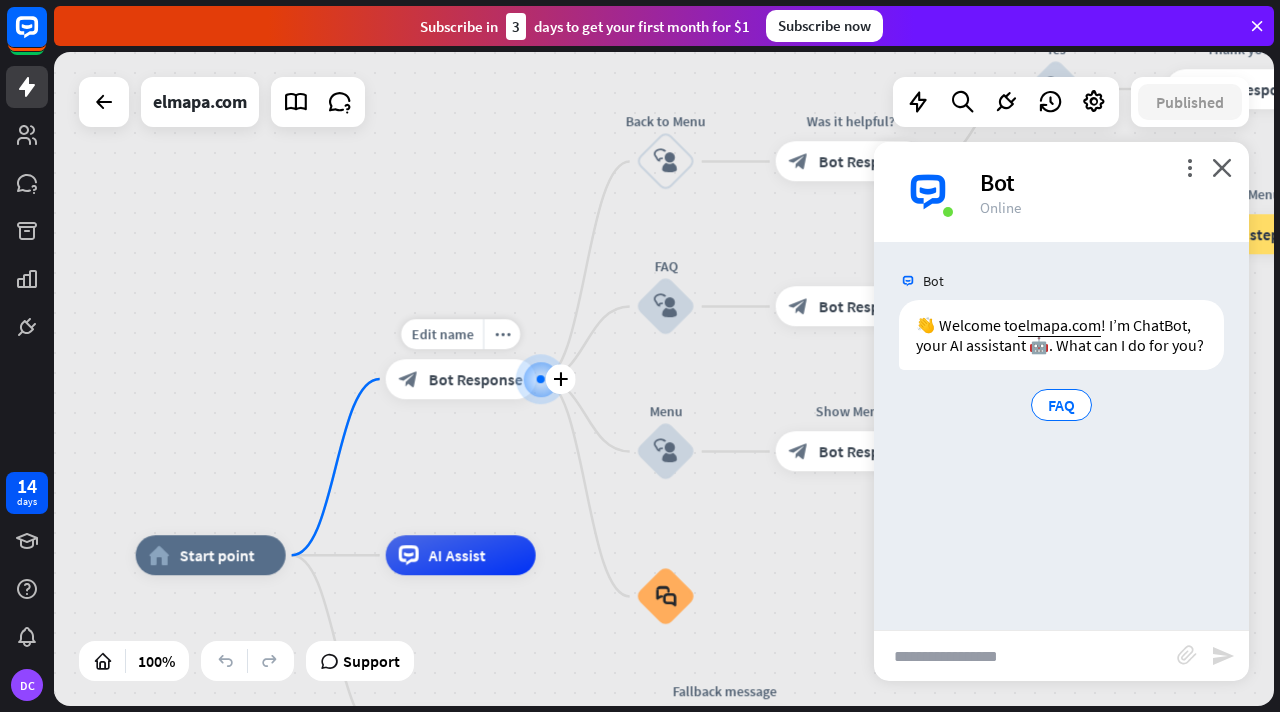 click at bounding box center [540, 379] 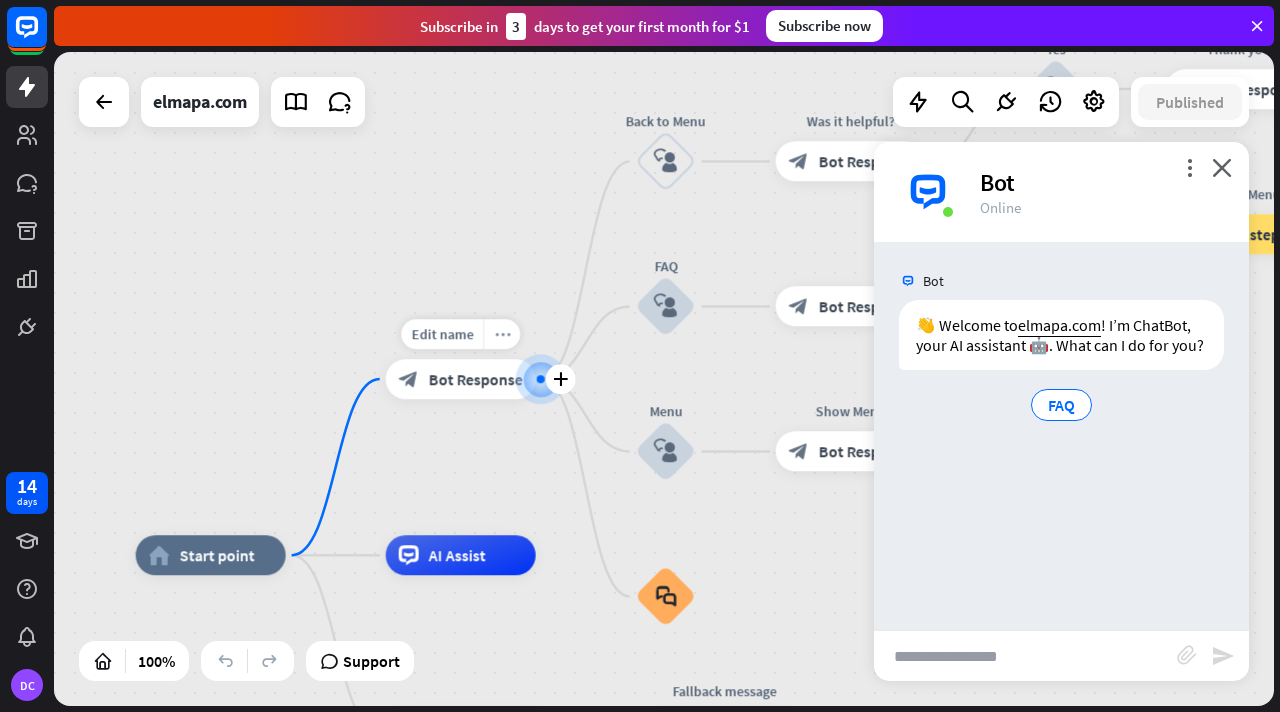 click on "more_horiz" at bounding box center (501, 334) 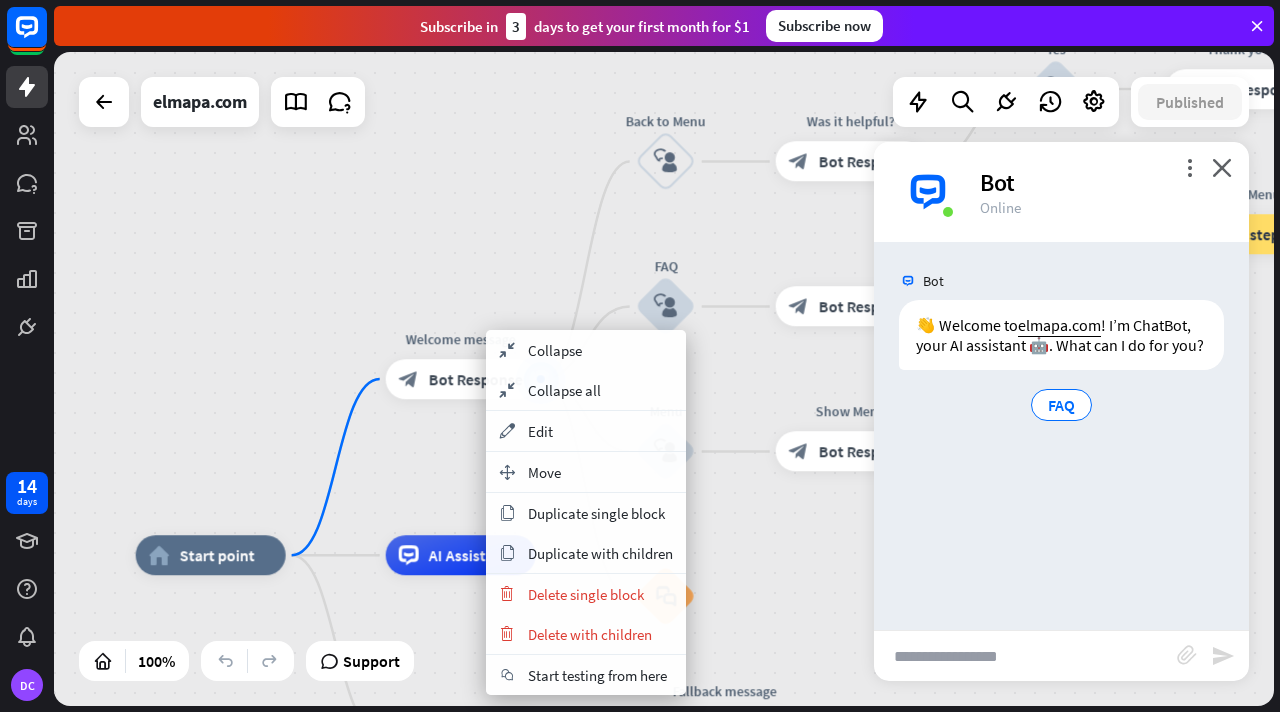click on "home_2   Start point                 Welcome message   block_bot_response   Bot Response                     Back to Menu   block_user_input                 Was it helpful?   block_bot_response   Bot Response                 Yes   block_user_input                 Thank you!   block_bot_response   Bot Response                 No   block_user_input                 Back to Menu   block_goto   Go to step                 FAQ   block_user_input                   block_bot_response   Bot Response                 Menu   block_user_input                 Show Menu   block_bot_response   Bot Response                   block_faq                     AI Assist                   block_fallback   Default fallback                 Fallback message   block_bot_response   Bot Response" at bounding box center [664, 379] 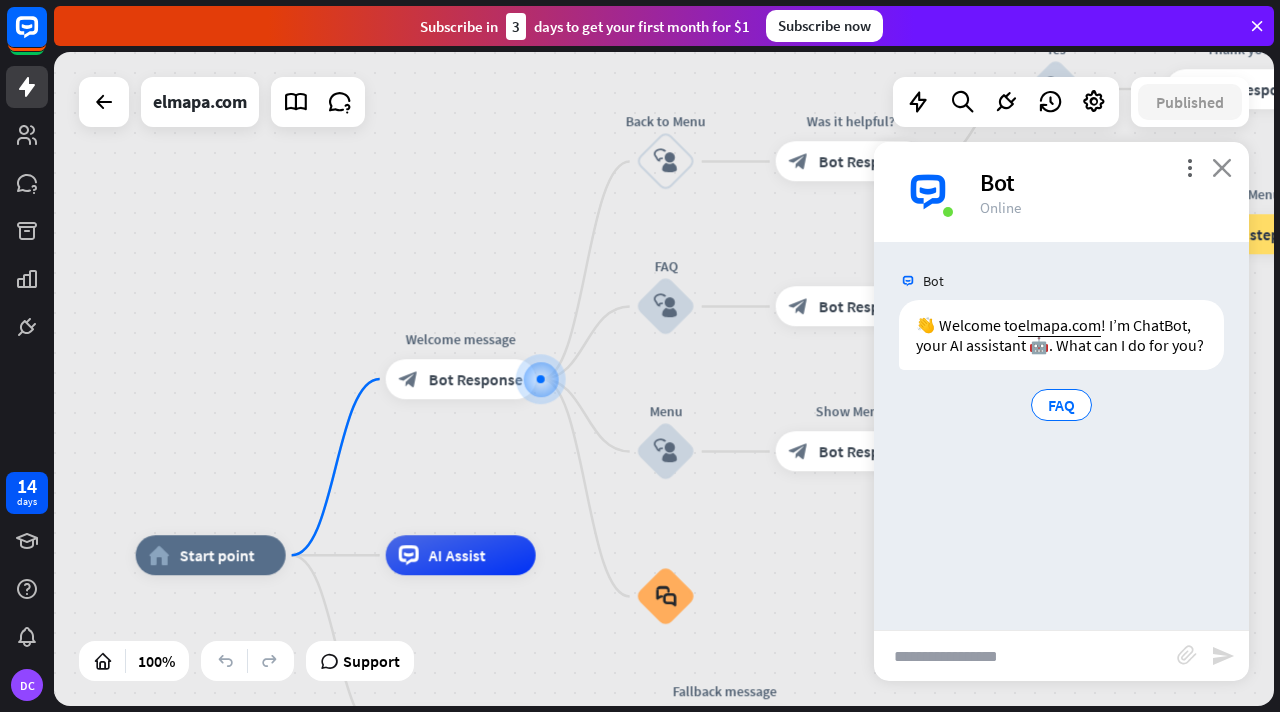 click on "close" at bounding box center [1222, 167] 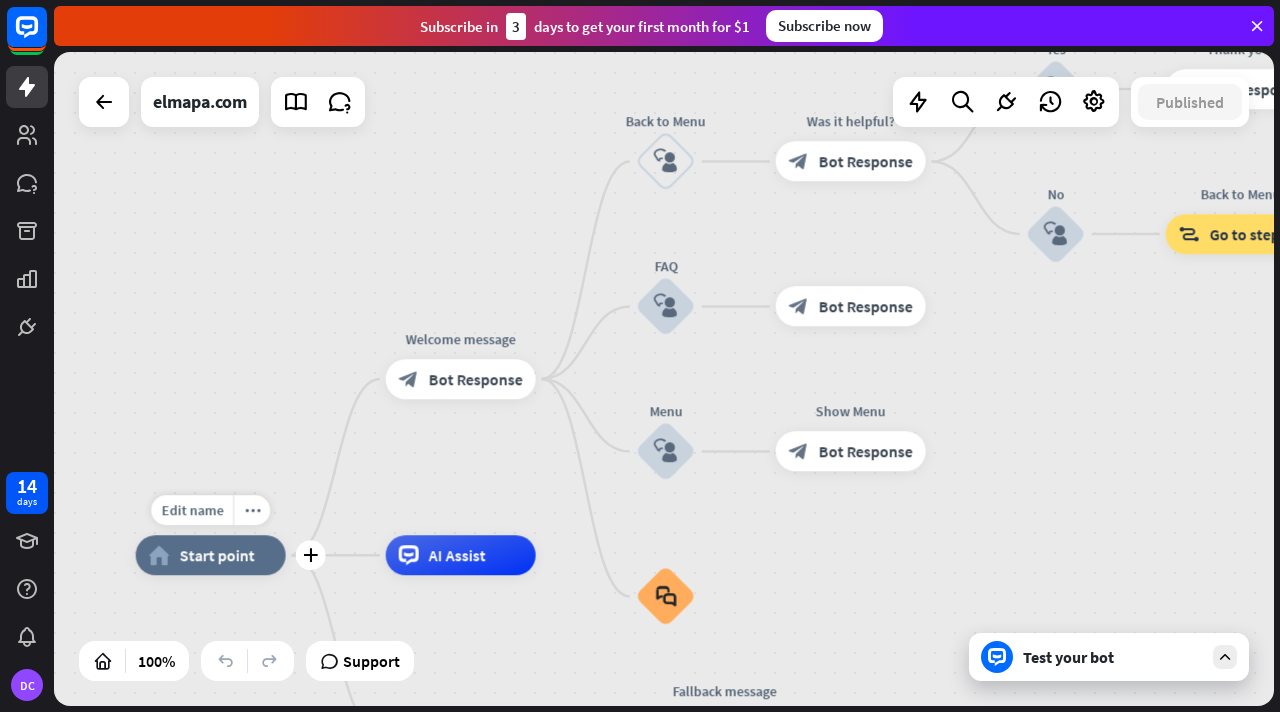 click on "Start point" at bounding box center [217, 555] 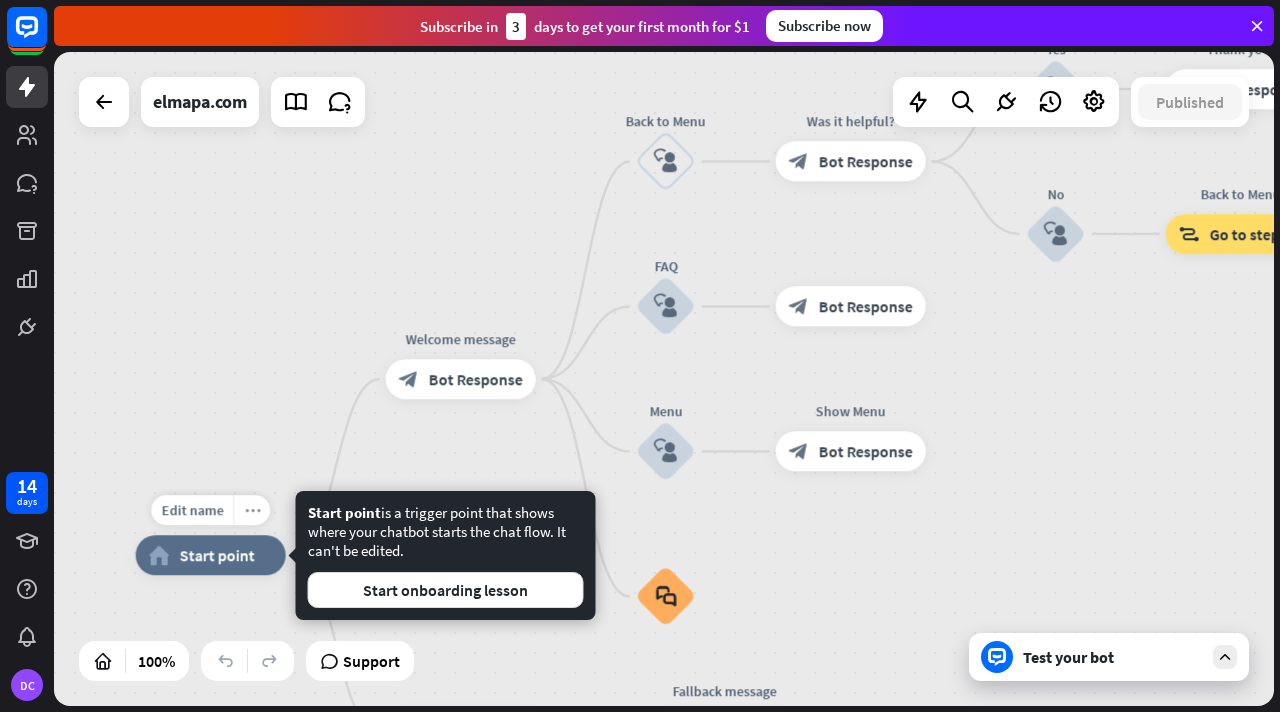 click on "more_horiz" at bounding box center [252, 510] 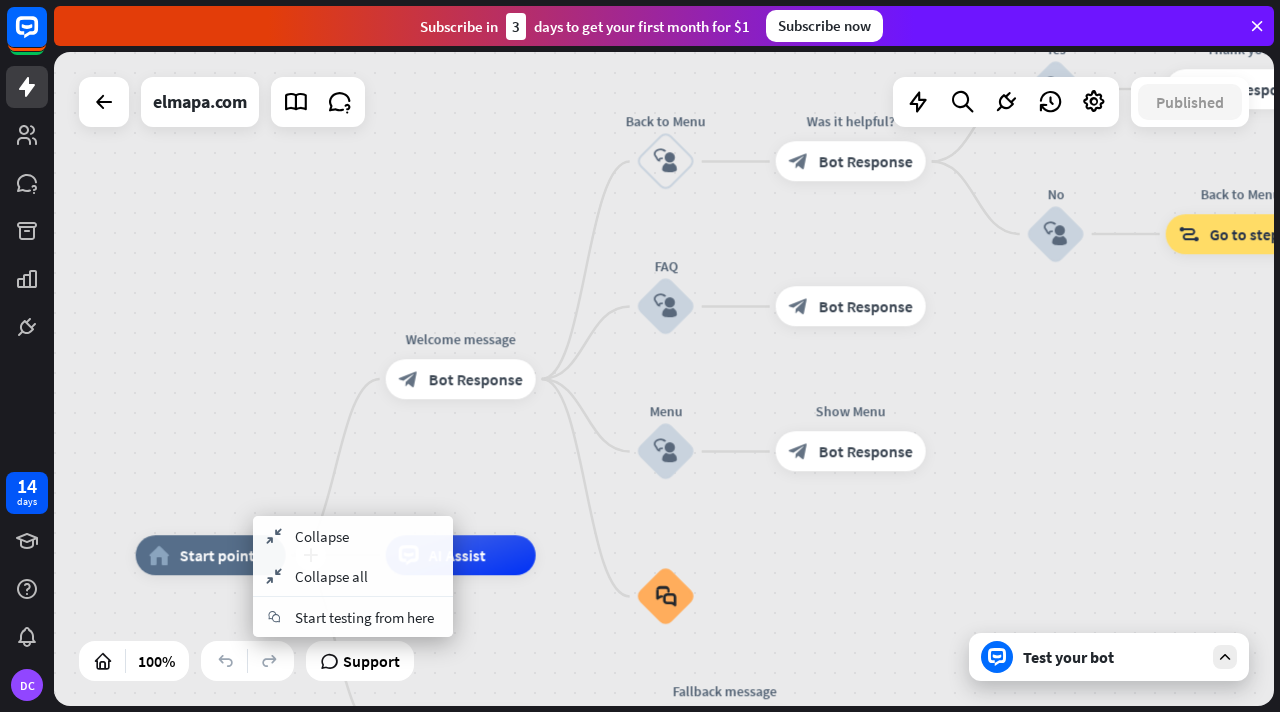 click on "Start point" at bounding box center (217, 555) 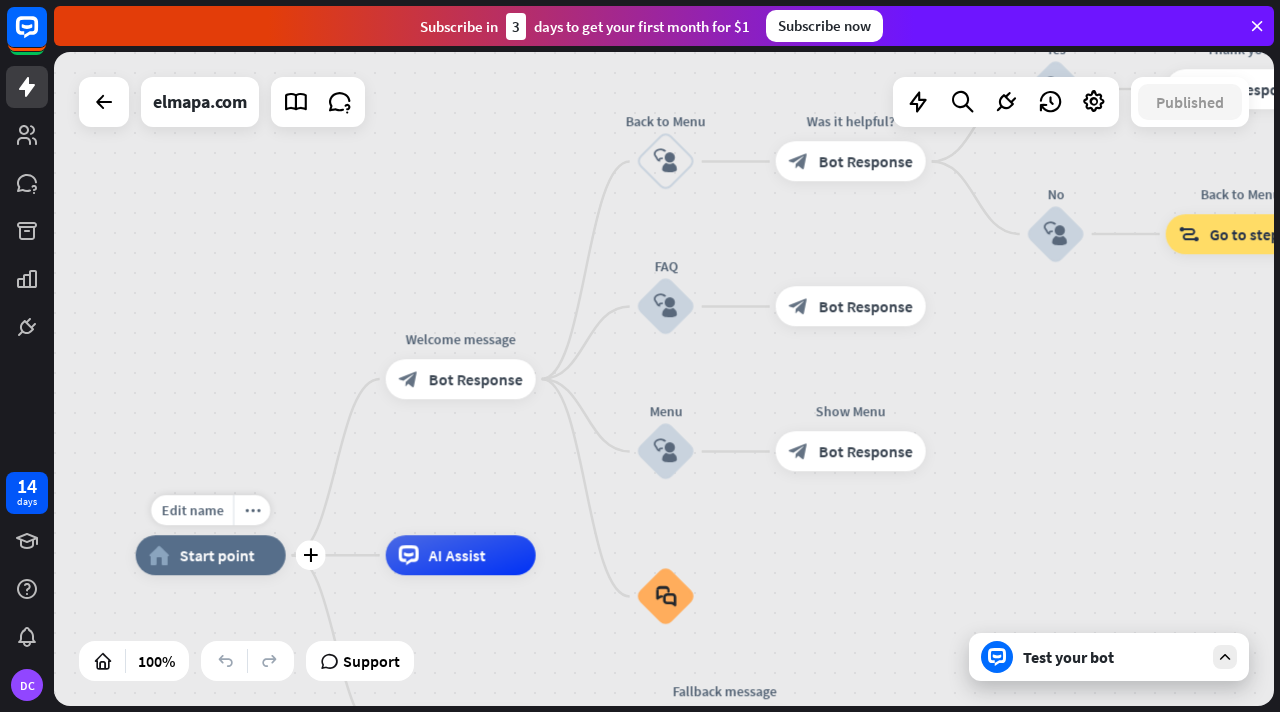 click on "Start point" at bounding box center [217, 555] 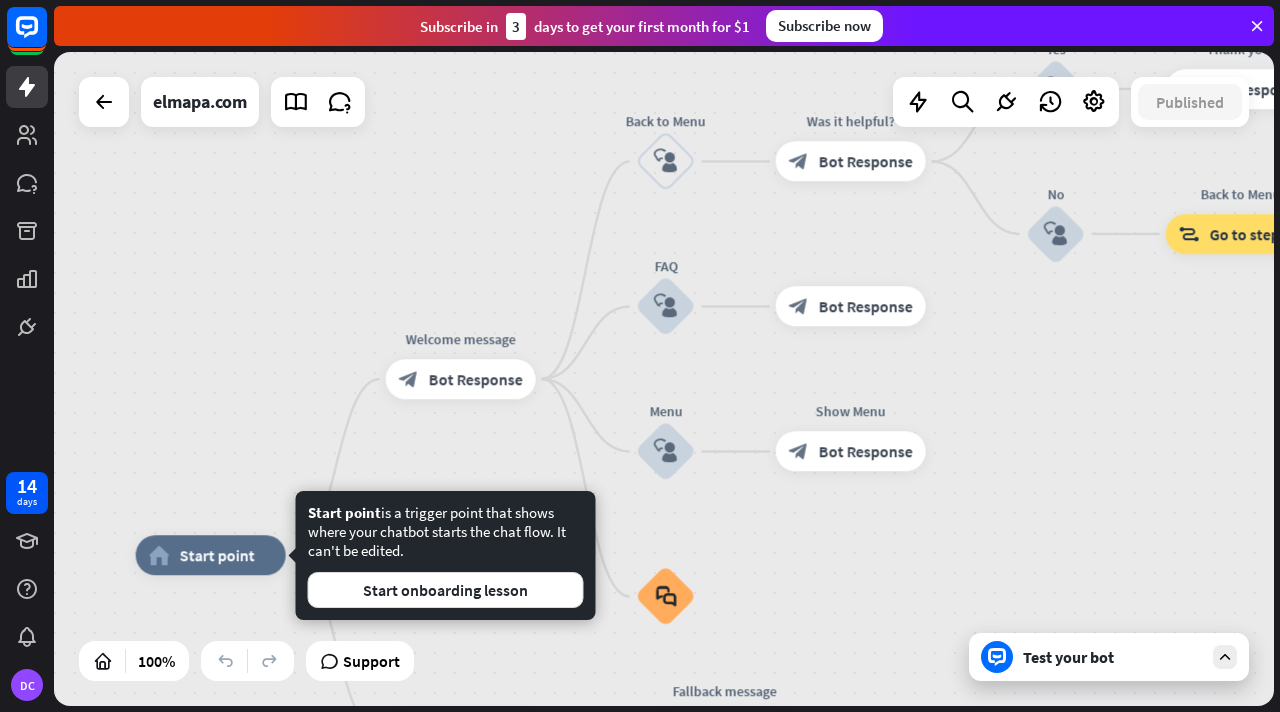 click on "home_2   Start point                 Welcome message   block_bot_response   Bot Response                 Back to Menu   block_user_input                 Was it helpful?   block_bot_response   Bot Response                 Yes   block_user_input                 Thank you!   block_bot_response   Bot Response                 No   block_user_input                 Back to Menu   block_goto   Go to step                 FAQ   block_user_input                   block_bot_response   Bot Response                 Menu   block_user_input                 Show Menu   block_bot_response   Bot Response                   block_faq                     AI Assist                   block_fallback   Default fallback                 Fallback message   block_bot_response   Bot Response" at bounding box center (664, 379) 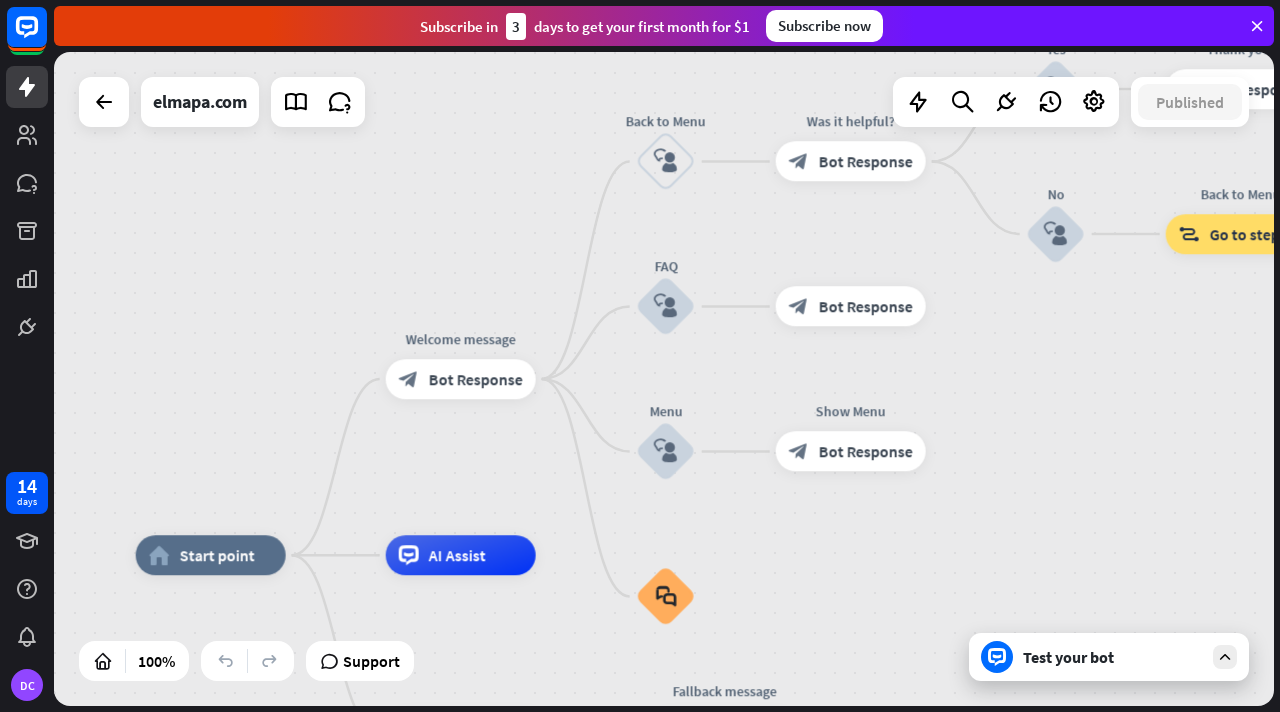 click on "Test your bot" at bounding box center (1113, 657) 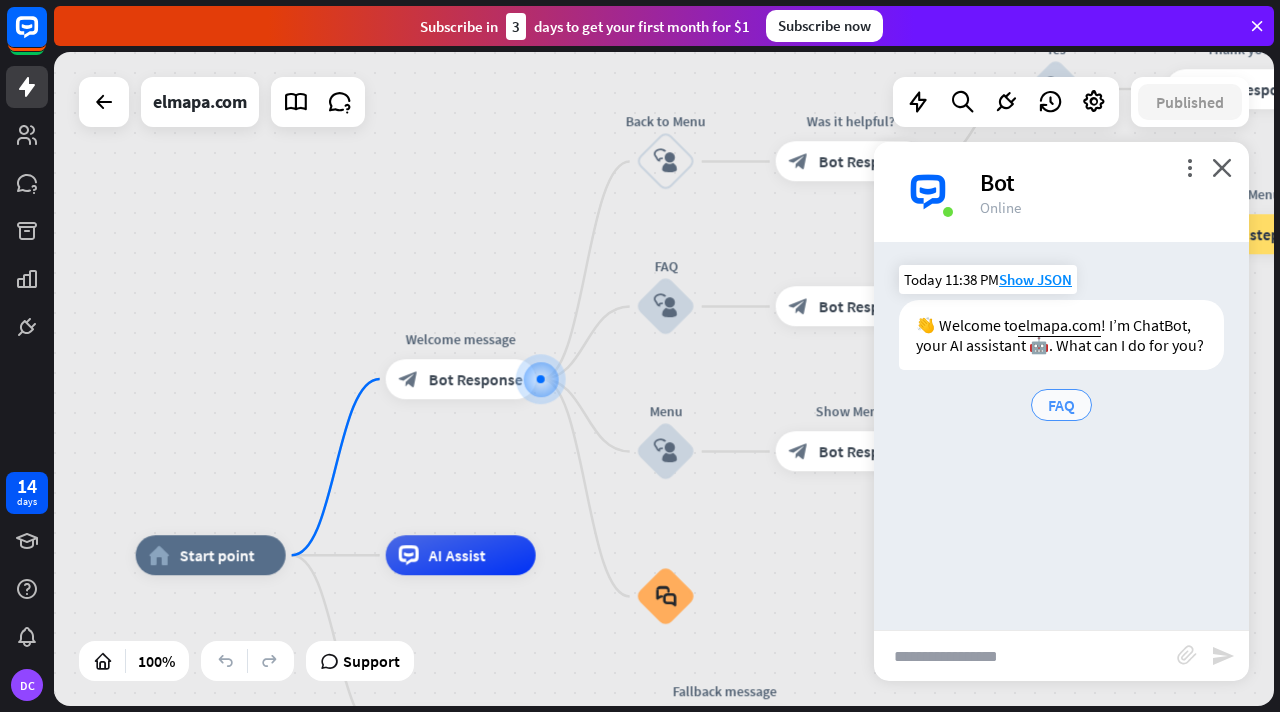 click on "FAQ" at bounding box center (1061, 405) 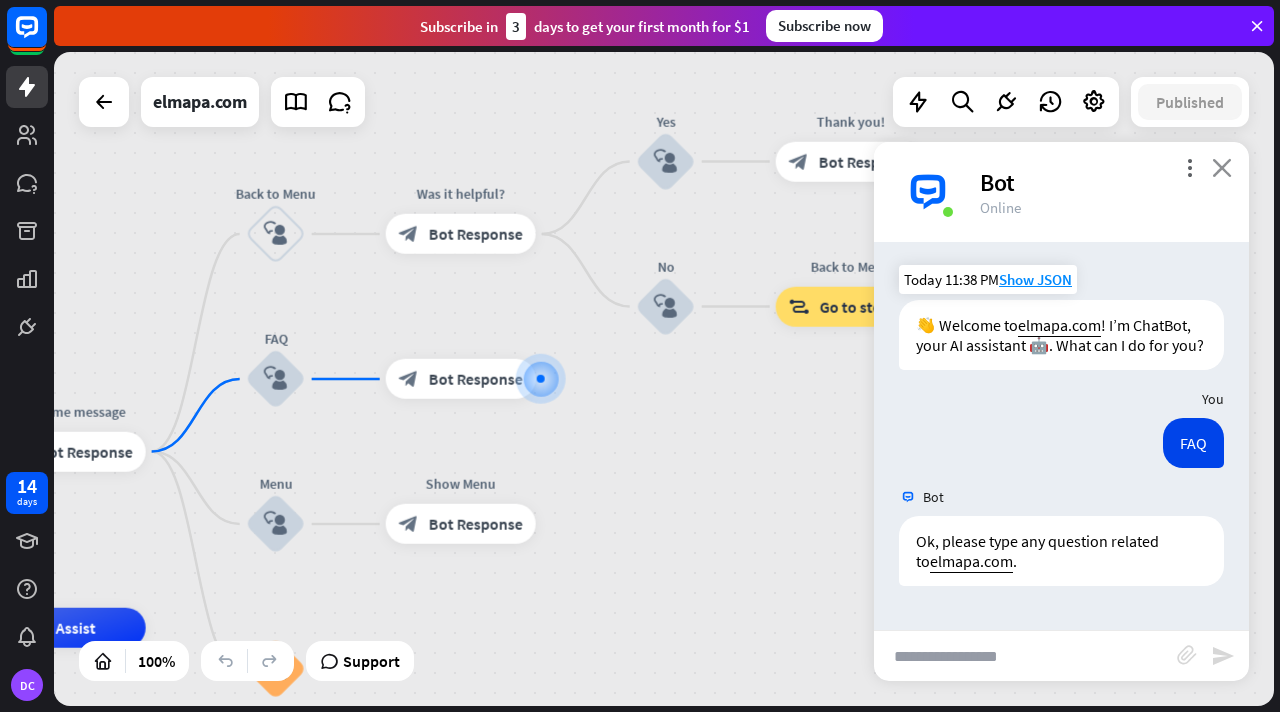click on "close" at bounding box center (1222, 167) 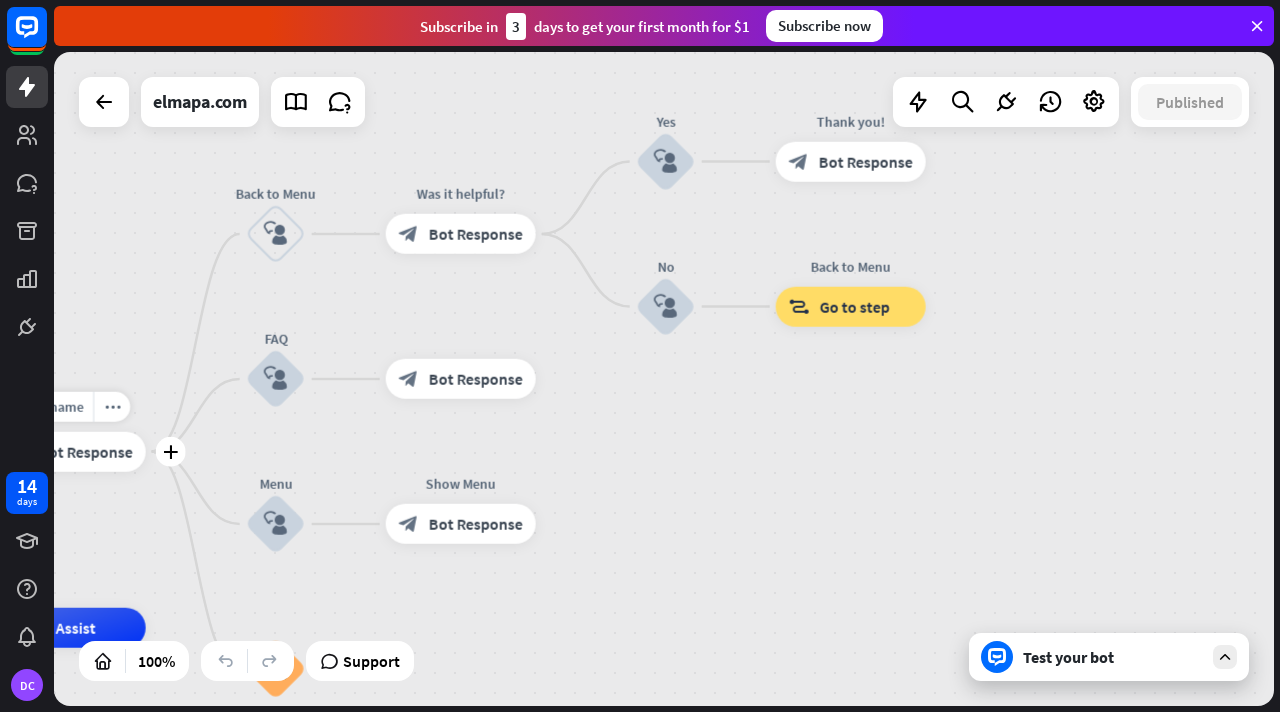 click on "Bot Response" at bounding box center (86, 452) 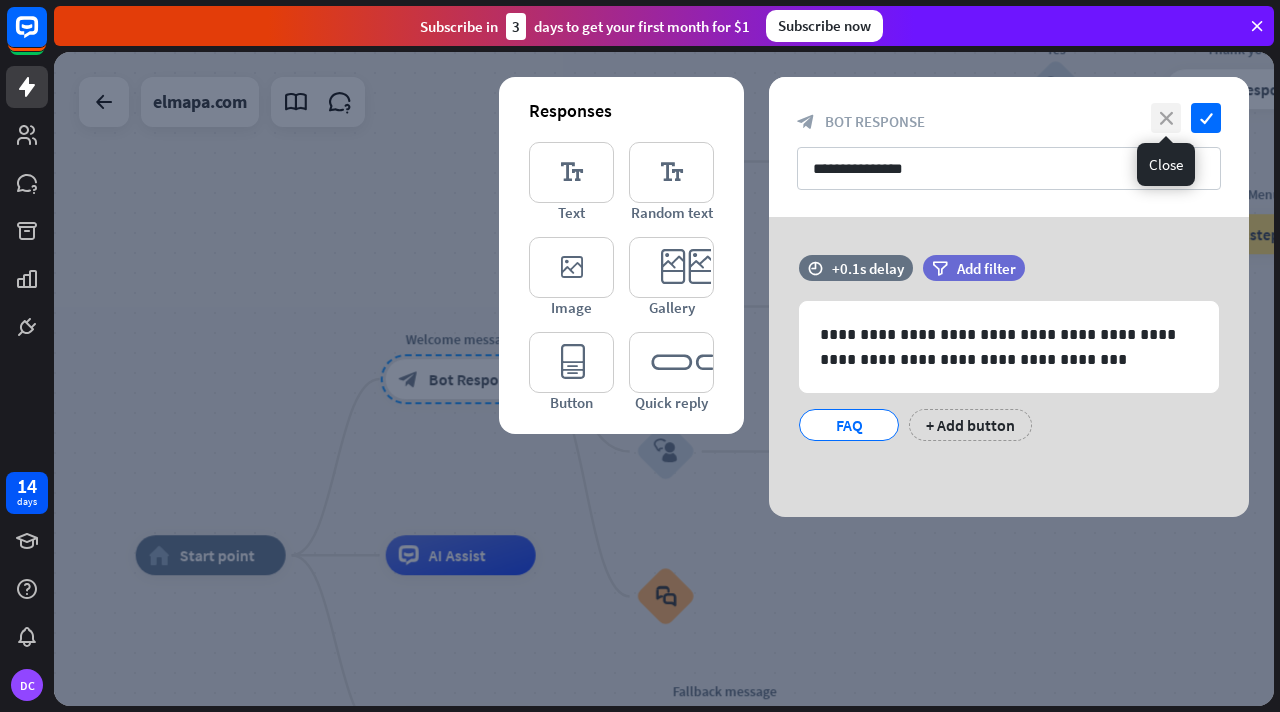 click on "close" at bounding box center [1166, 118] 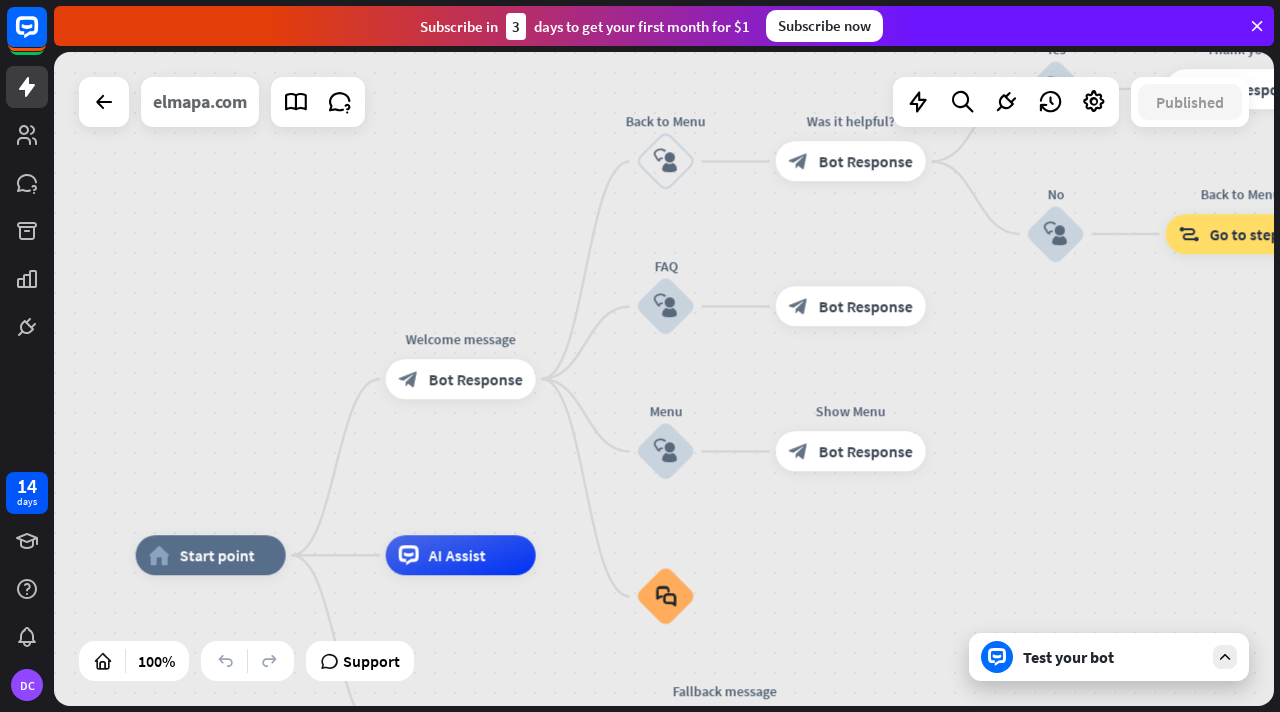 click on "elmapa.com" at bounding box center (200, 102) 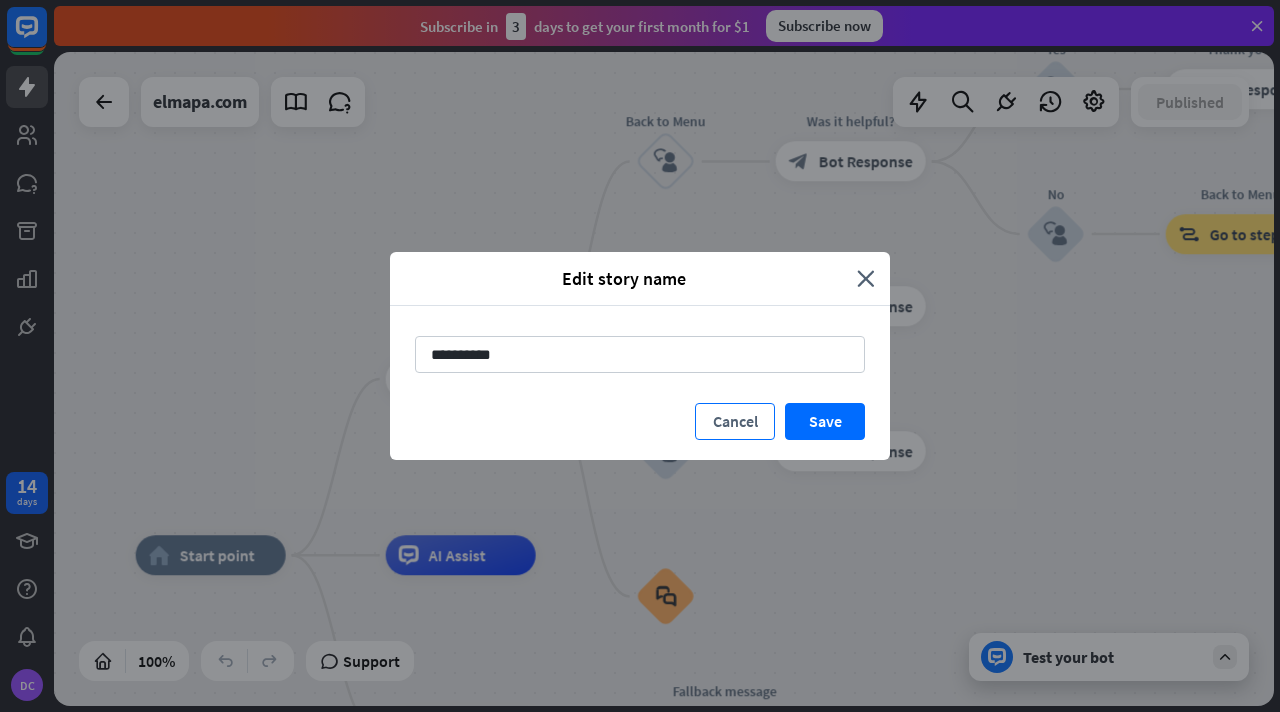 click on "Cancel" at bounding box center (735, 421) 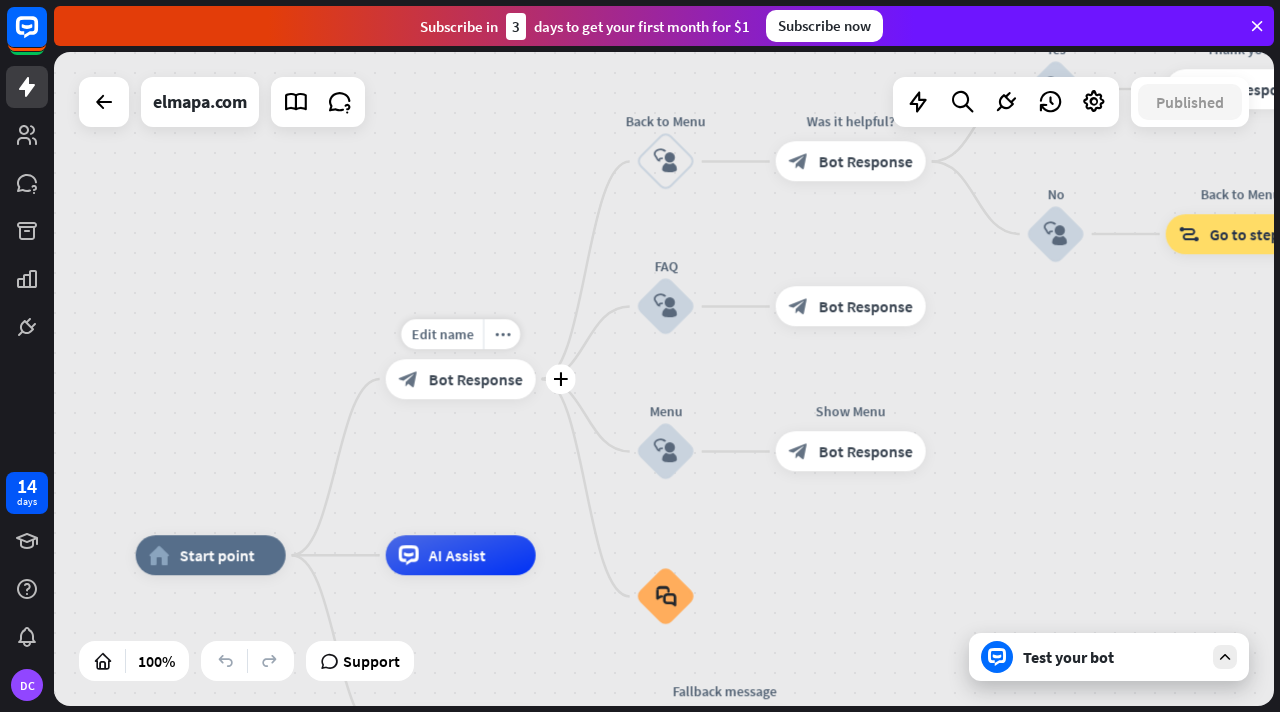 click on "Bot Response" at bounding box center [476, 379] 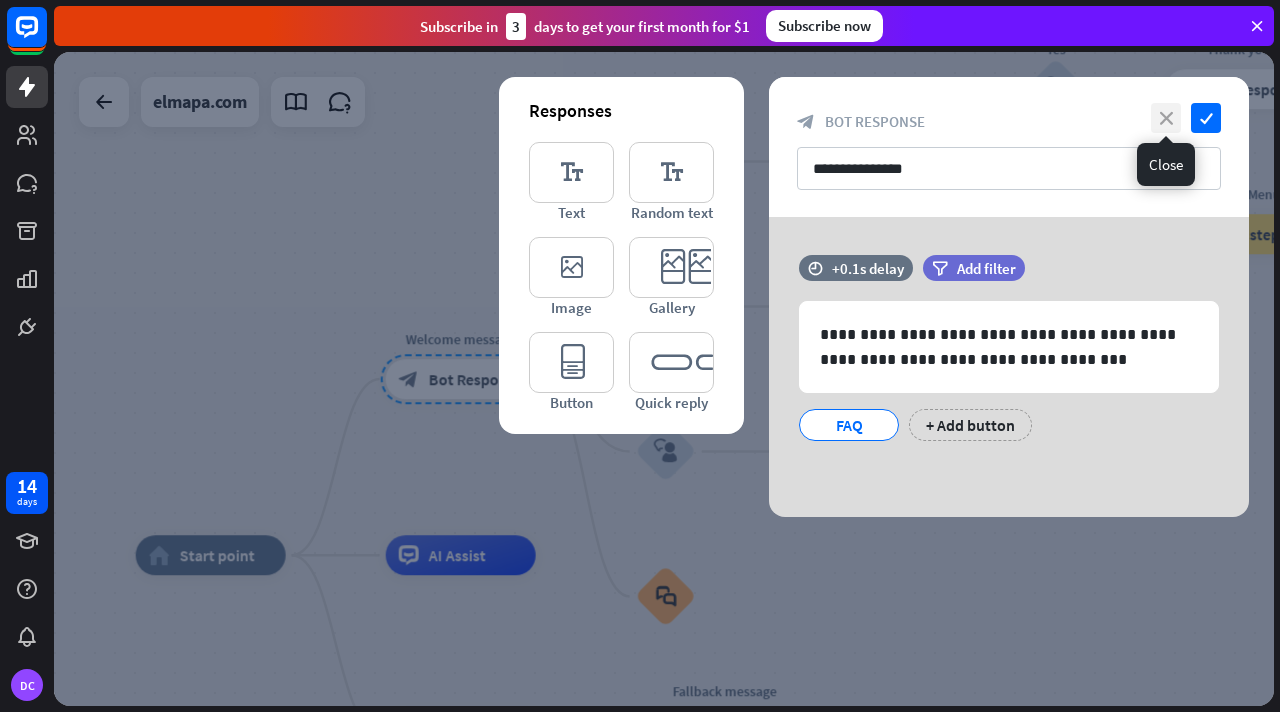 click on "close" at bounding box center (1166, 118) 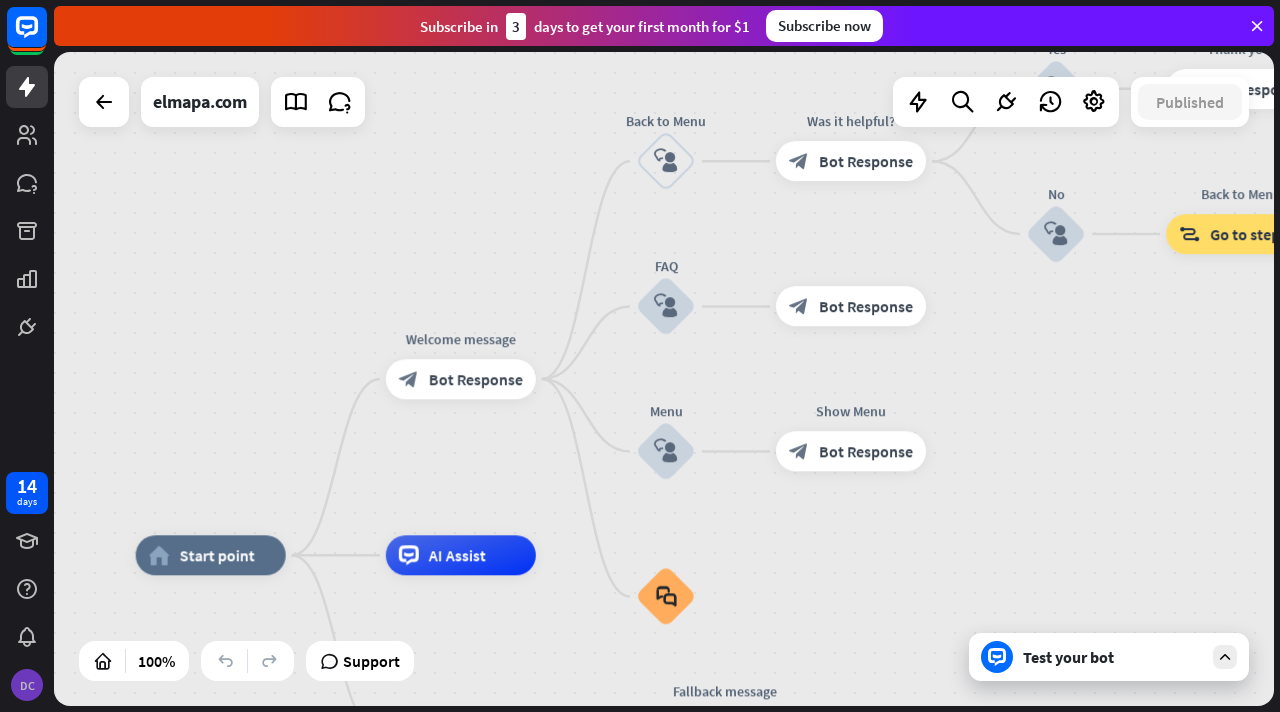 click on "DC" at bounding box center [27, 685] 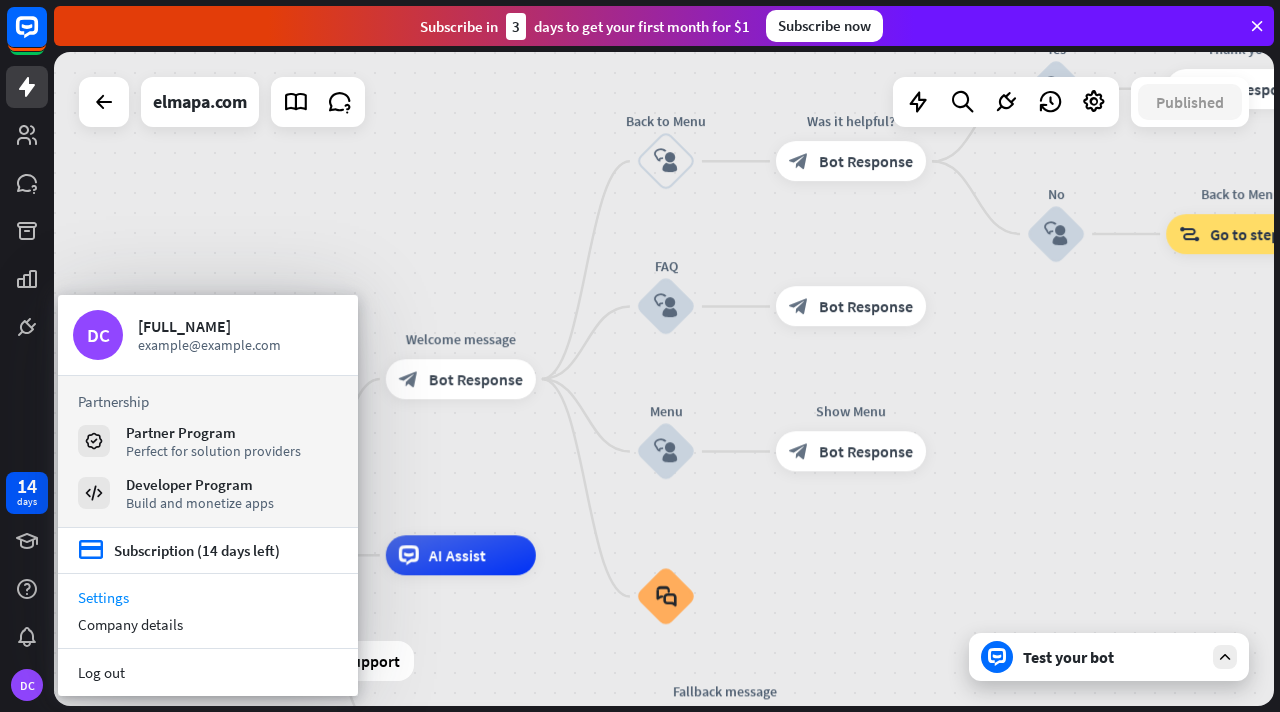 click on "Settings" at bounding box center [208, 597] 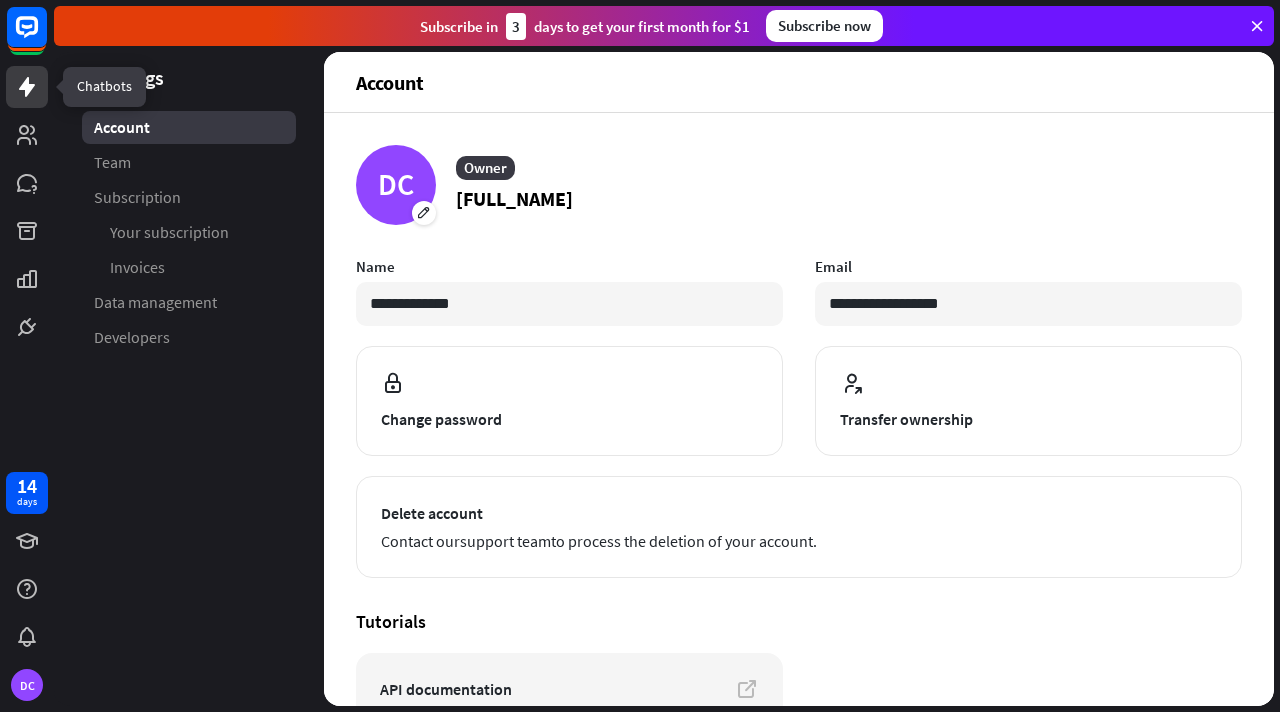 click at bounding box center (27, 87) 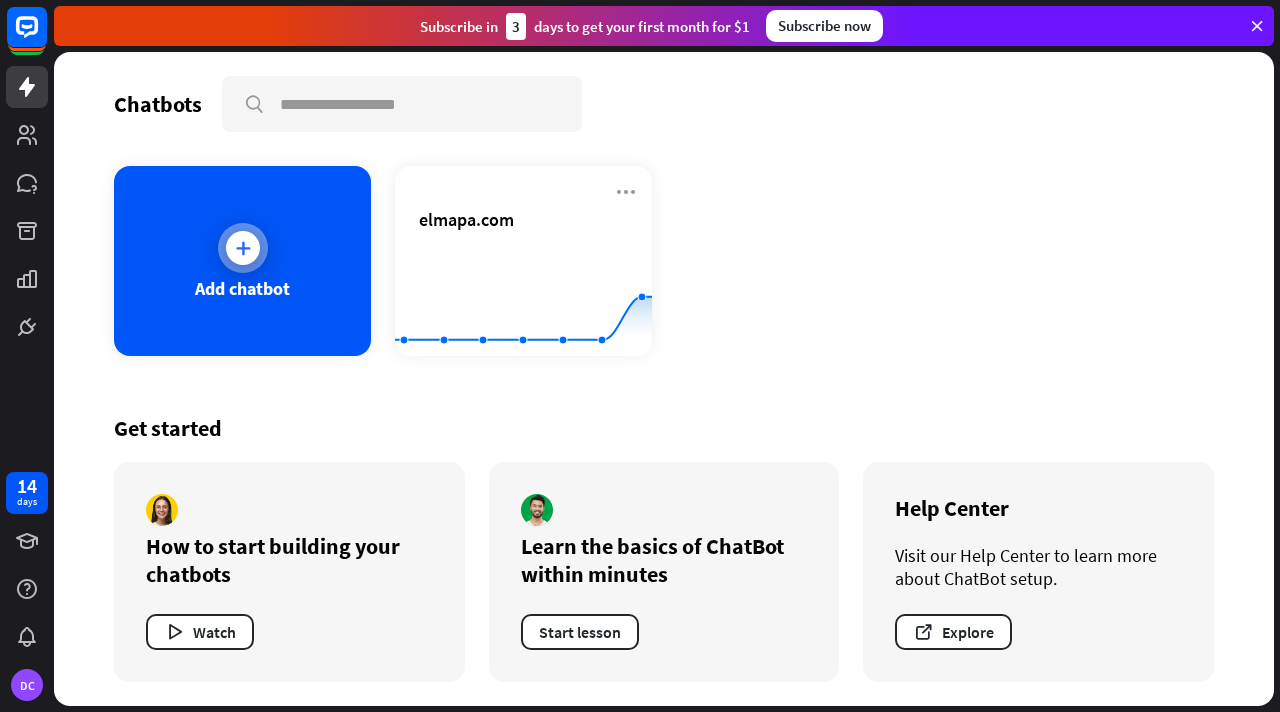 click at bounding box center [243, 248] 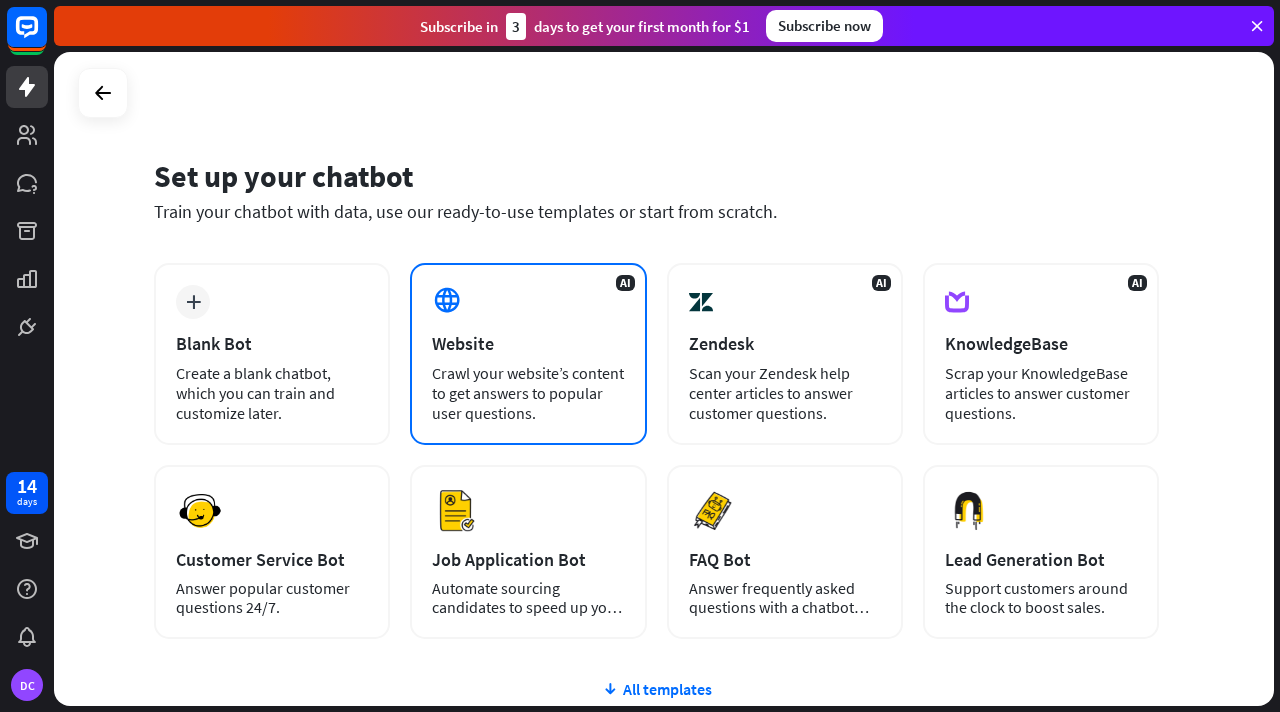 click on "Crawl your website’s content to get answers to
popular user questions." at bounding box center [528, 393] 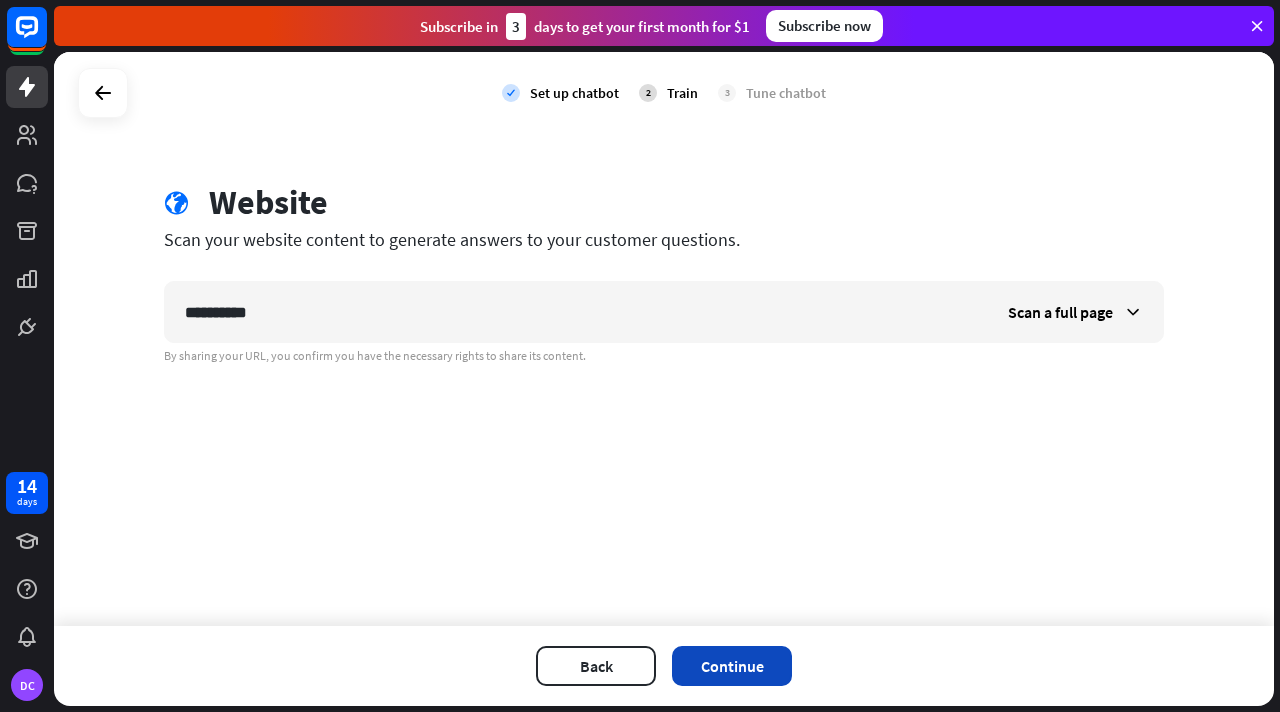 type on "**********" 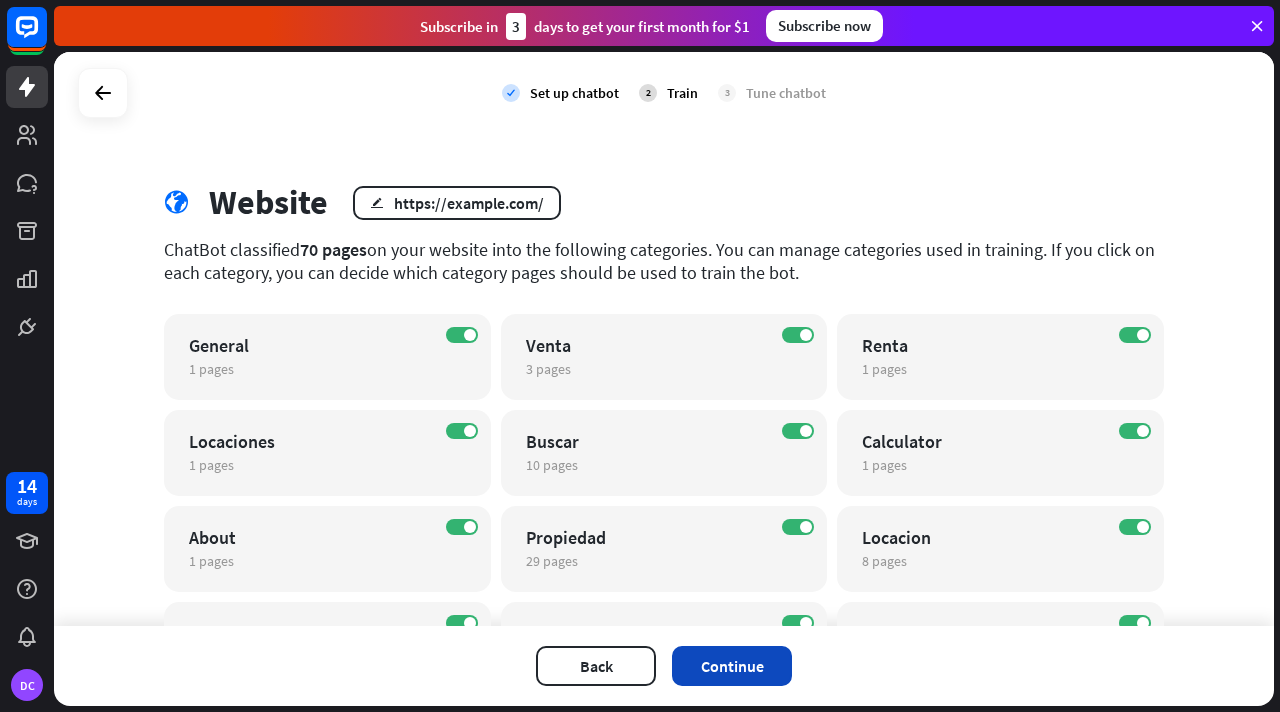 click on "Continue" at bounding box center [732, 666] 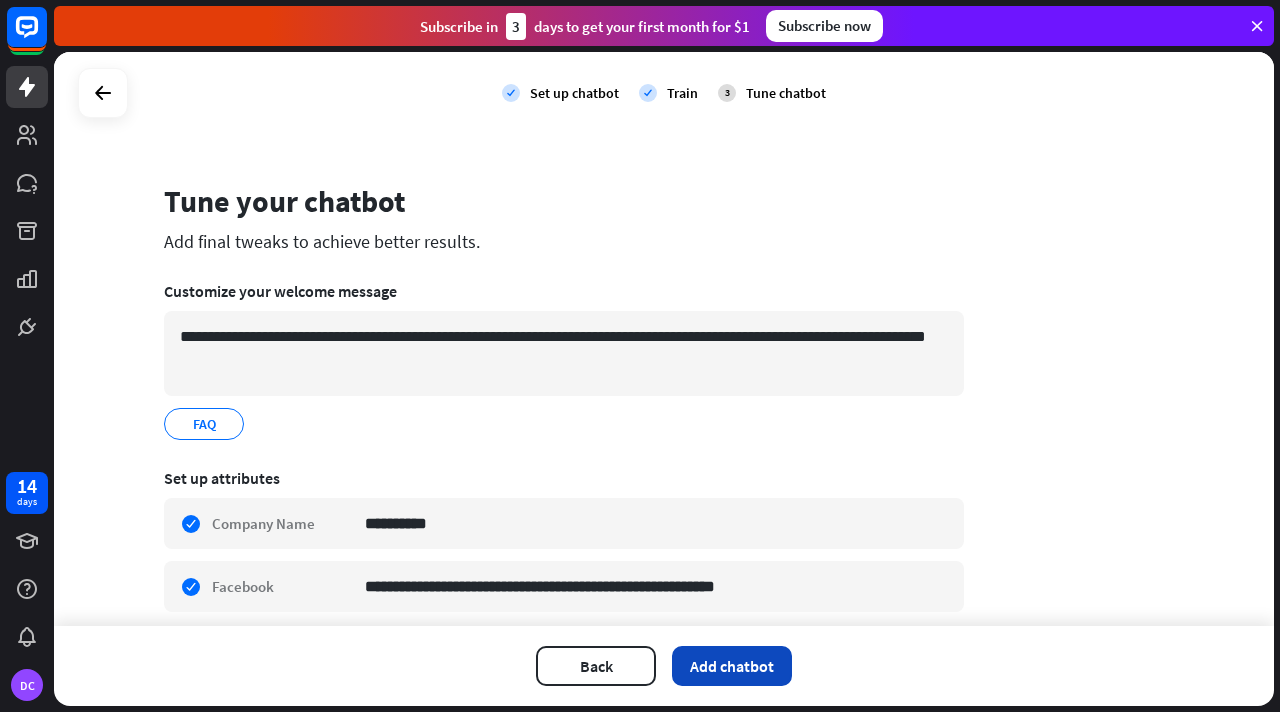click on "Add chatbot" at bounding box center (732, 666) 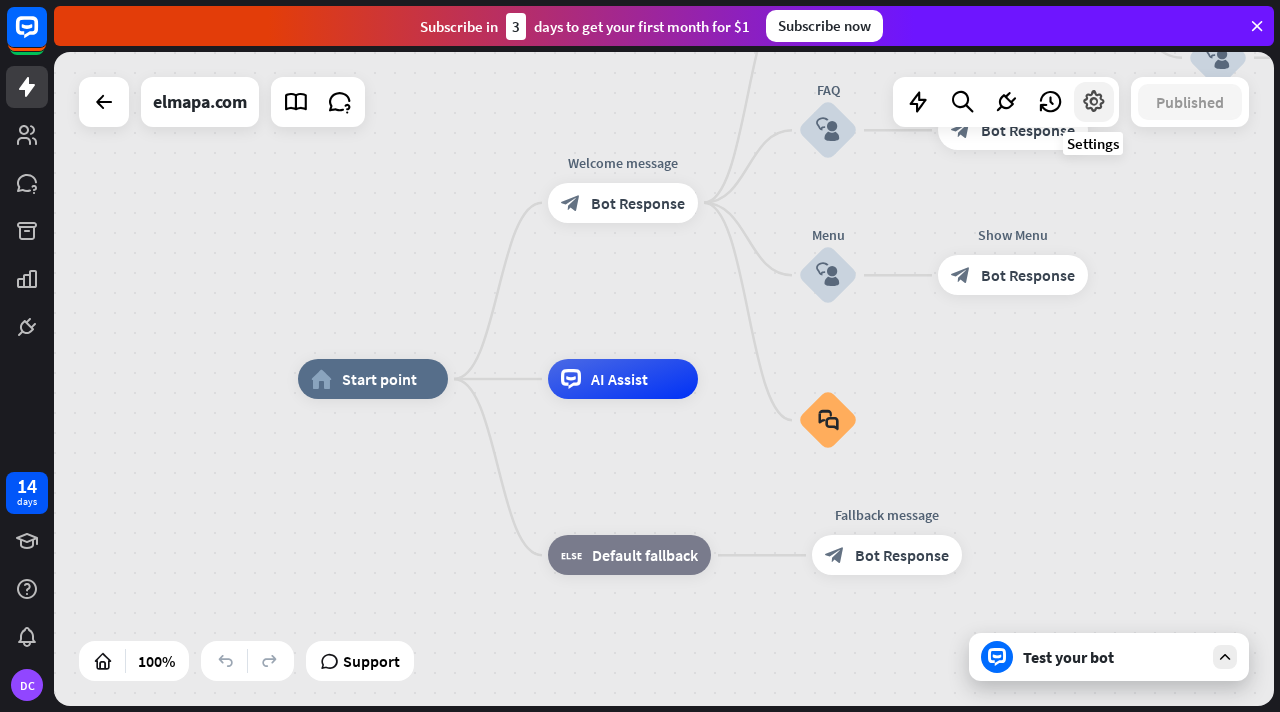 click at bounding box center [1094, 102] 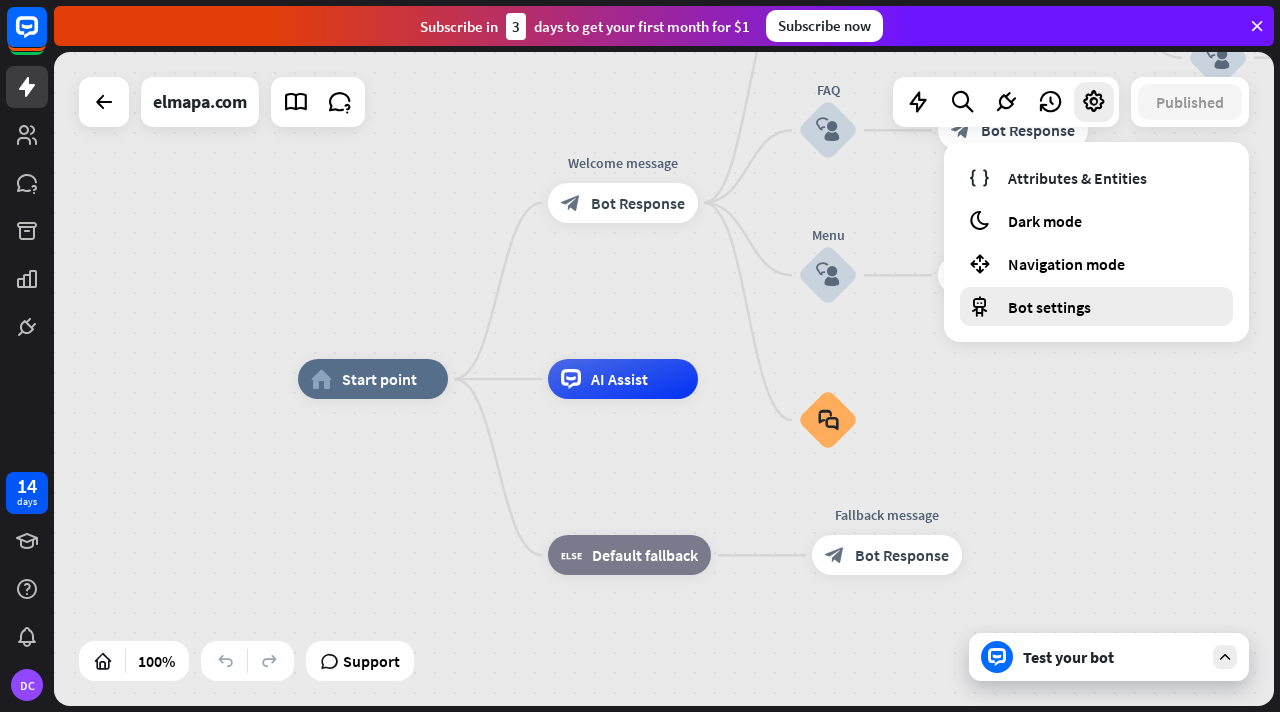 click on "Bot settings" at bounding box center [1096, 306] 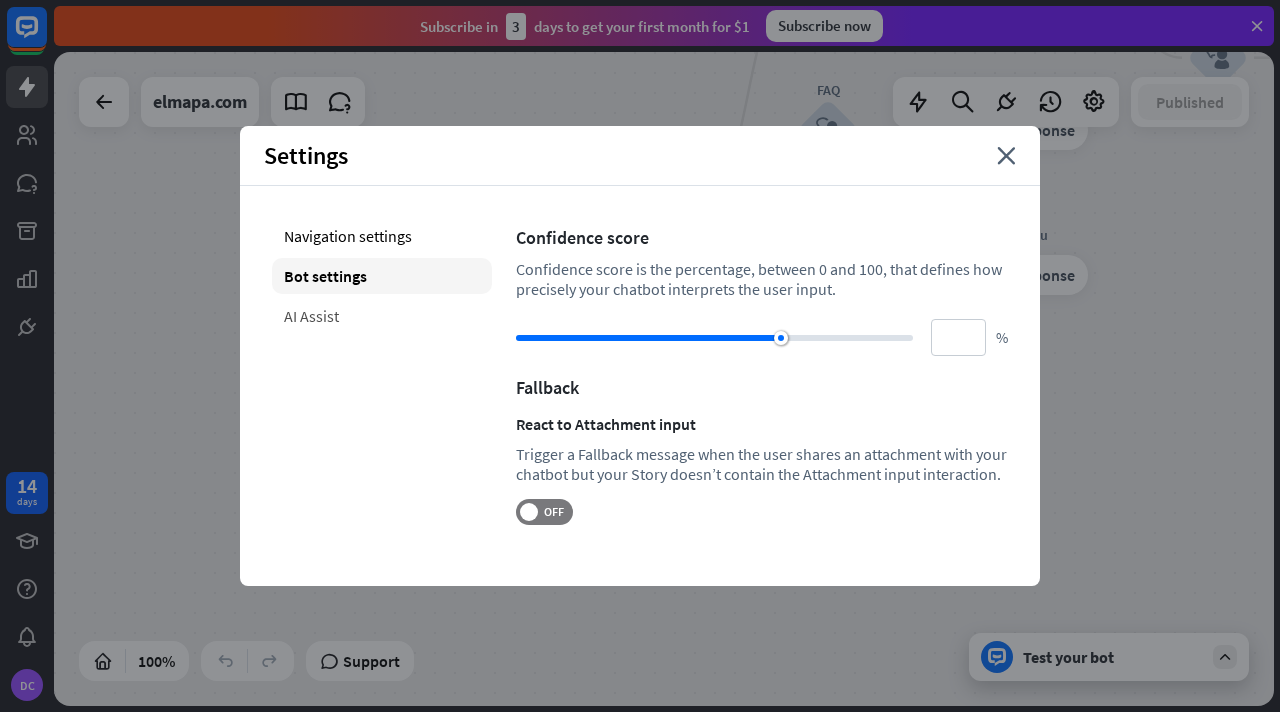 click on "AI Assist" at bounding box center (382, 316) 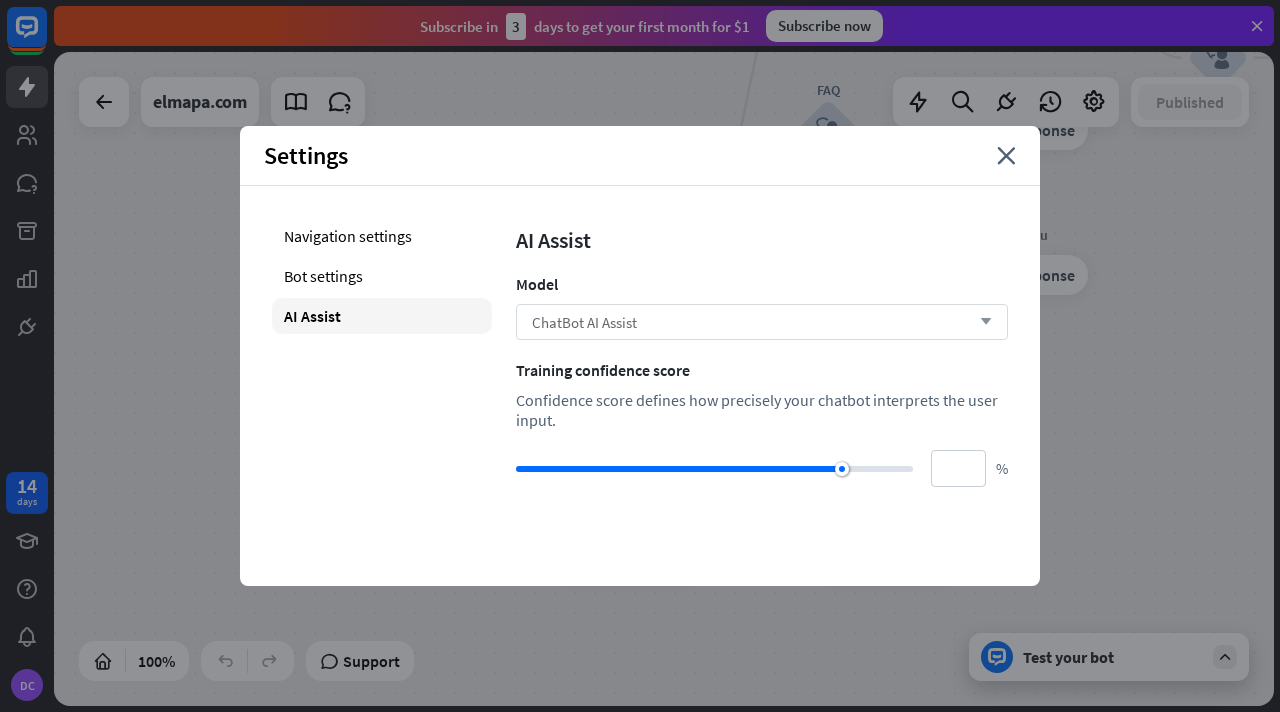 click on "ChatBot AI Assist" at bounding box center (584, 322) 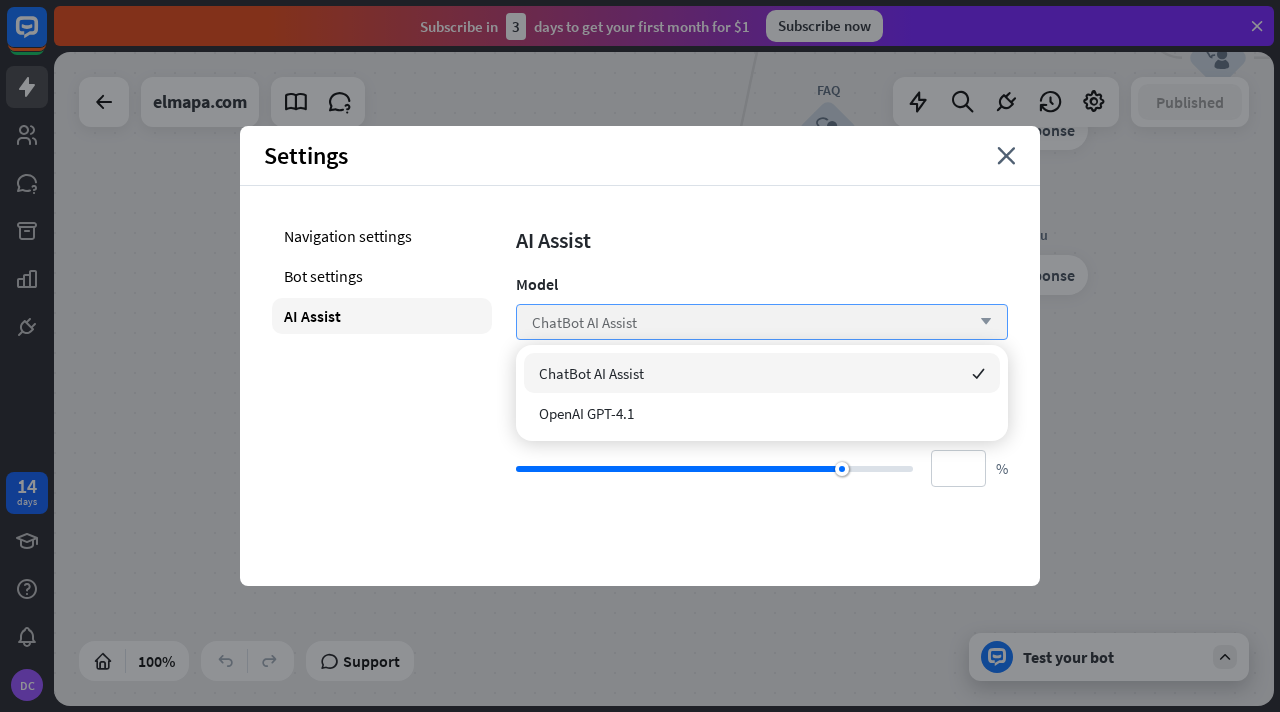 click on "ChatBot AI Assist" at bounding box center [584, 322] 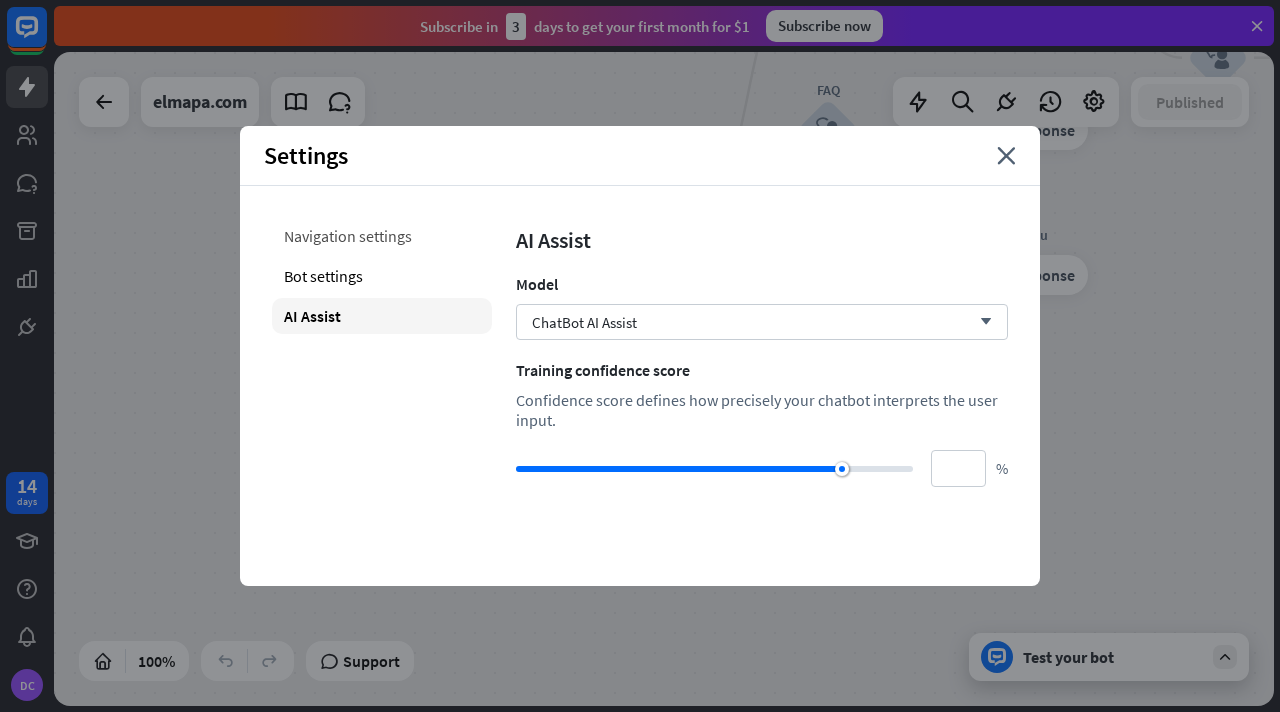 click on "Navigation settings" at bounding box center [382, 236] 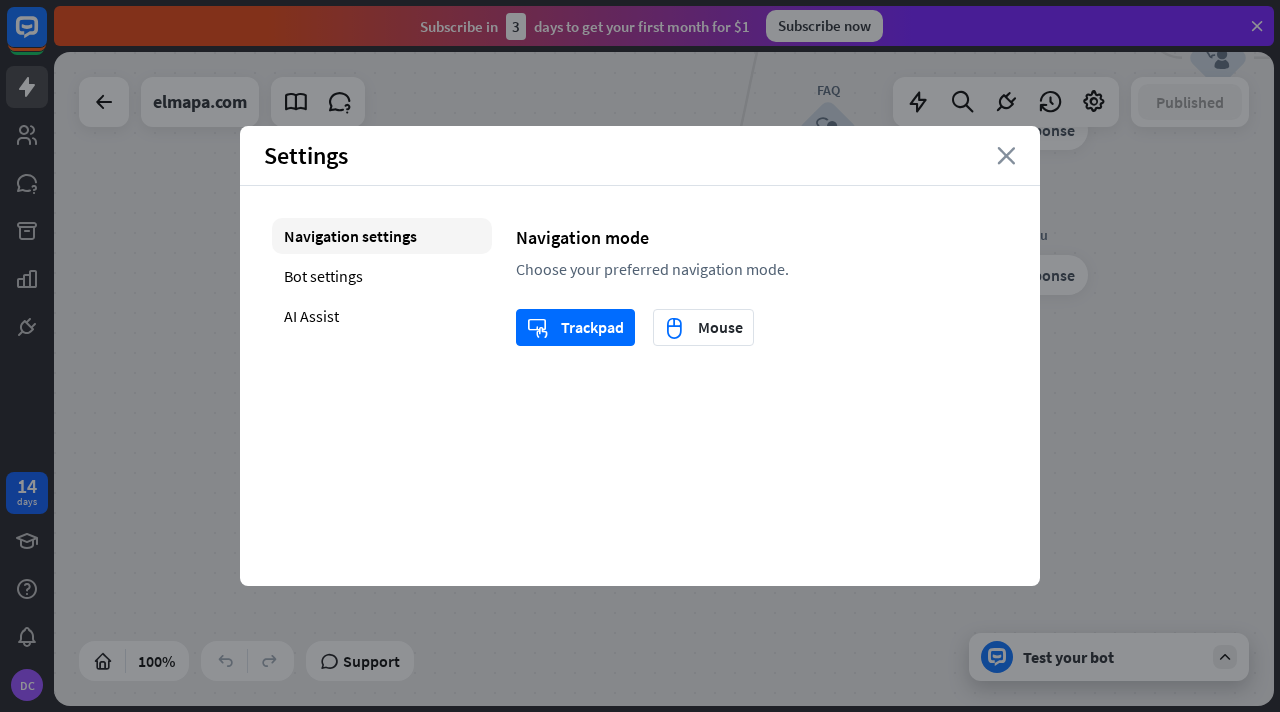 click on "close" at bounding box center [1006, 156] 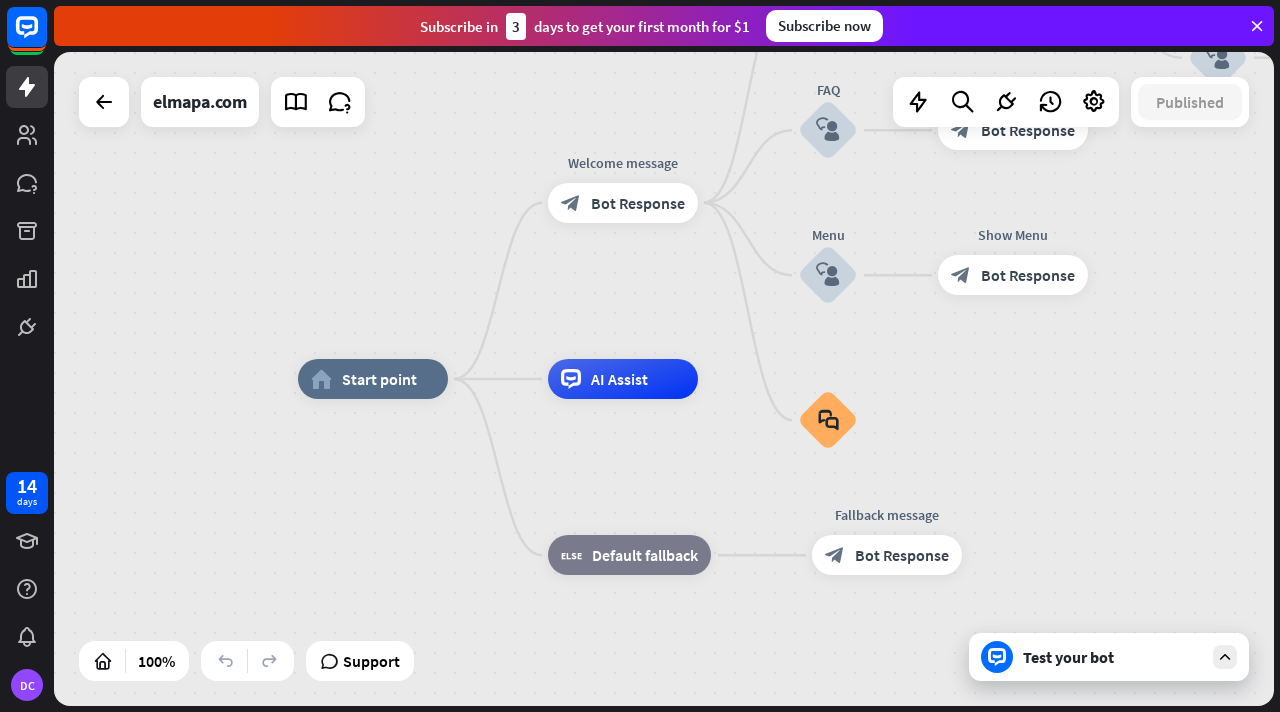 click on "Test your bot" at bounding box center [1113, 657] 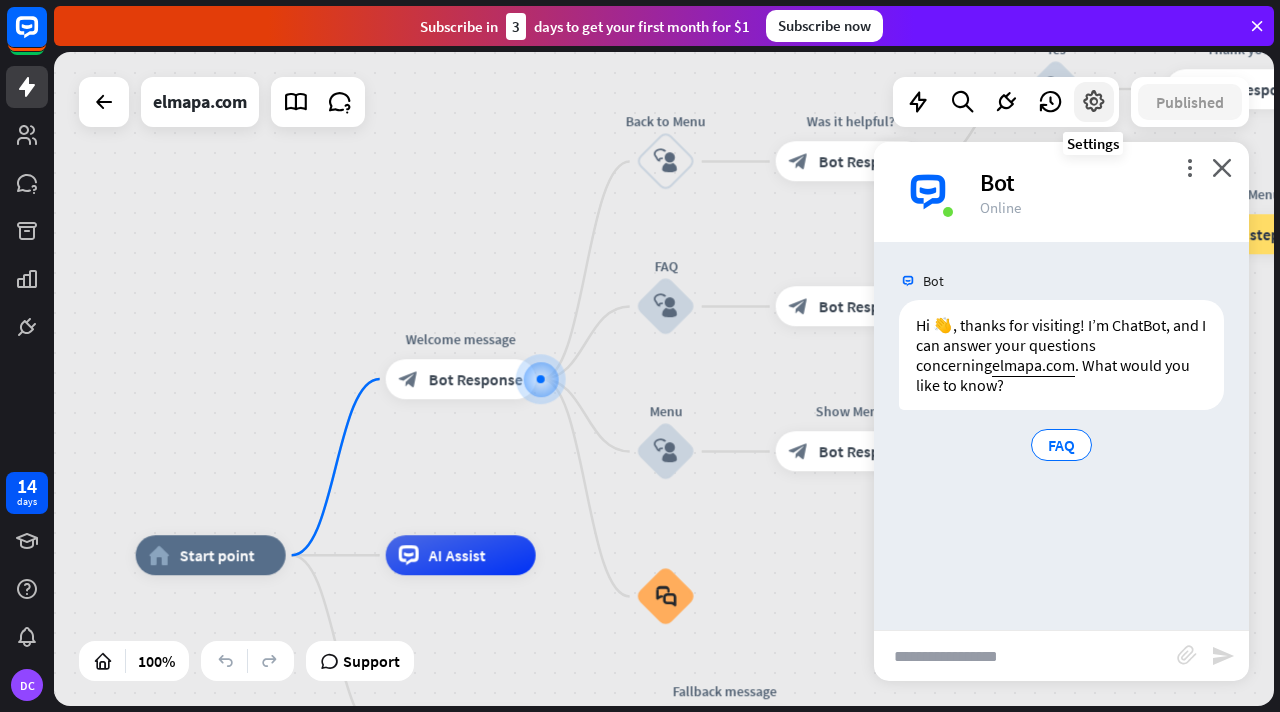 click at bounding box center [1094, 102] 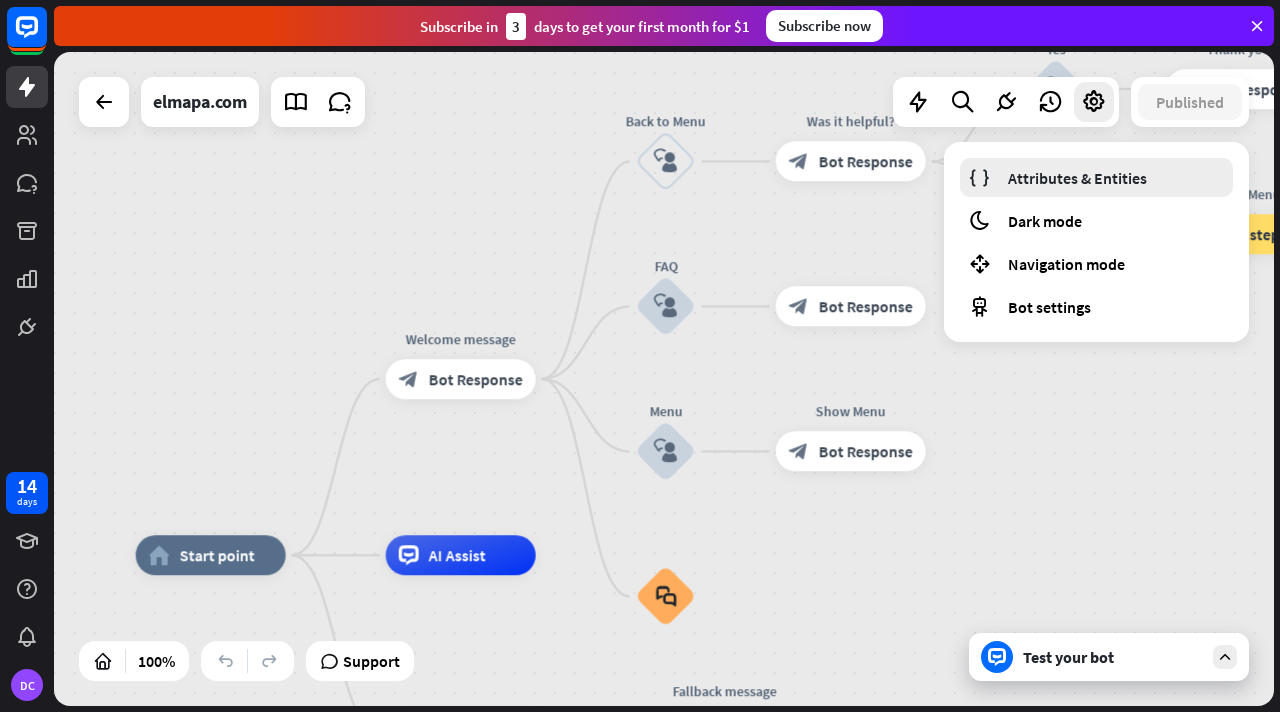 click on "Attributes & Entities" at bounding box center [1096, 177] 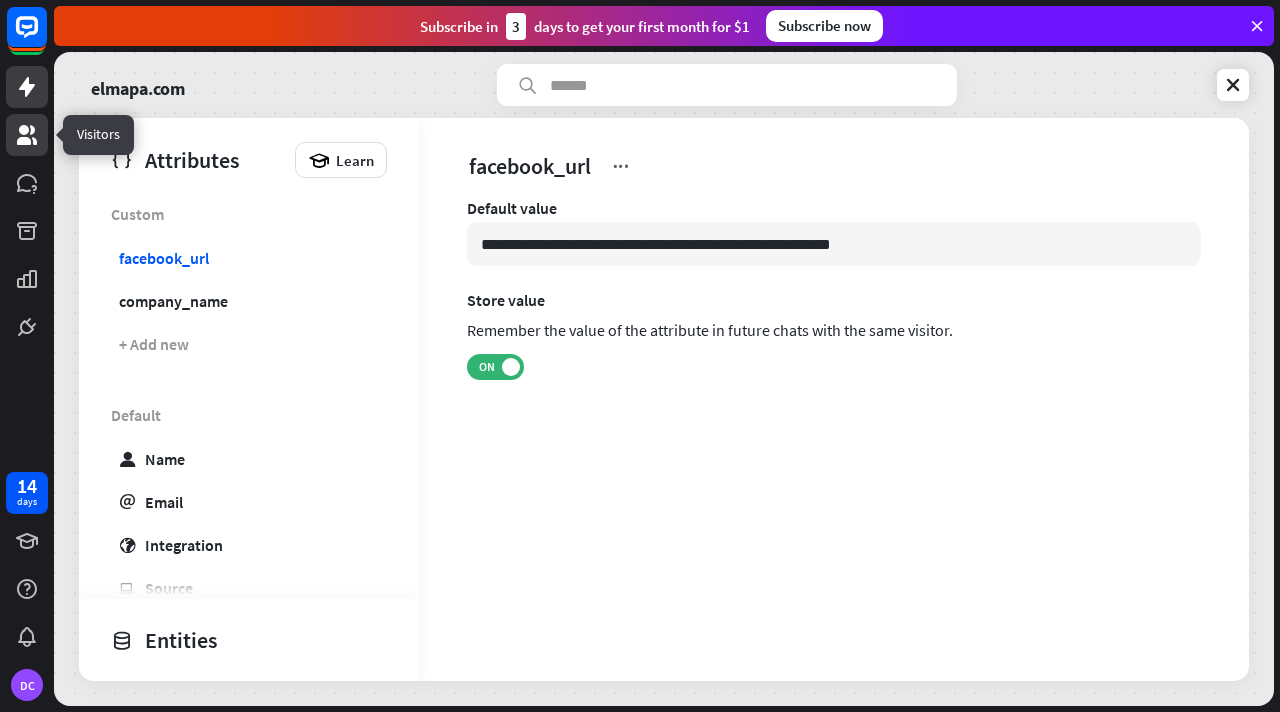 click 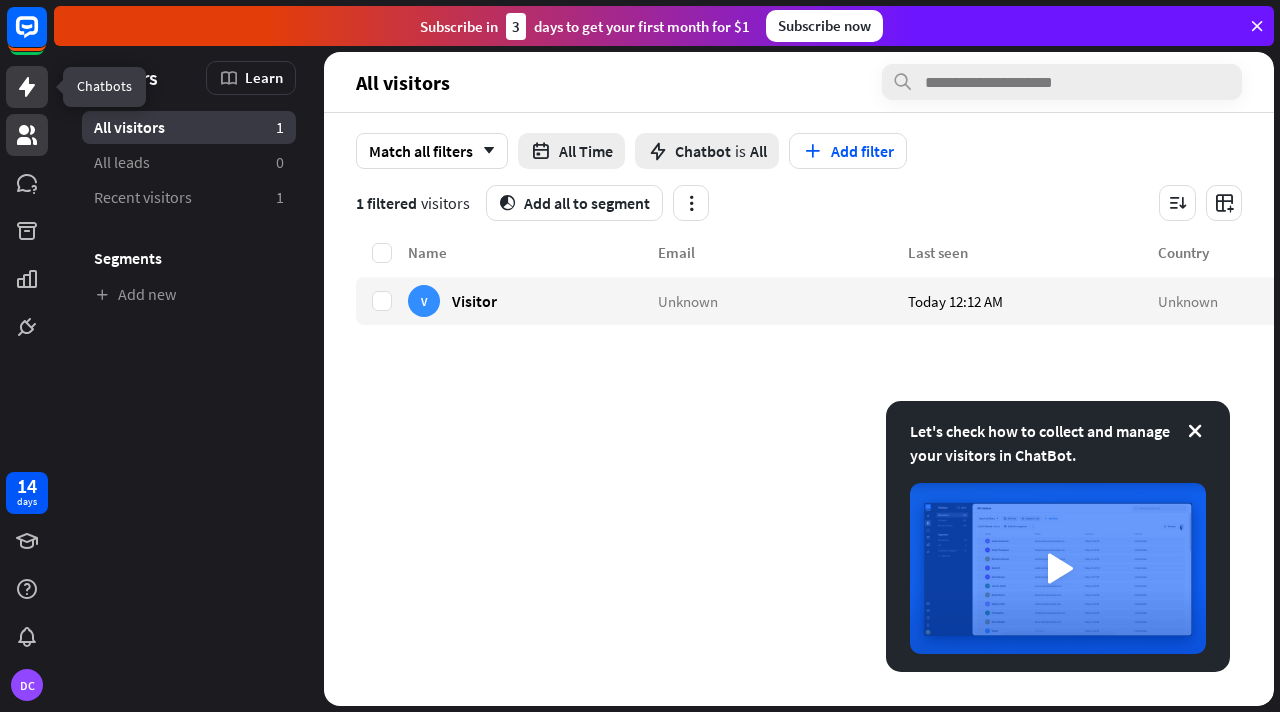 click 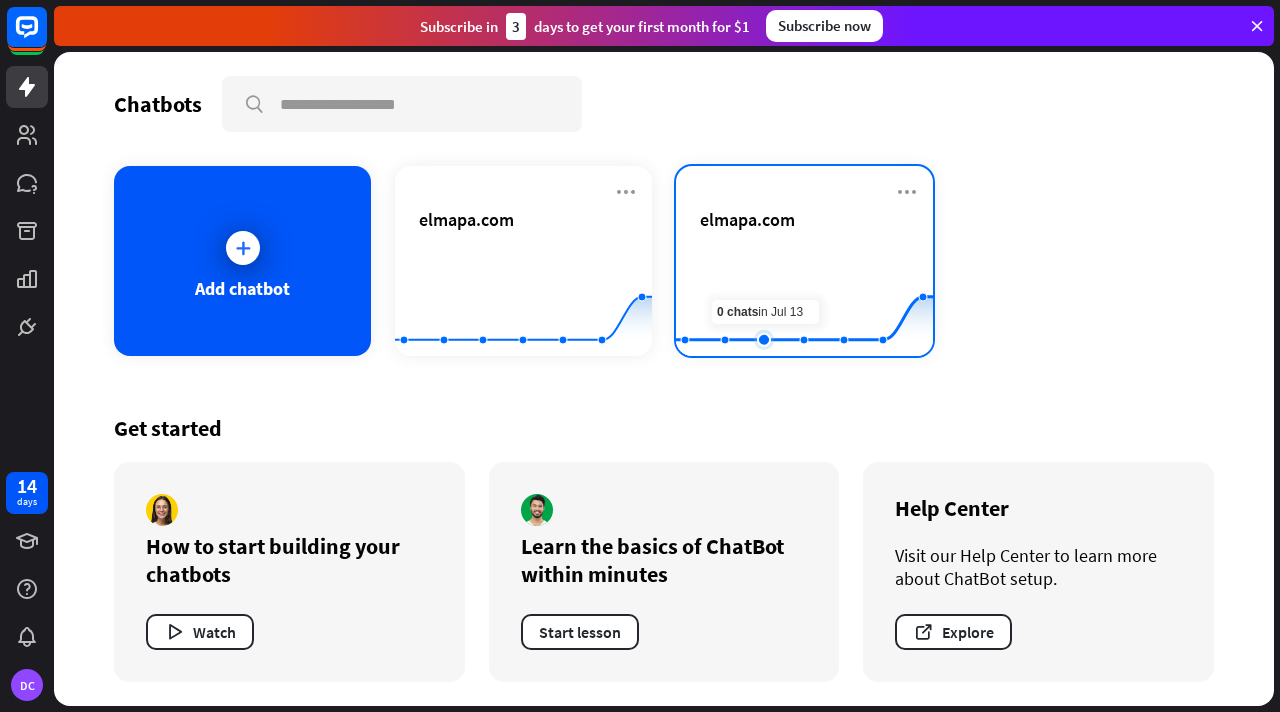 click 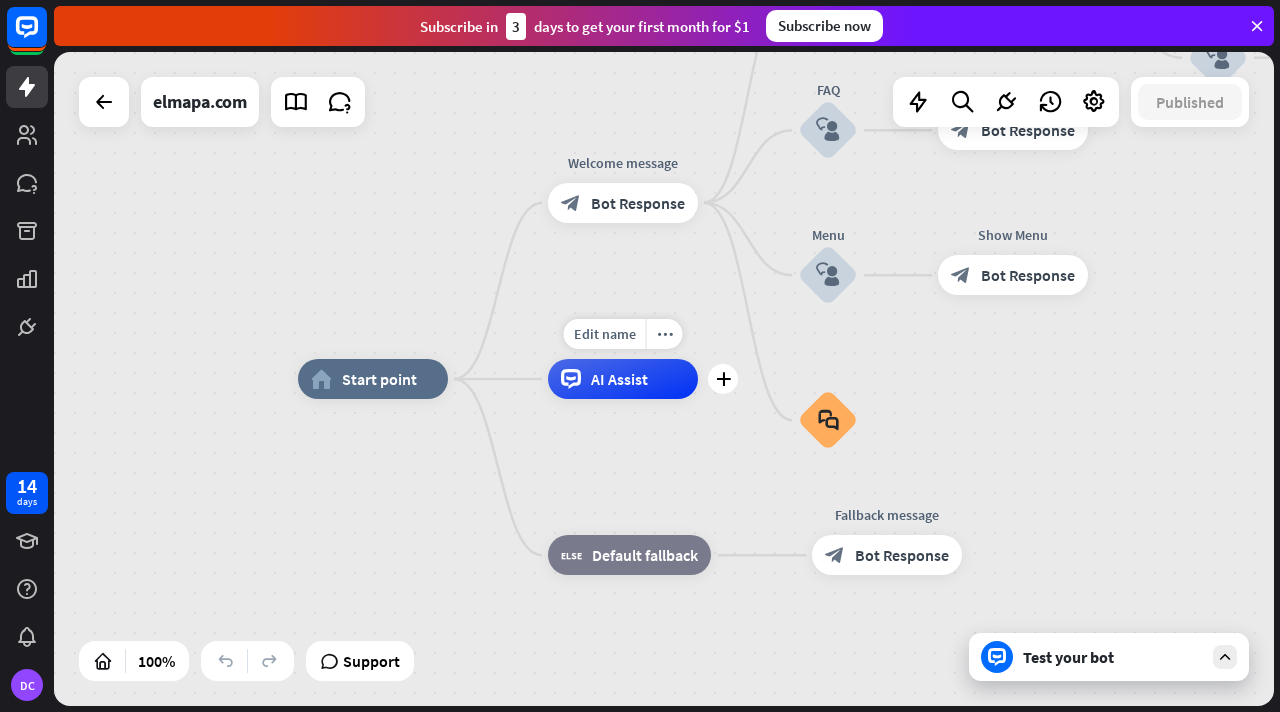 click on "AI Assist" at bounding box center (619, 379) 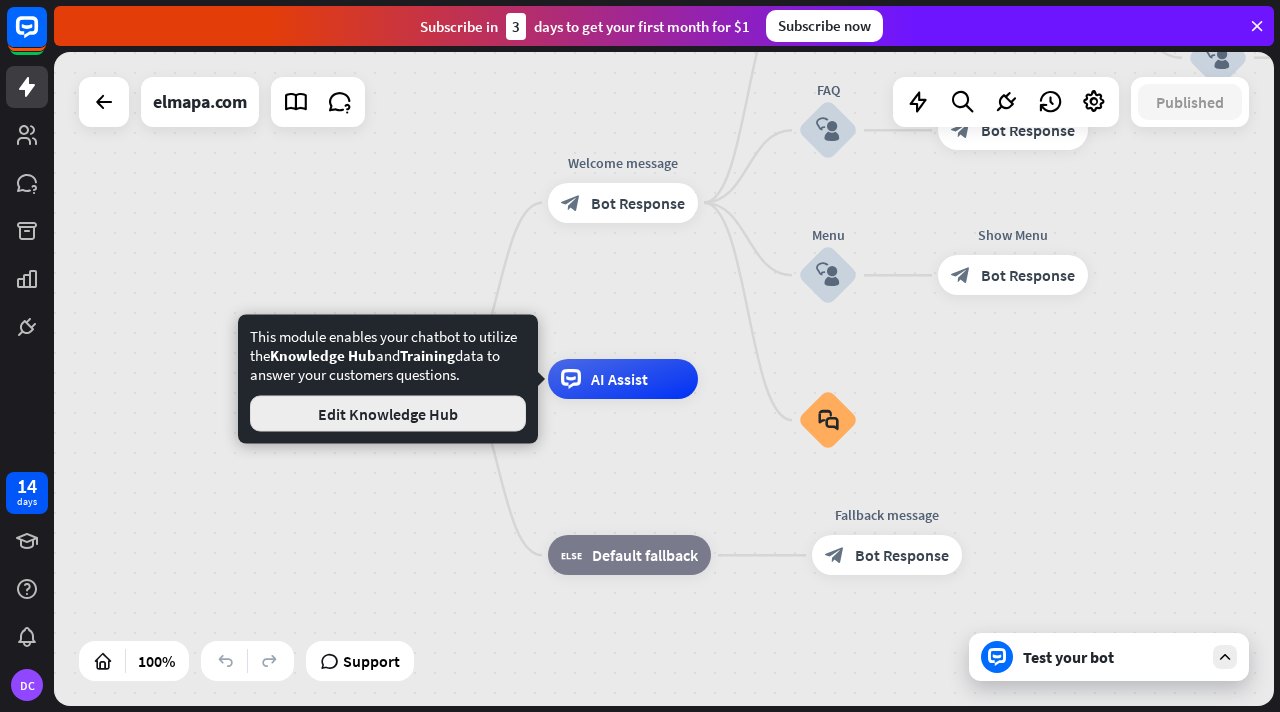click on "Edit Knowledge Hub" at bounding box center (388, 414) 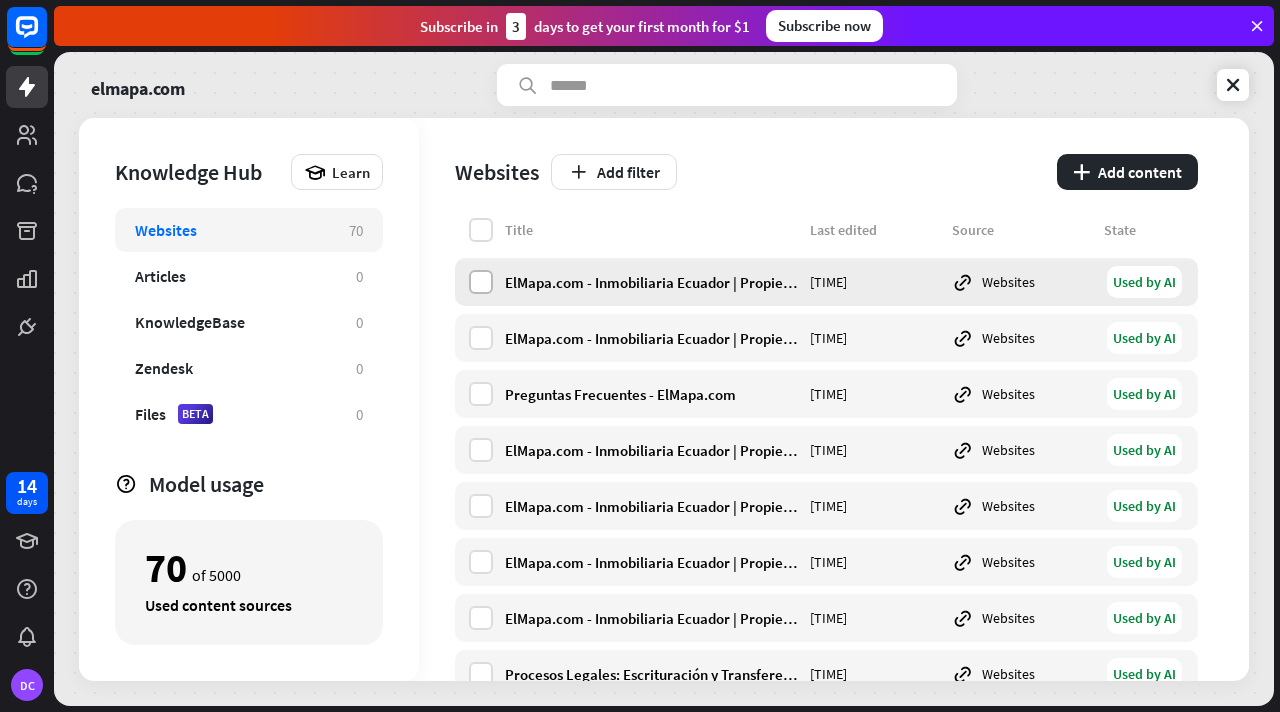 click at bounding box center [481, 282] 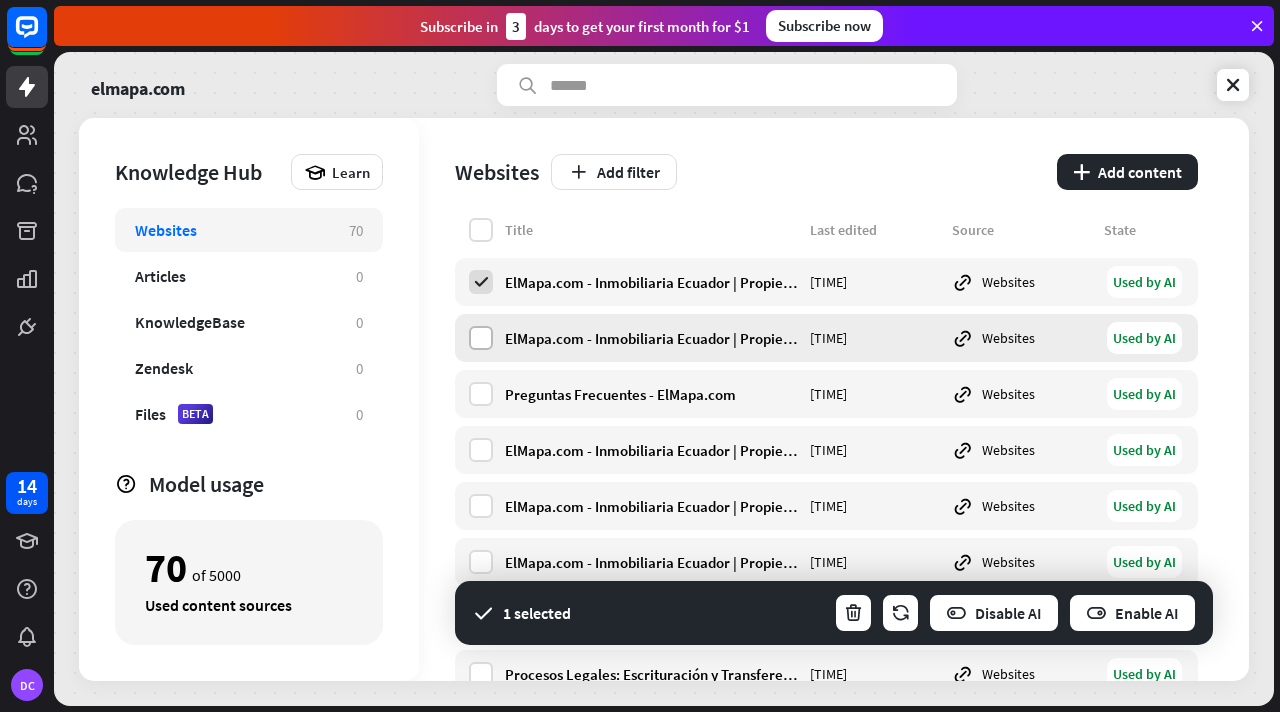 click at bounding box center [481, 338] 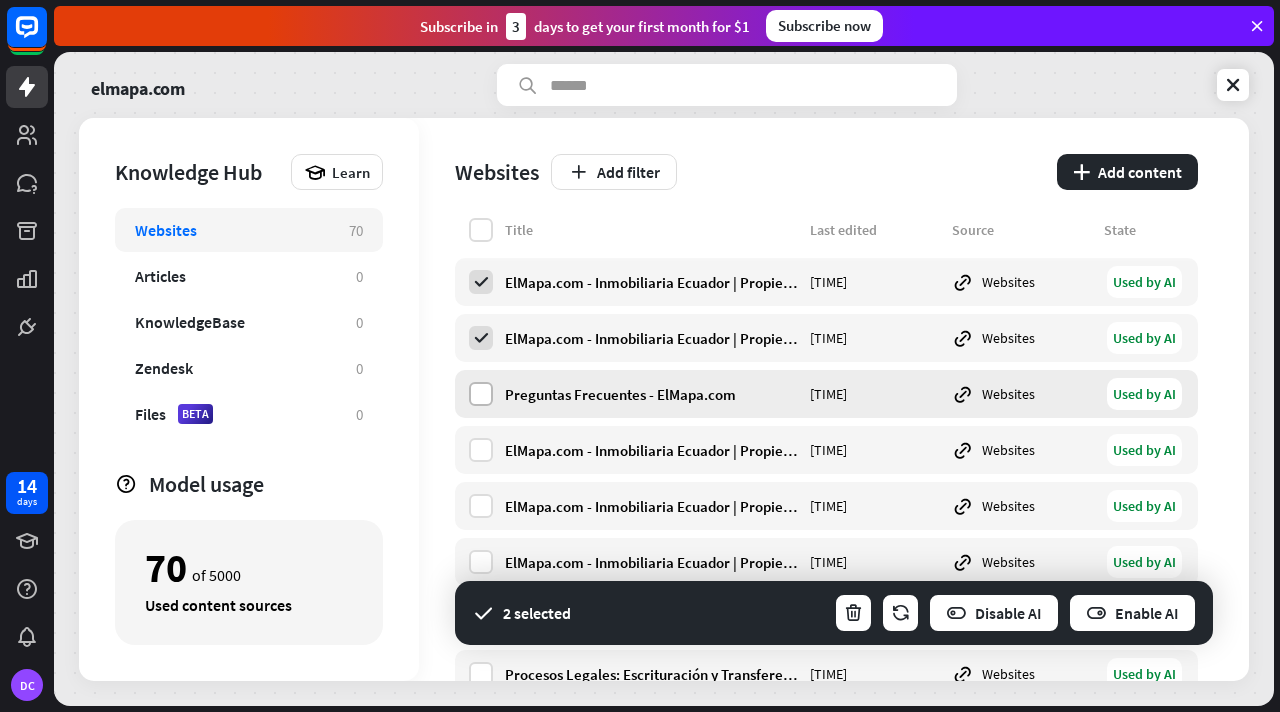 click at bounding box center [481, 394] 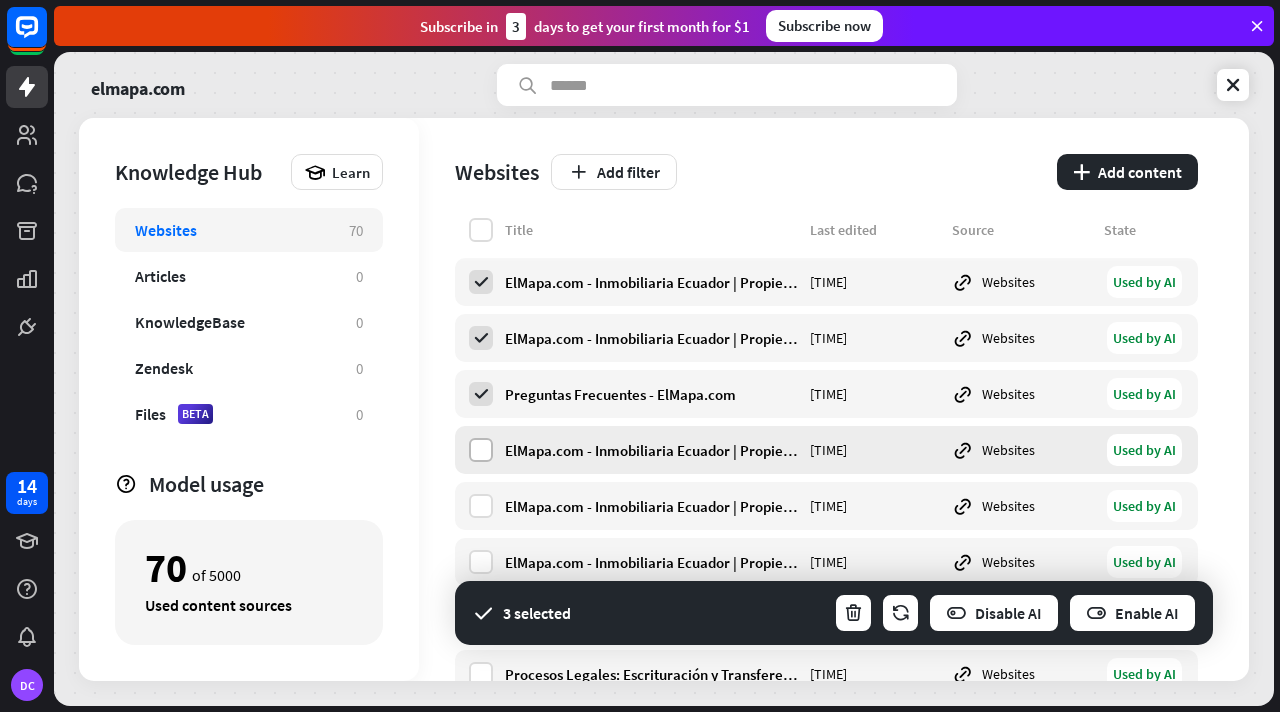 click at bounding box center (481, 450) 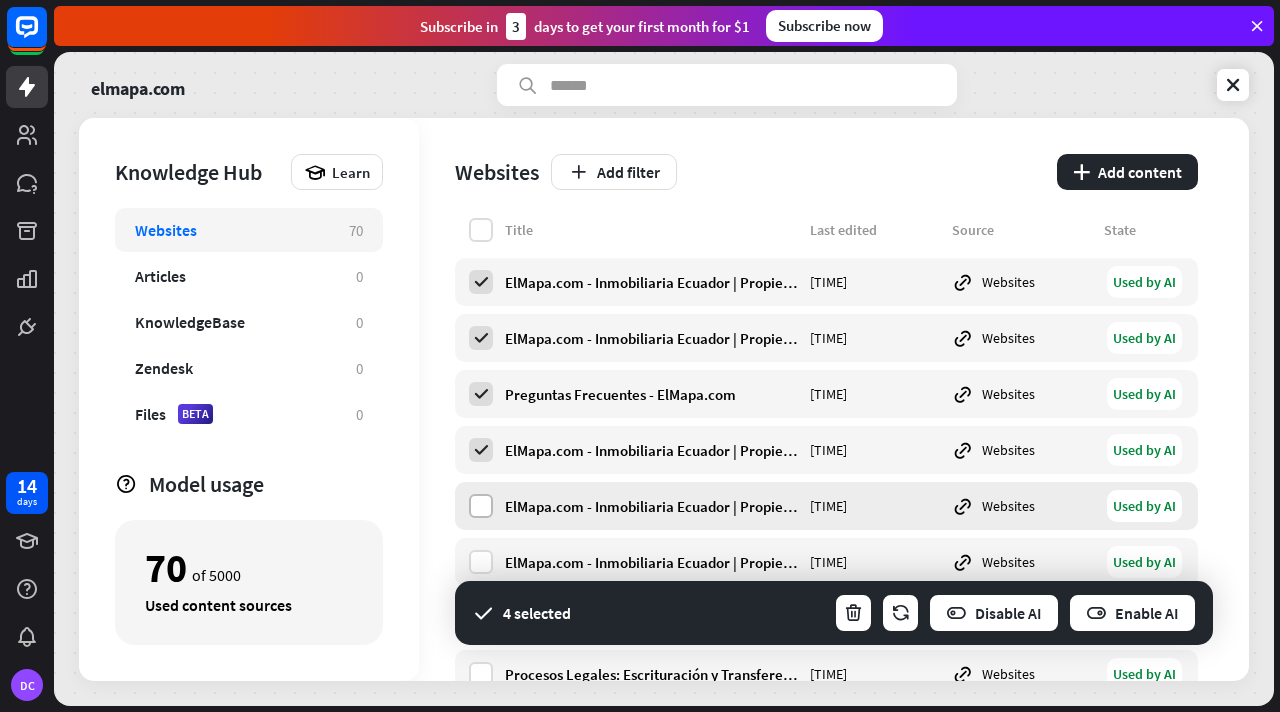 click at bounding box center [481, 506] 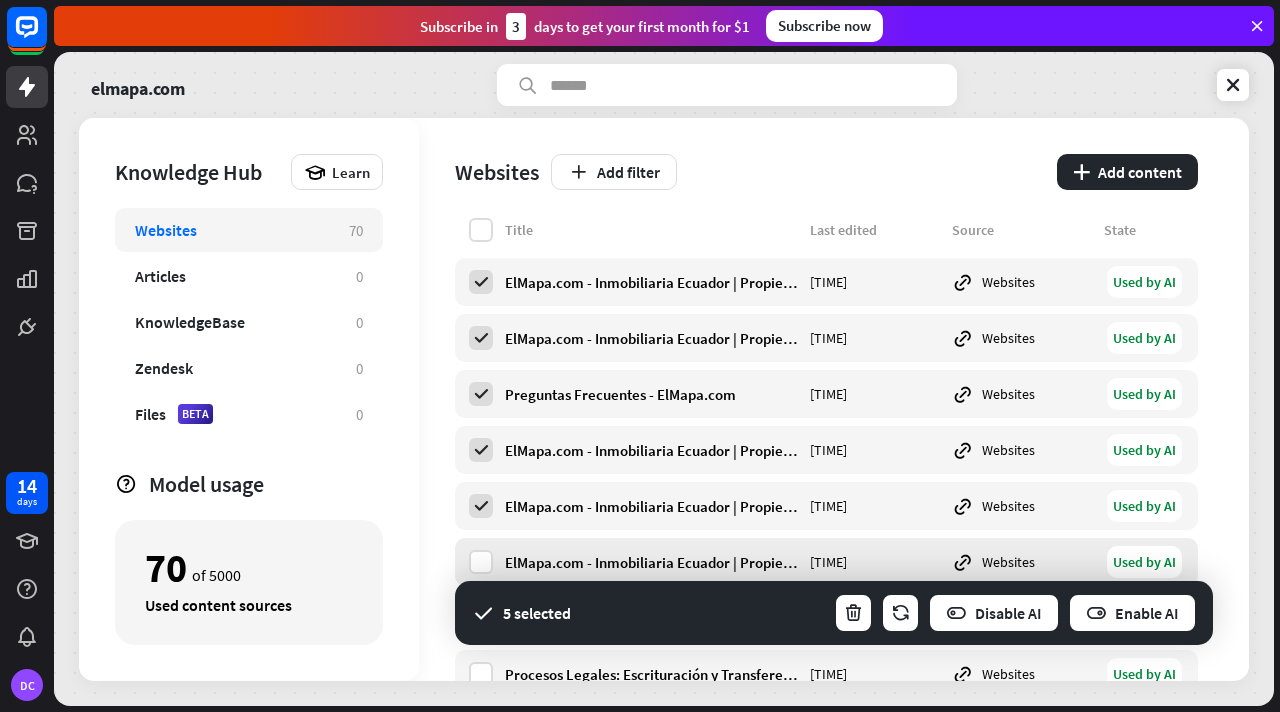 click on "ElMapa.com - Inmobiliaria Ecuador | Propiedades en Venta y Renta
Yesterday 11:38 PM
Websites
Used by AI" at bounding box center [826, 562] 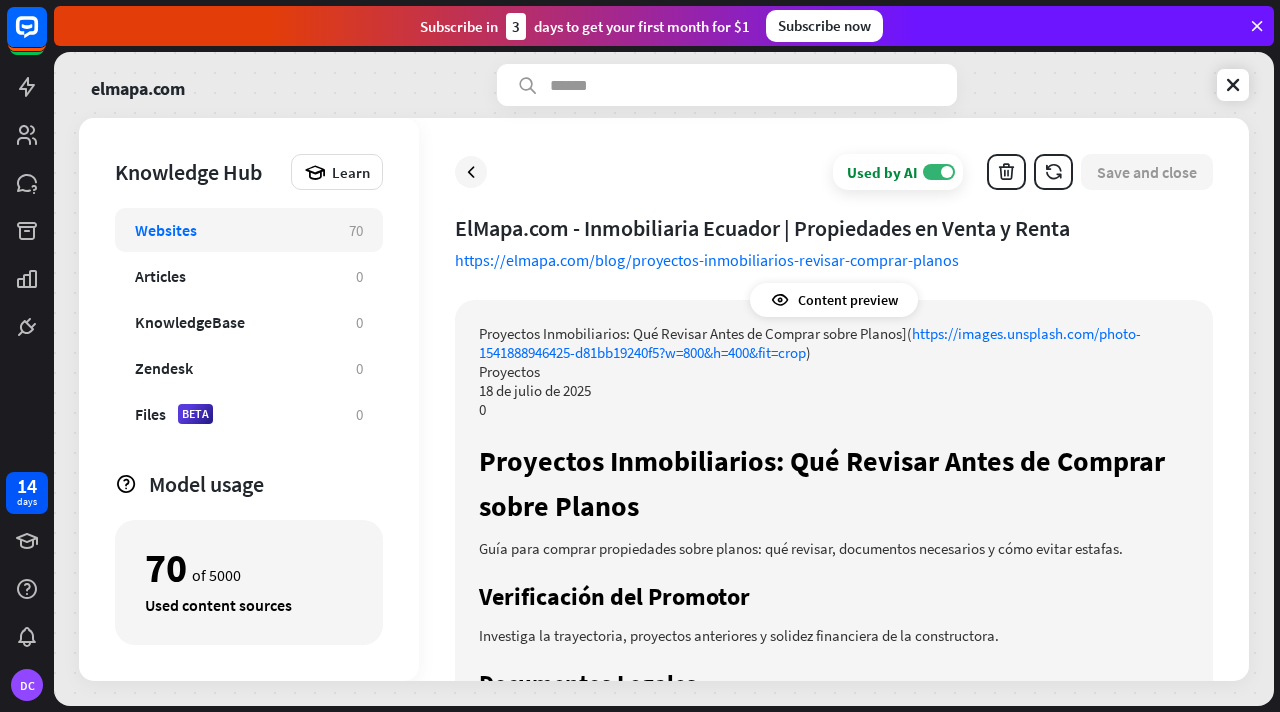 click on "Websites     70" at bounding box center (249, 230) 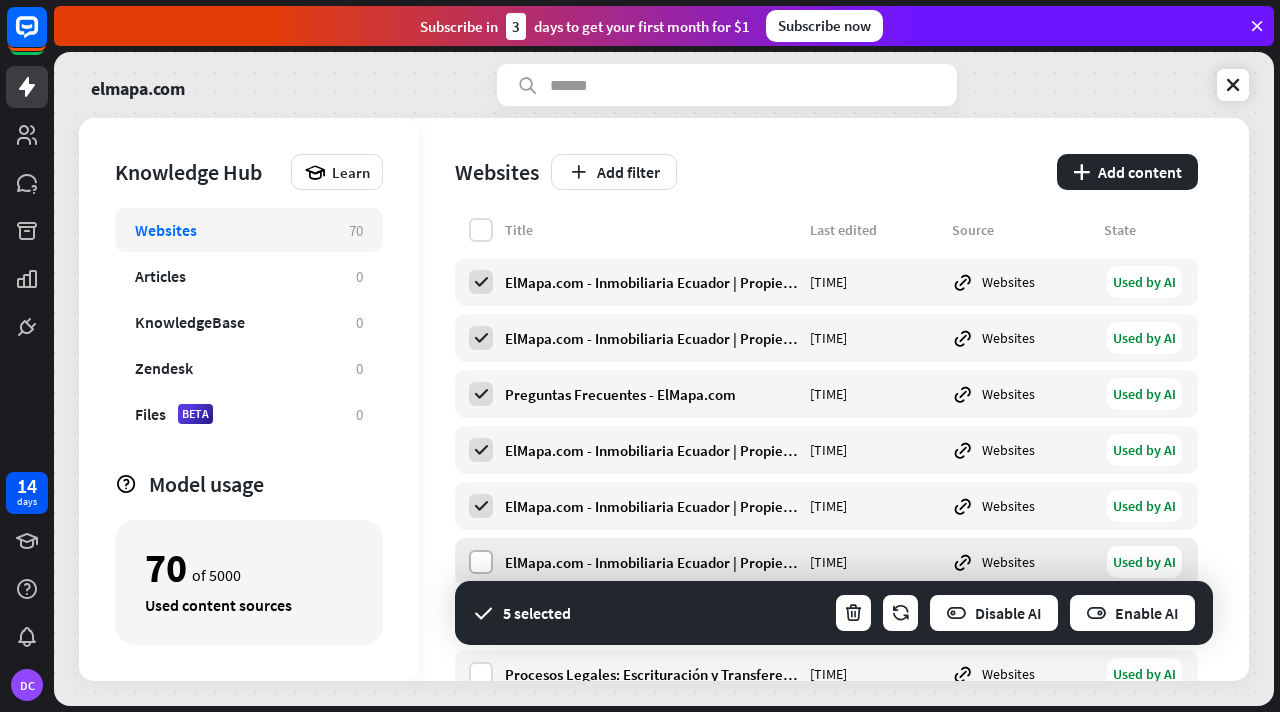 click at bounding box center [481, 562] 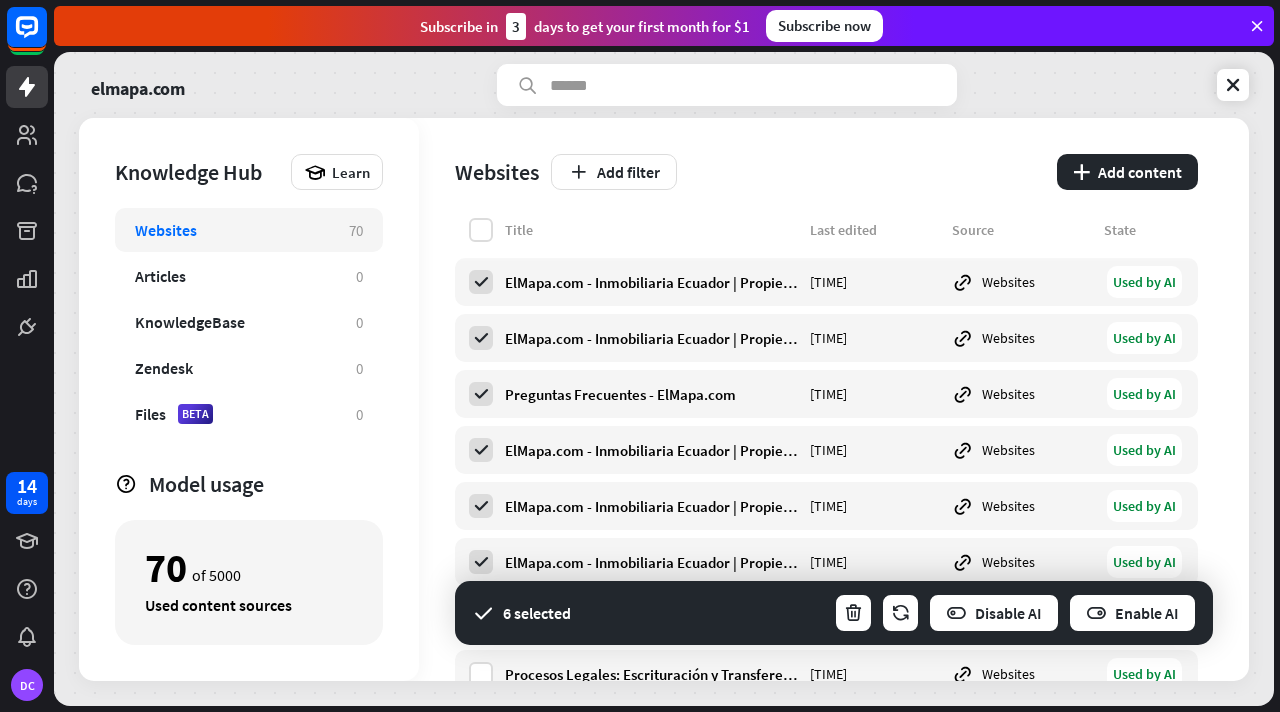 click on "ElMapa.com - Inmobiliaria Ecuador | Propiedades en Venta y Renta
Yesterday 11:38 PM
Websites
Used by AI   ElMapa.com - Inmobiliaria Ecuador | Propiedades en Venta y Renta
Yesterday 11:38 PM
Websites
Used by AI   Preguntas Frecuentes - ElMapa.com
Yesterday 11:38 PM
Websites
Used by AI   ElMapa.com - Inmobiliaria Ecuador | Propiedades en Venta y Renta
Yesterday 11:38 PM" at bounding box center (664, 379) 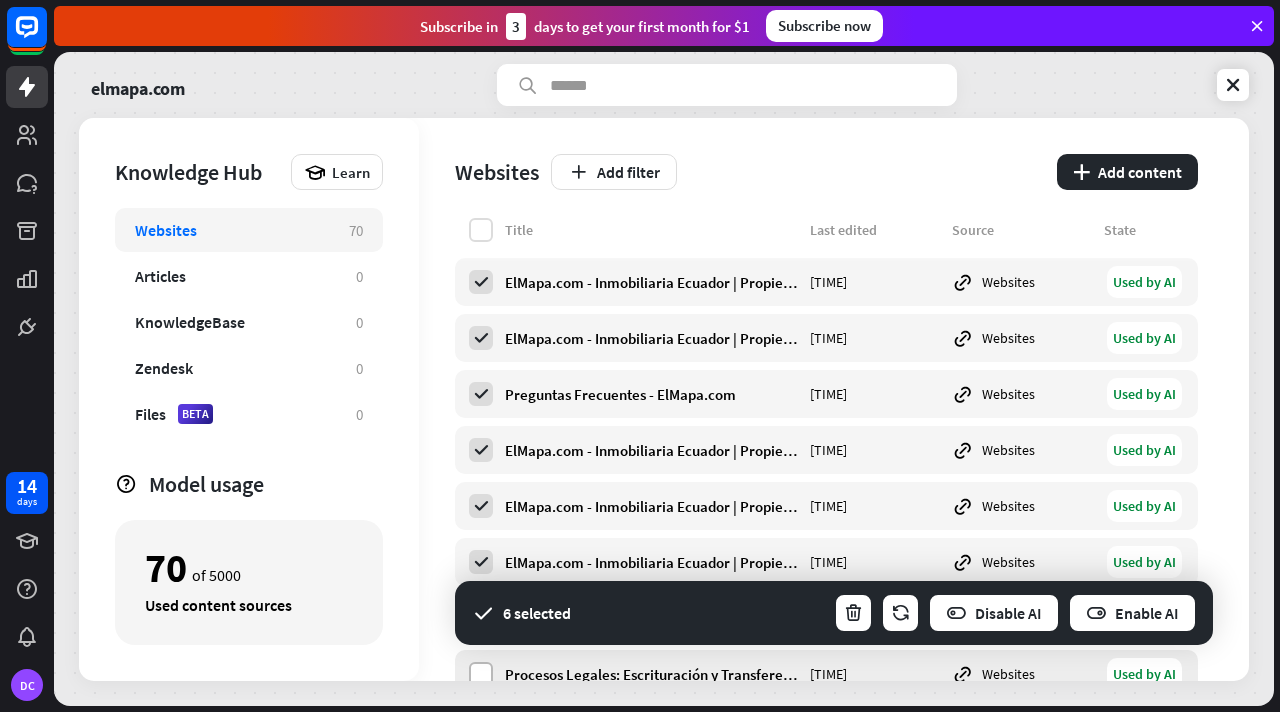 click at bounding box center [481, 674] 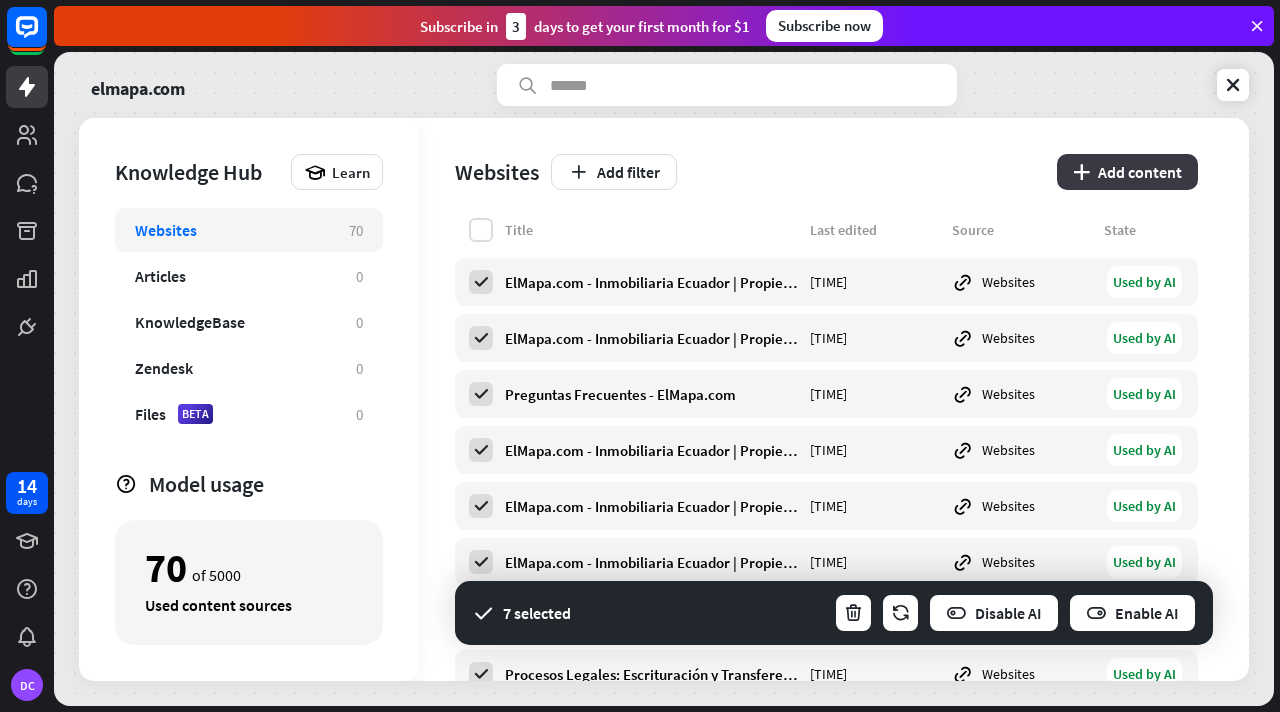 click on "plus
Add content" at bounding box center (1127, 172) 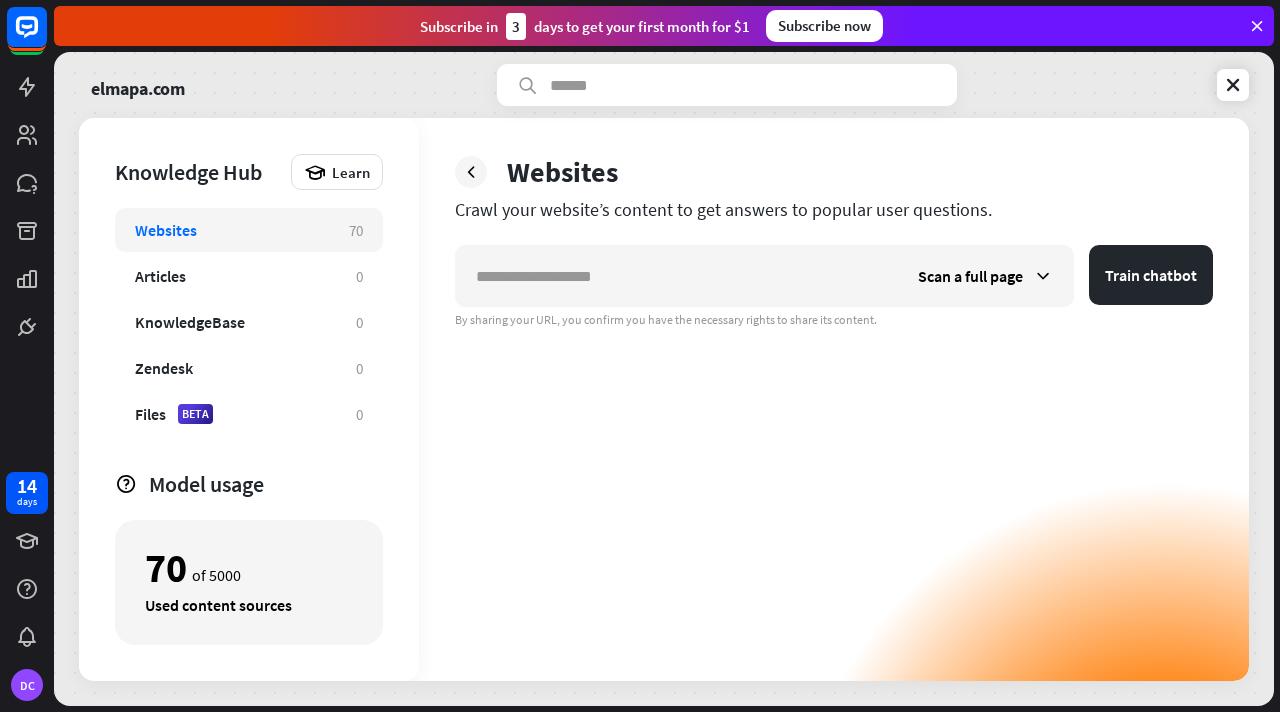 click on "Websites" at bounding box center [232, 230] 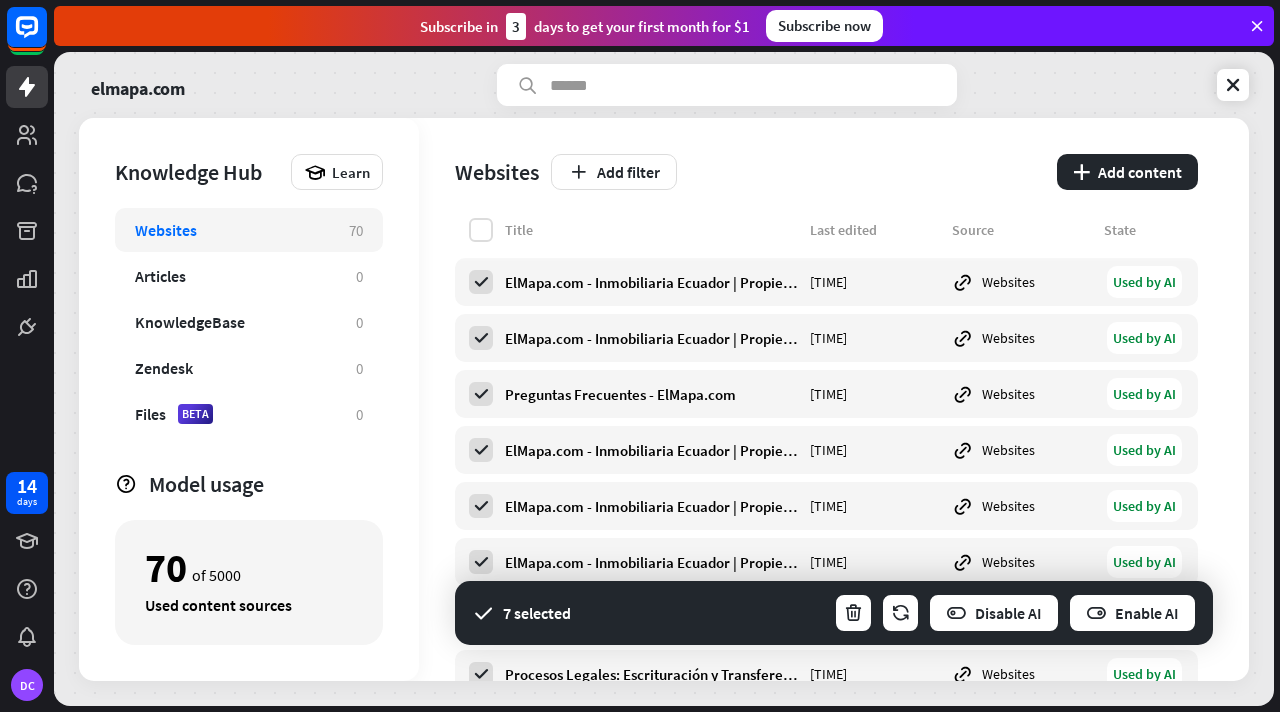click on "ElMapa.com - Inmobiliaria Ecuador | Propiedades en Venta y Renta
Yesterday 11:38 PM
Websites
Used by AI   ElMapa.com - Inmobiliaria Ecuador | Propiedades en Venta y Renta
Yesterday 11:38 PM
Websites
Used by AI   Preguntas Frecuentes - ElMapa.com
Yesterday 11:38 PM
Websites
Used by AI   ElMapa.com - Inmobiliaria Ecuador | Propiedades en Venta y Renta
Yesterday 11:38 PM
Websites
Used by AI   ElMapa.com - Inmobiliaria Ecuador | Propiedades en Venta y Renta
Yesterday 11:38 PM
Websites
Used by AI   ElMapa.com - Inmobiliaria Ecuador | Propiedades en Venta y Renta" at bounding box center (834, 399) 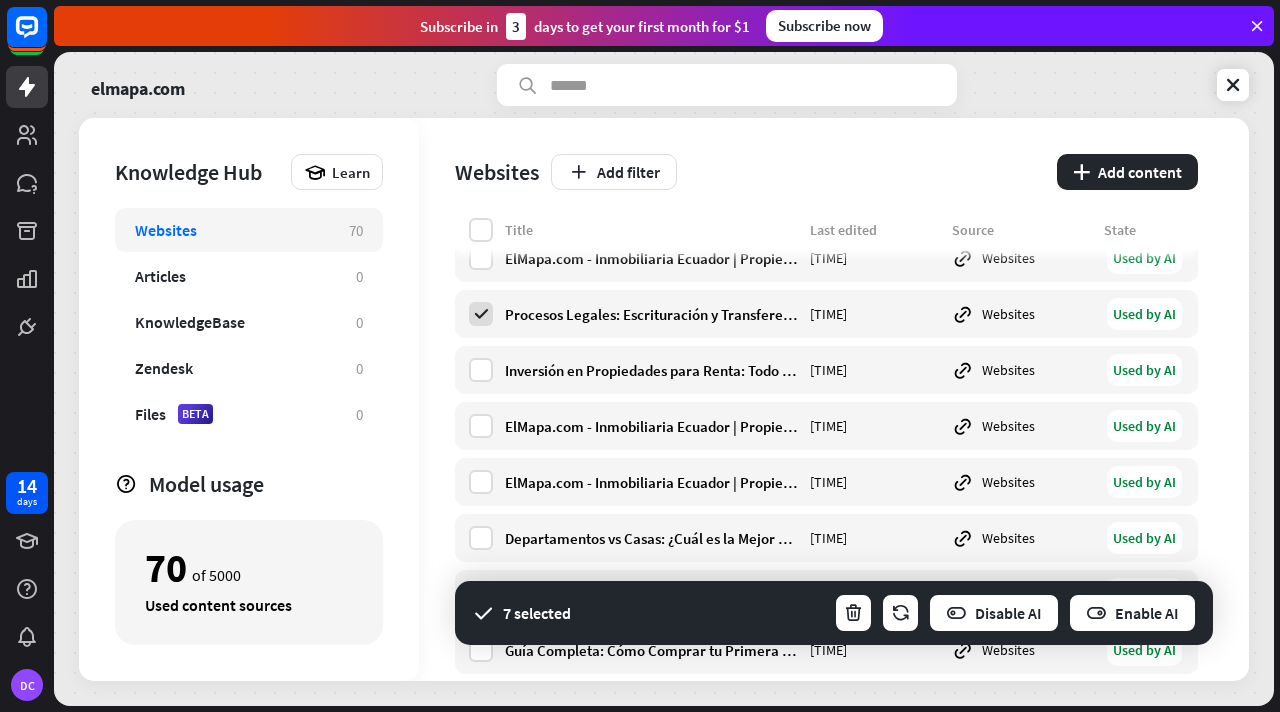 scroll, scrollTop: 320, scrollLeft: 0, axis: vertical 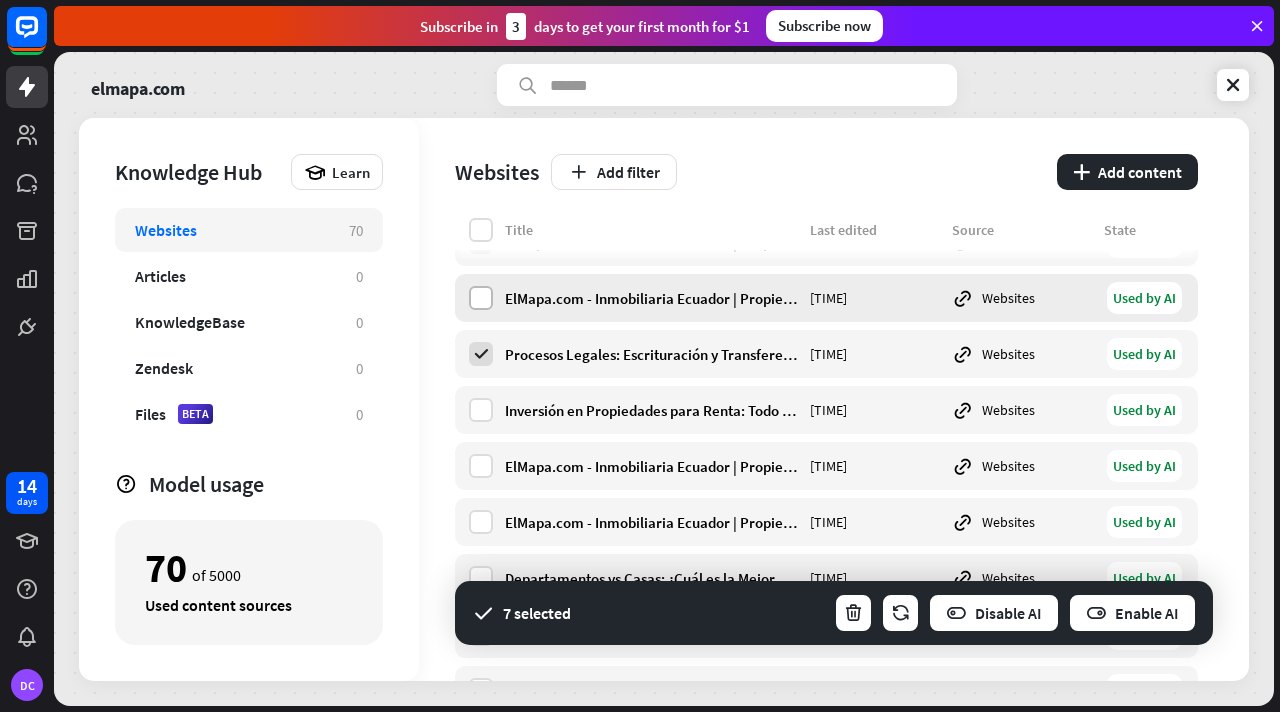 click at bounding box center (481, 298) 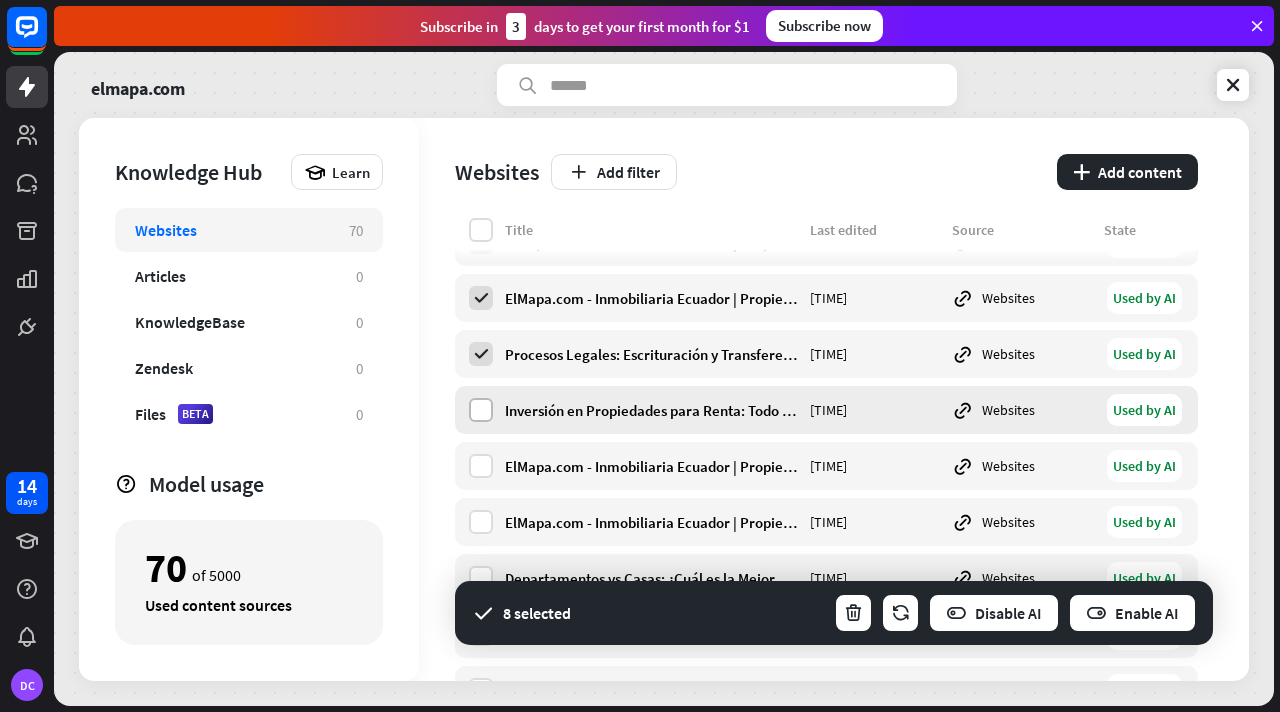 click at bounding box center (481, 410) 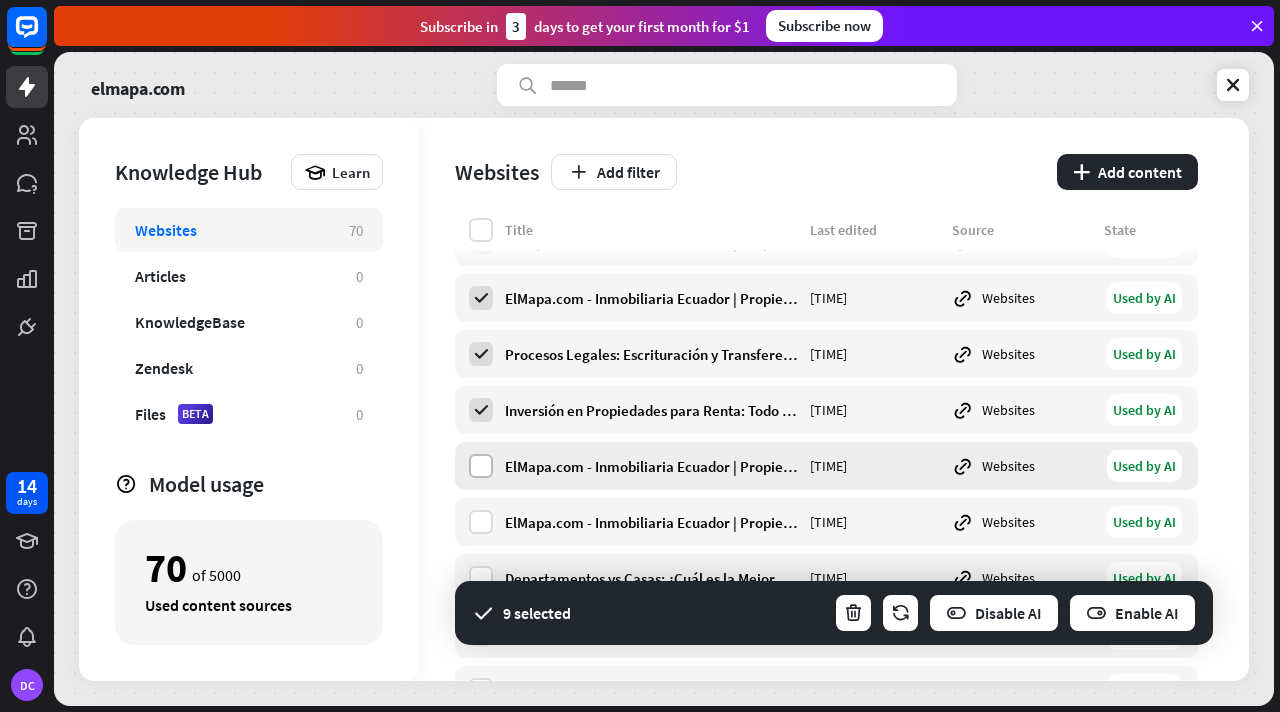 click at bounding box center [481, 466] 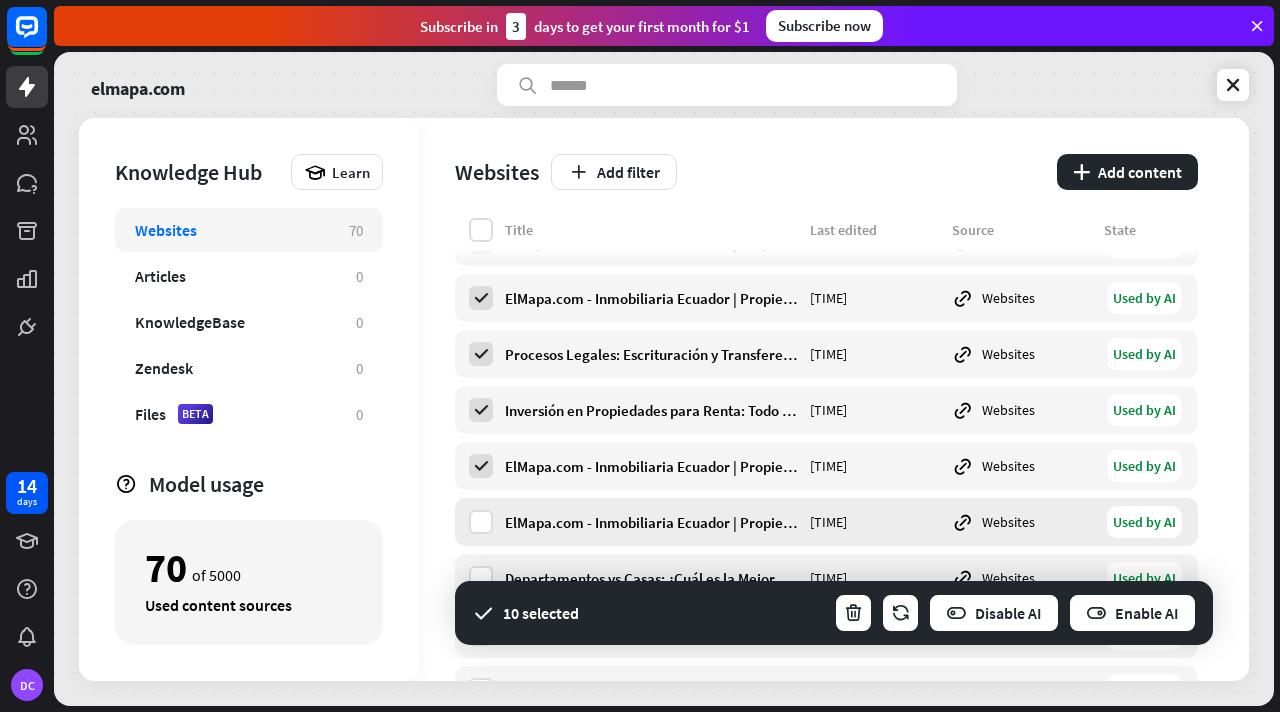 click on "ElMapa.com - Inmobiliaria Ecuador | Propiedades en Venta y Renta
Yesterday 11:38 PM
Websites
Used by AI" at bounding box center (826, 522) 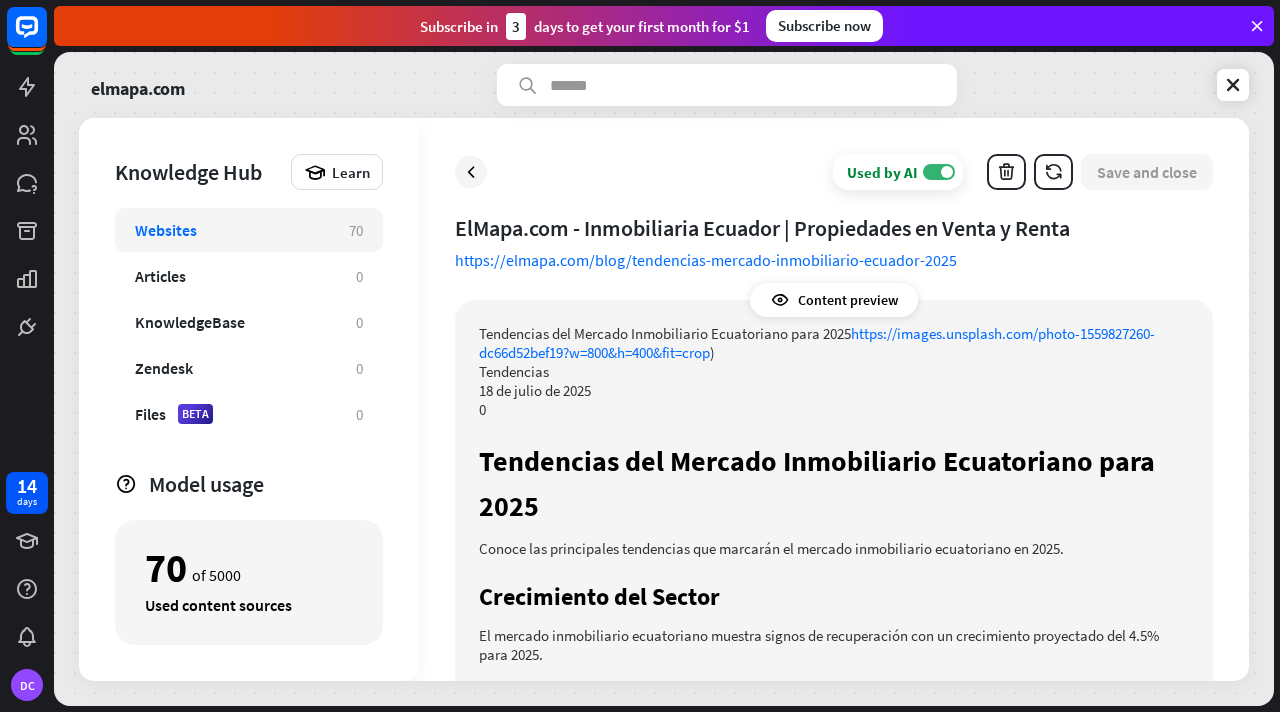 click on "Websites" at bounding box center [166, 230] 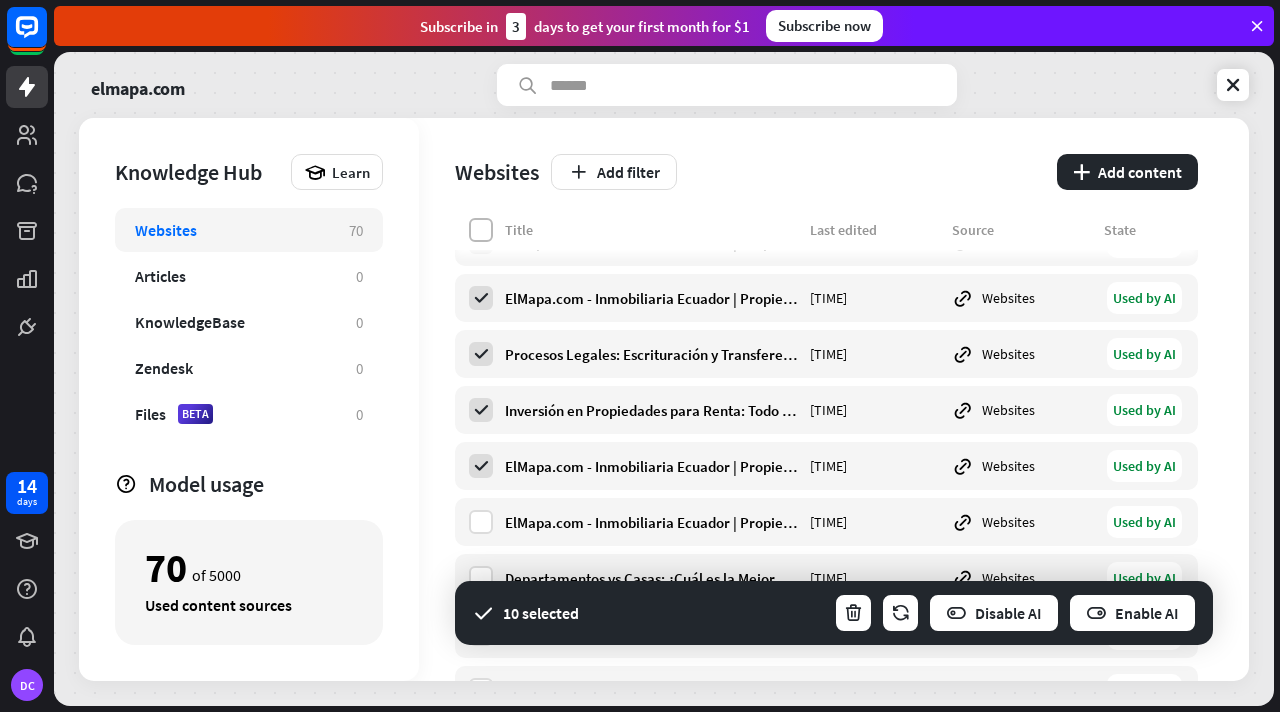 click at bounding box center [481, 230] 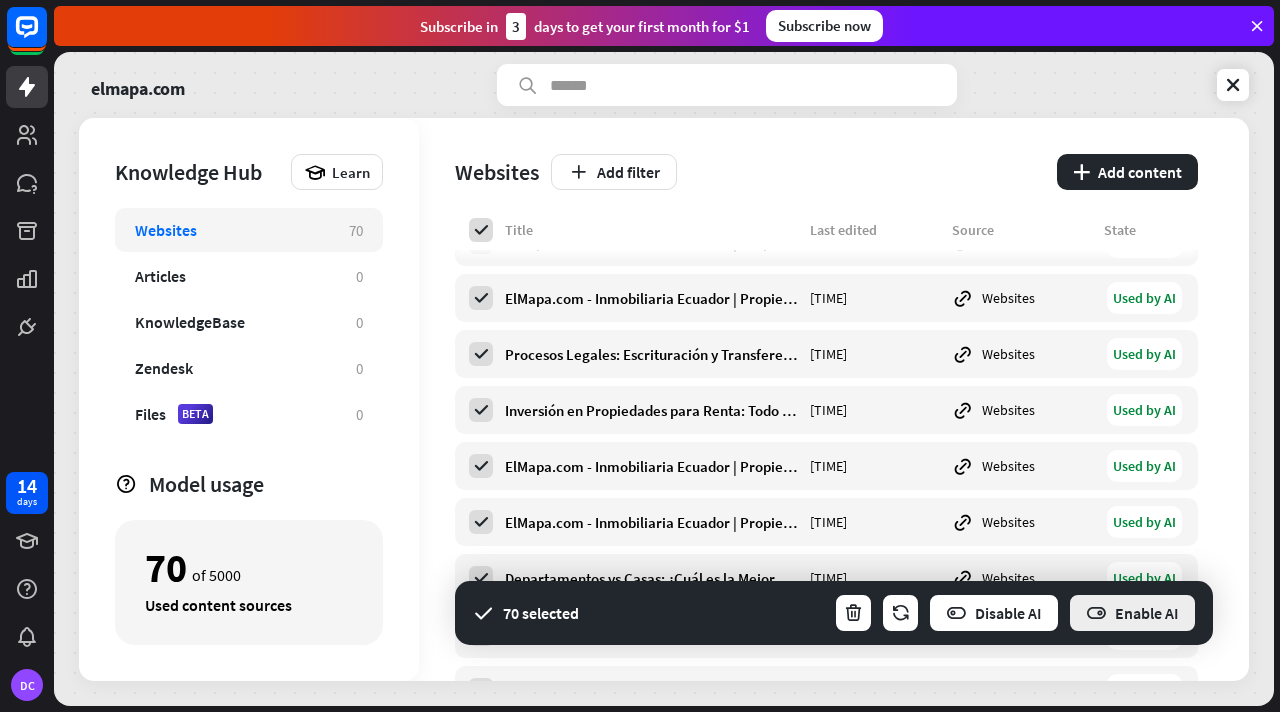 click on "Enable AI" at bounding box center (1132, 613) 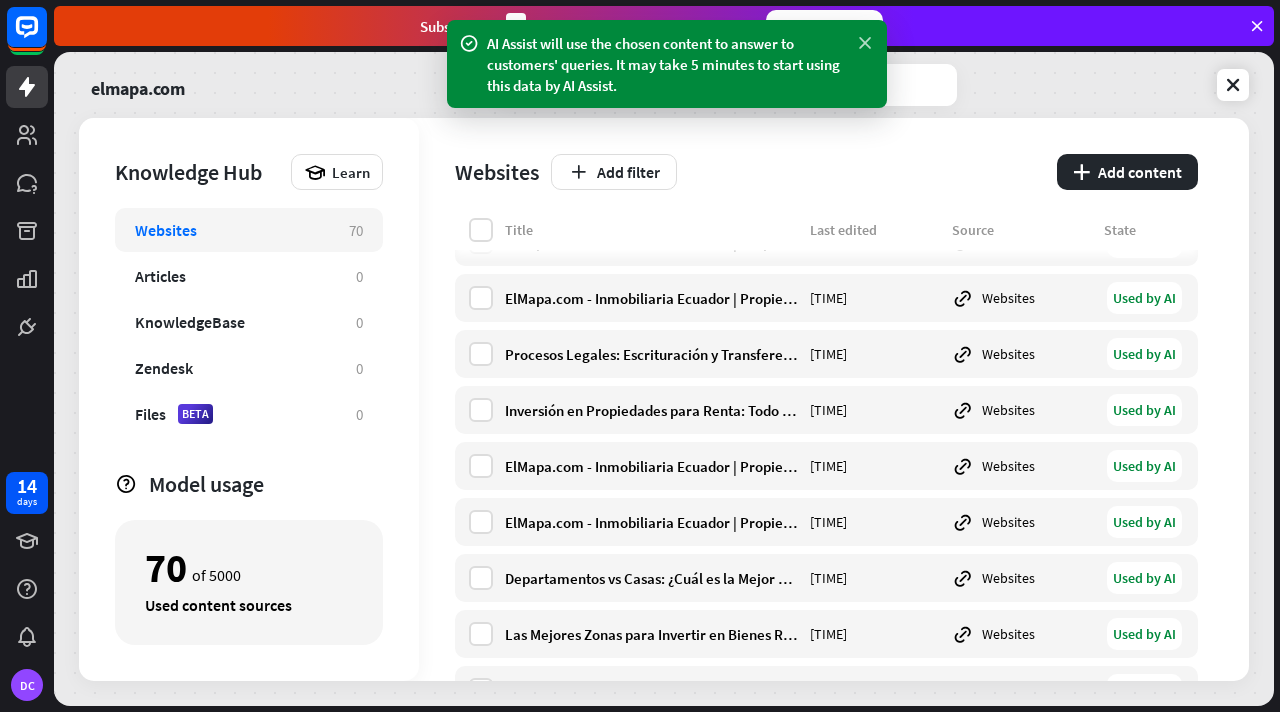 click at bounding box center [865, 43] 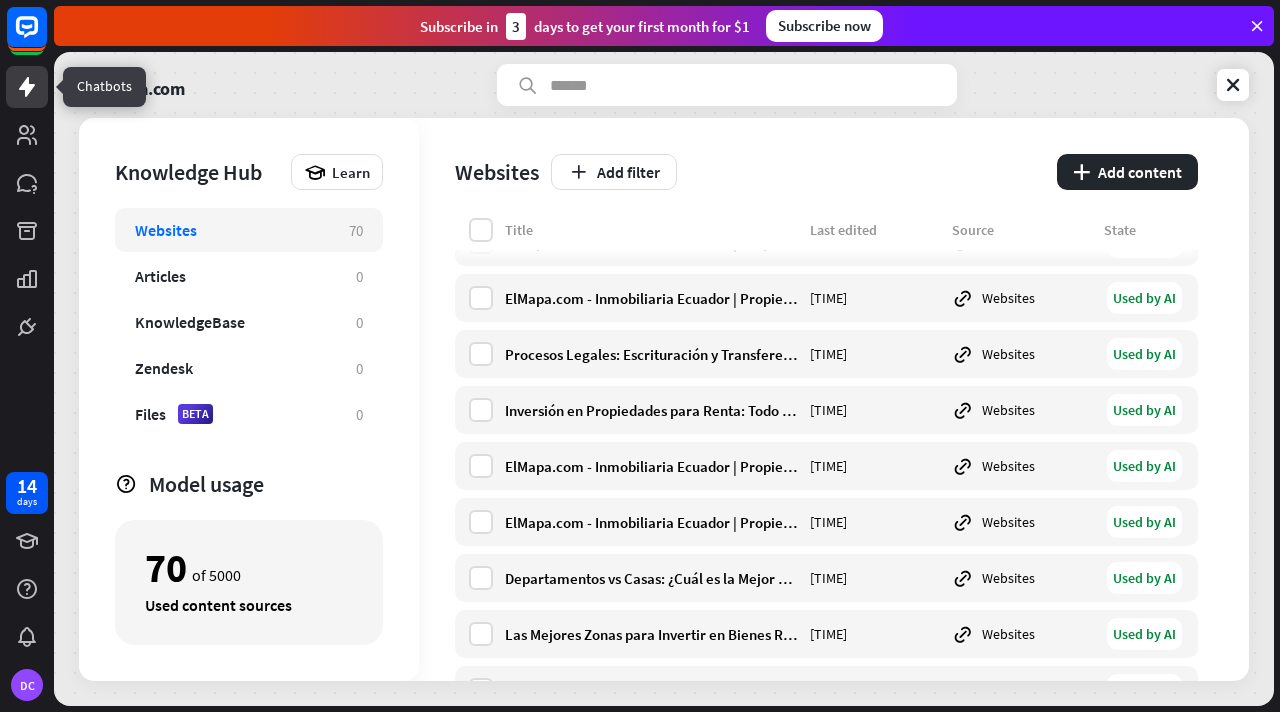 click 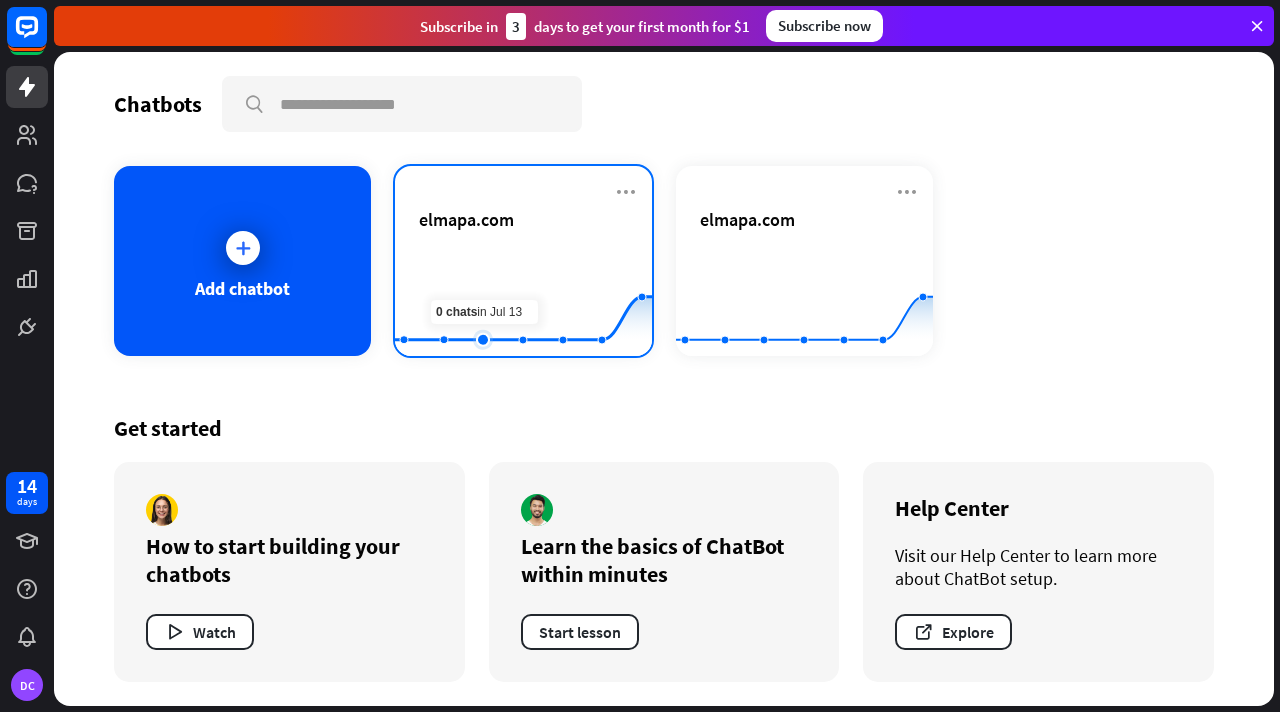 click 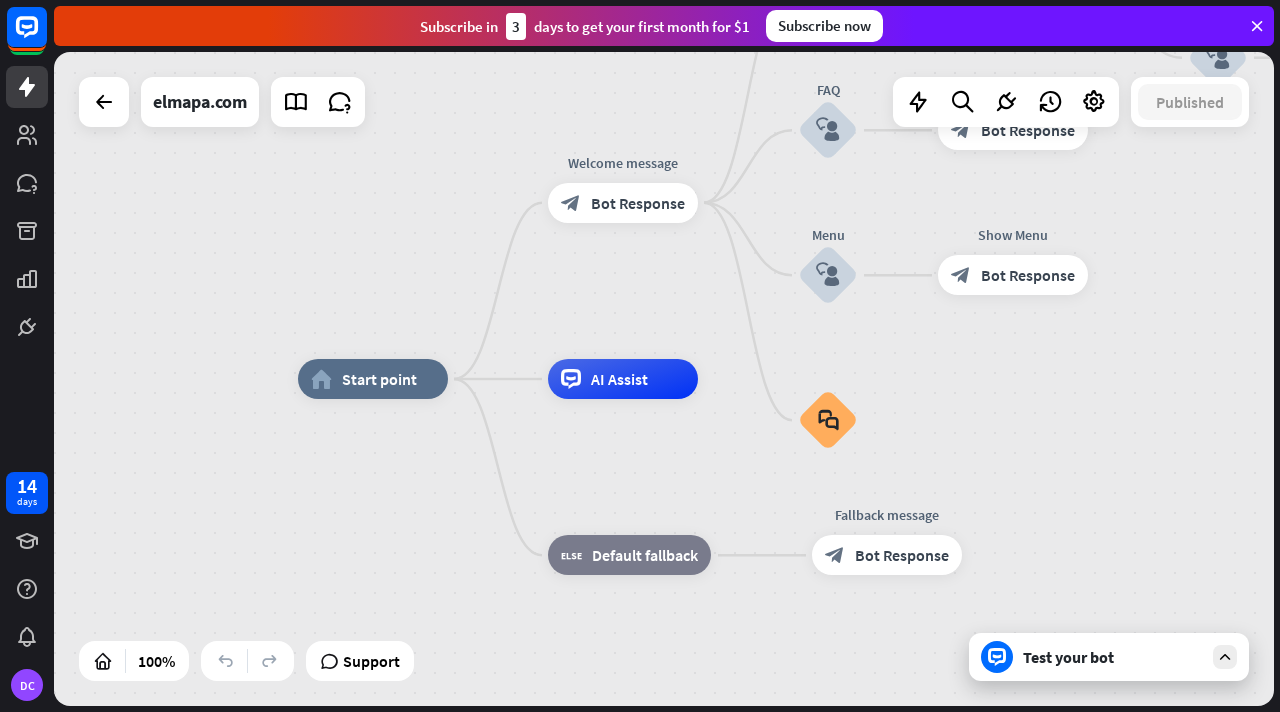 click on "home_2   Start point                 Welcome message   block_bot_response   Bot Response                 Back to Menu   block_user_input                 Was it helpful?   block_bot_response   Bot Response                 Yes   block_user_input                 Thank you!   block_bot_response   Bot Response                 No   block_user_input                 Back to Menu   block_goto   Go to step                 FAQ   block_user_input                   block_bot_response   Bot Response                 Menu   block_user_input                 Show Menu   block_bot_response   Bot Response                   block_faq                     AI Assist                   block_fallback   Default fallback                 Fallback message   block_bot_response   Bot Response" at bounding box center [908, 706] 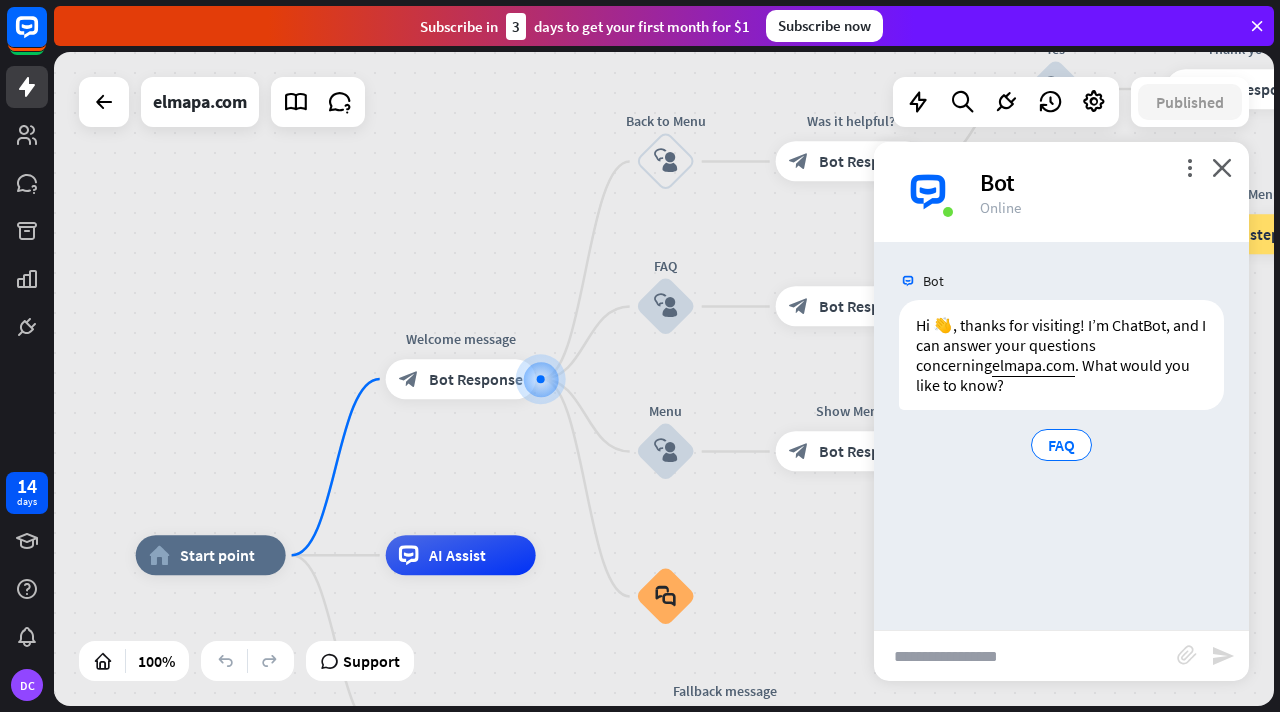click at bounding box center (1025, 656) 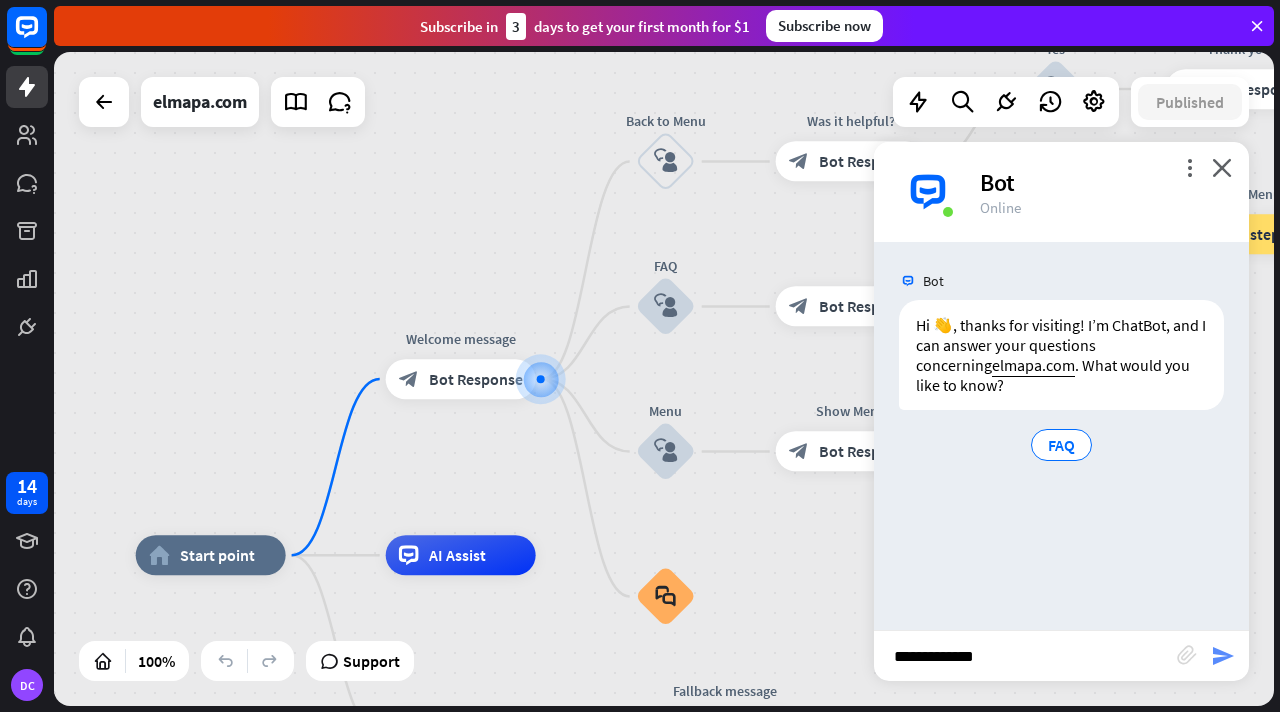 type on "**********" 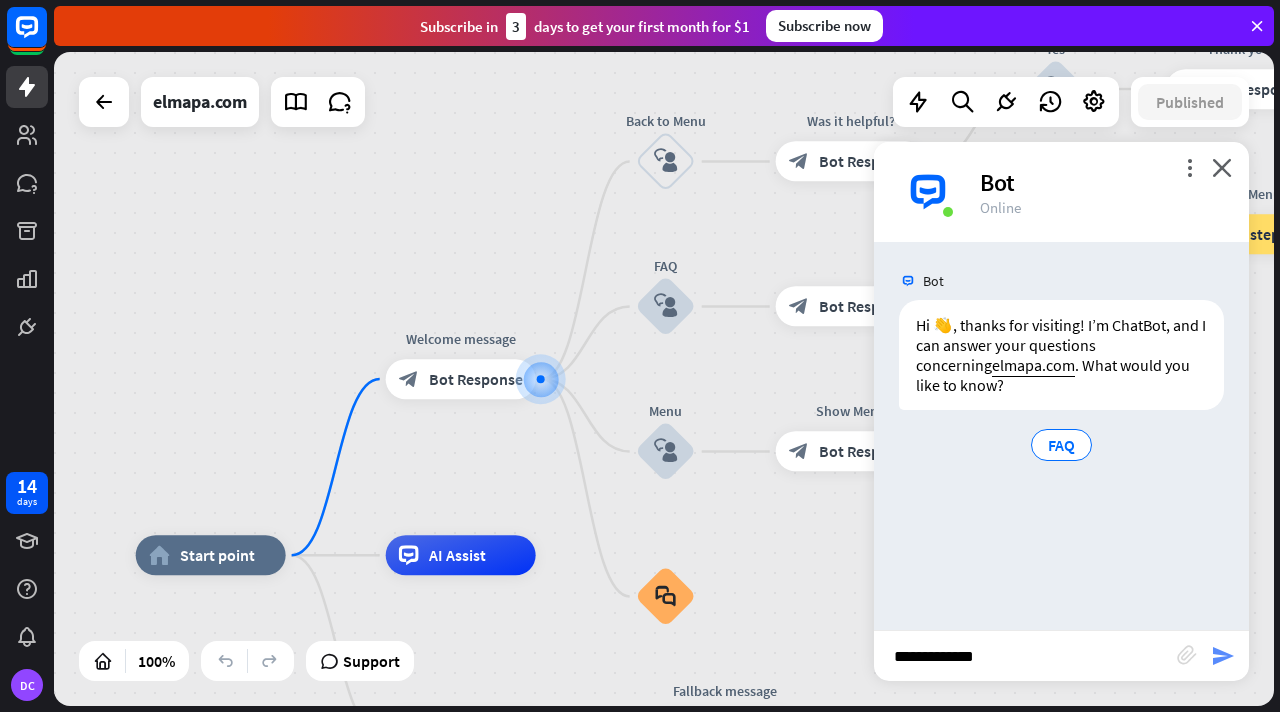 click on "send" at bounding box center (1223, 656) 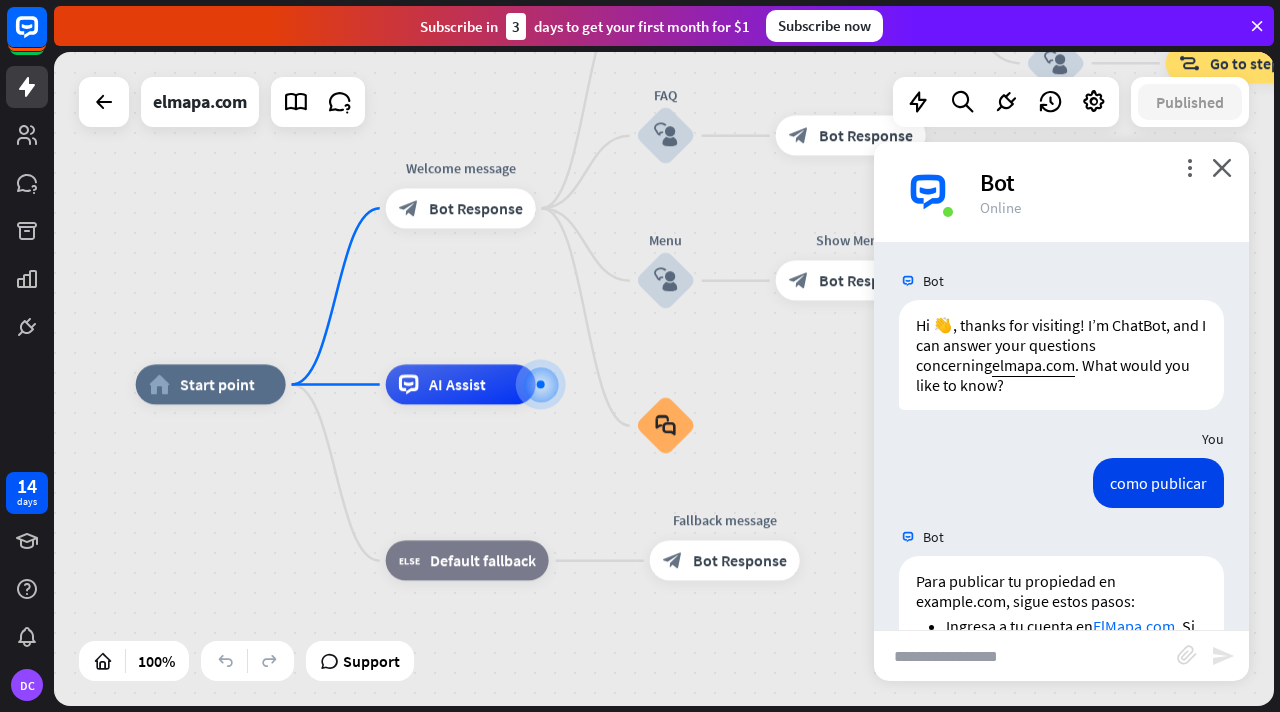 scroll, scrollTop: 456, scrollLeft: 0, axis: vertical 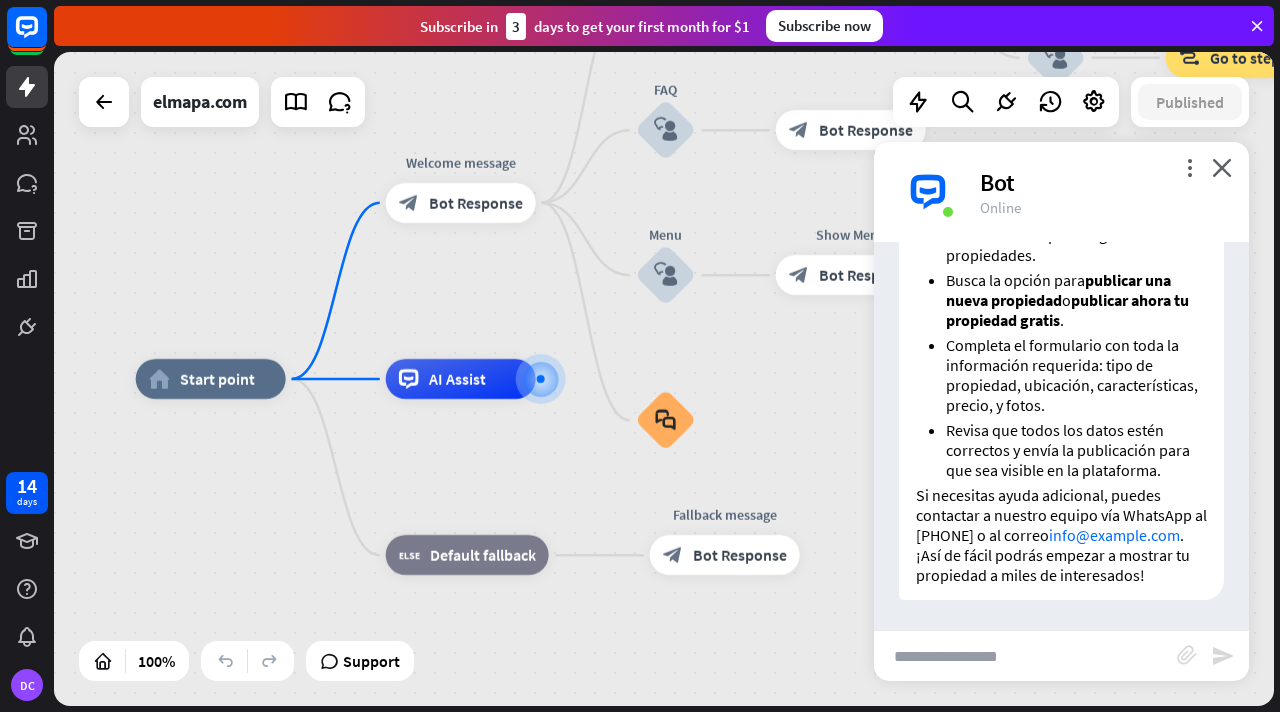 click at bounding box center [1025, 656] 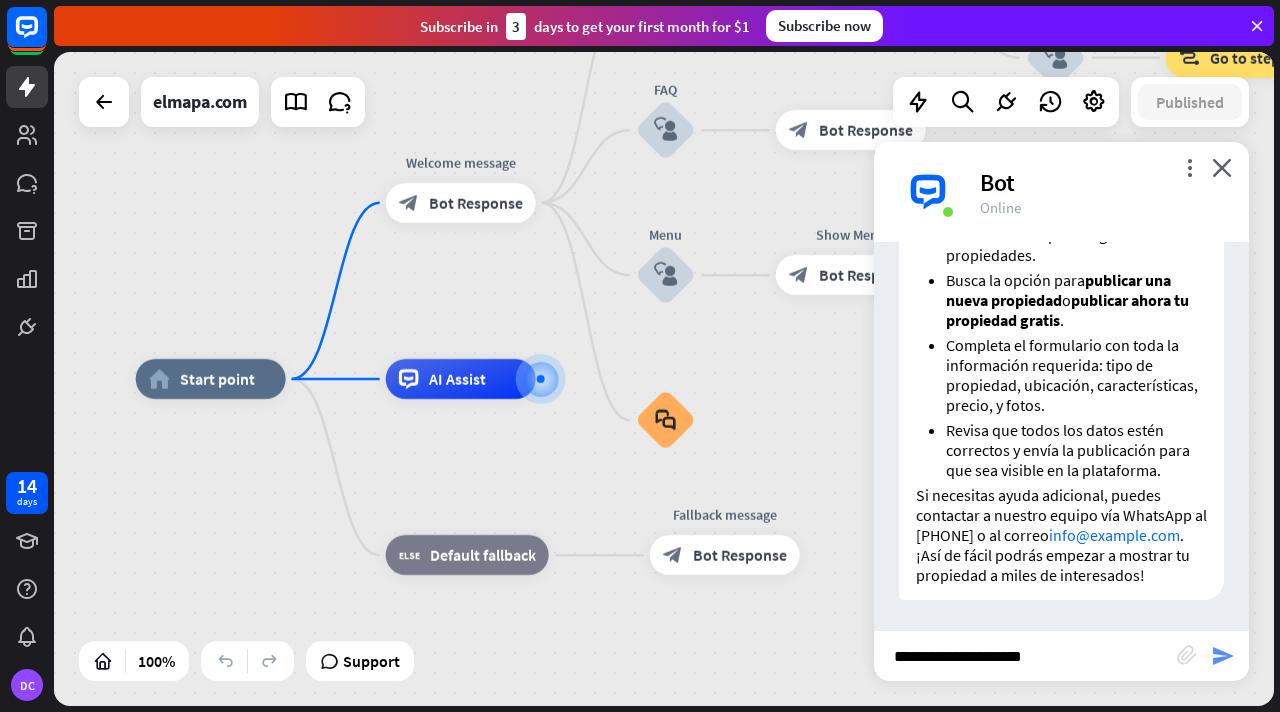 type on "**********" 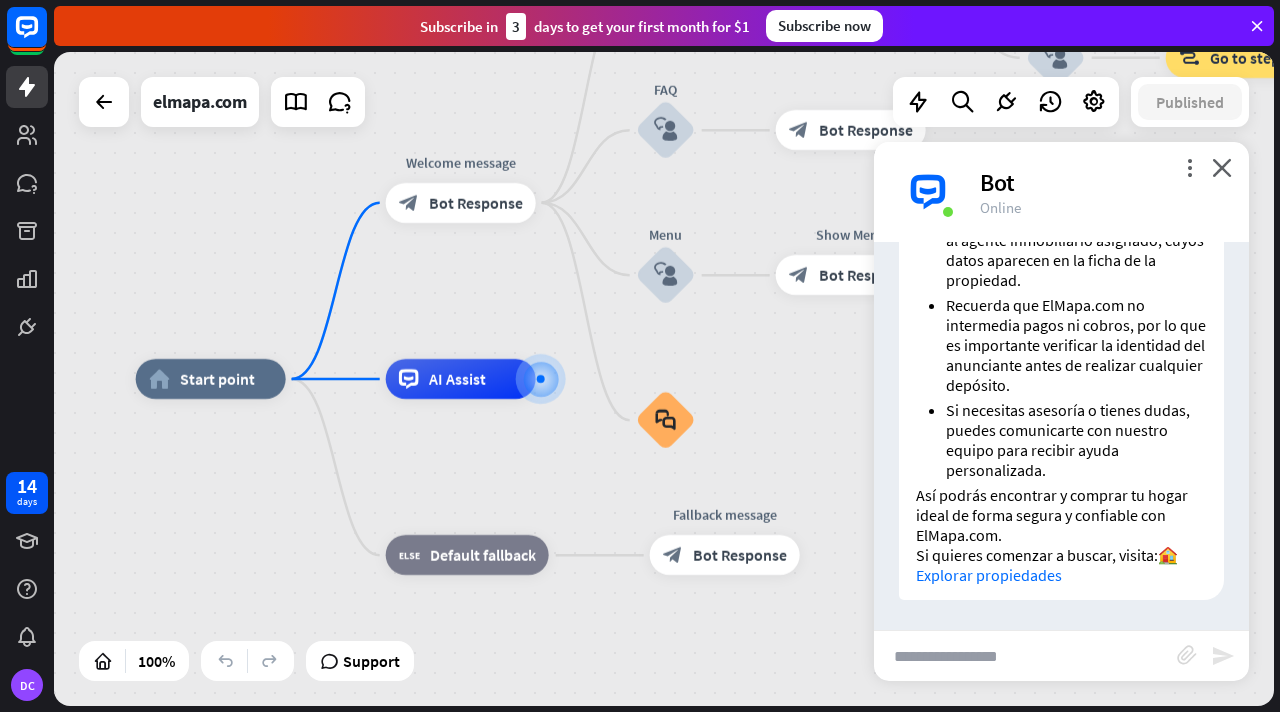 scroll, scrollTop: 1307, scrollLeft: 0, axis: vertical 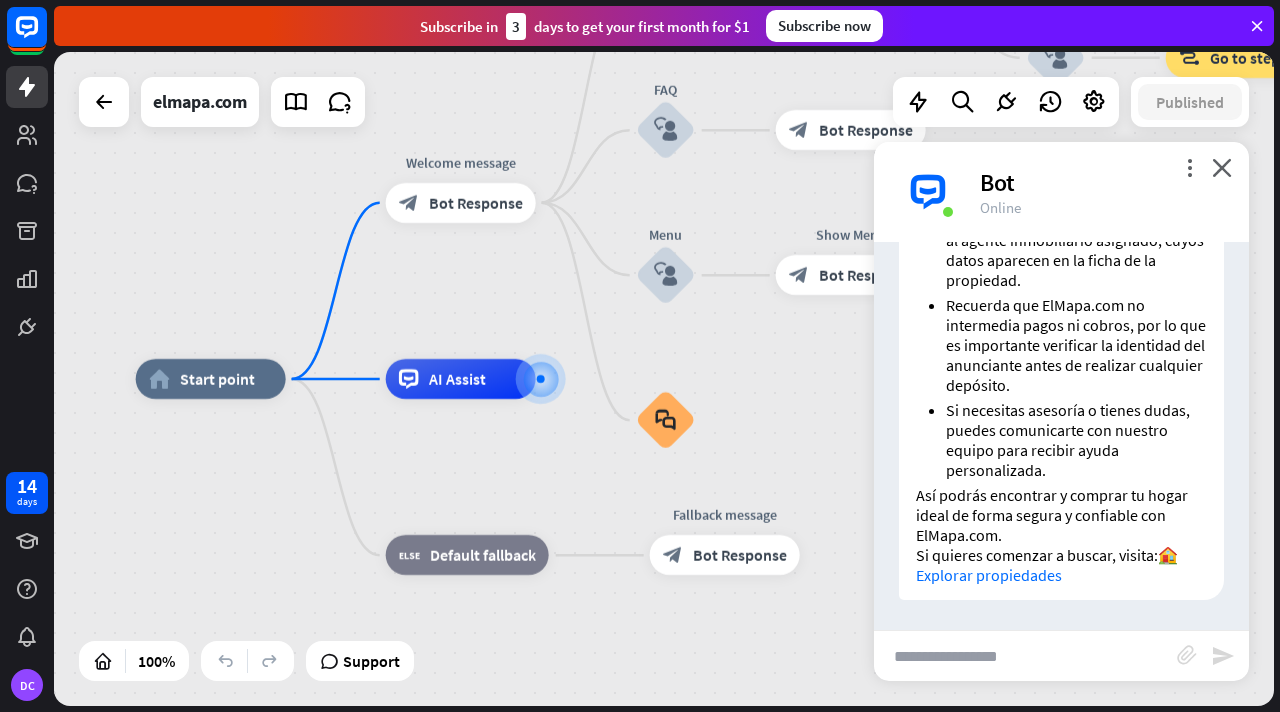 click at bounding box center [1025, 656] 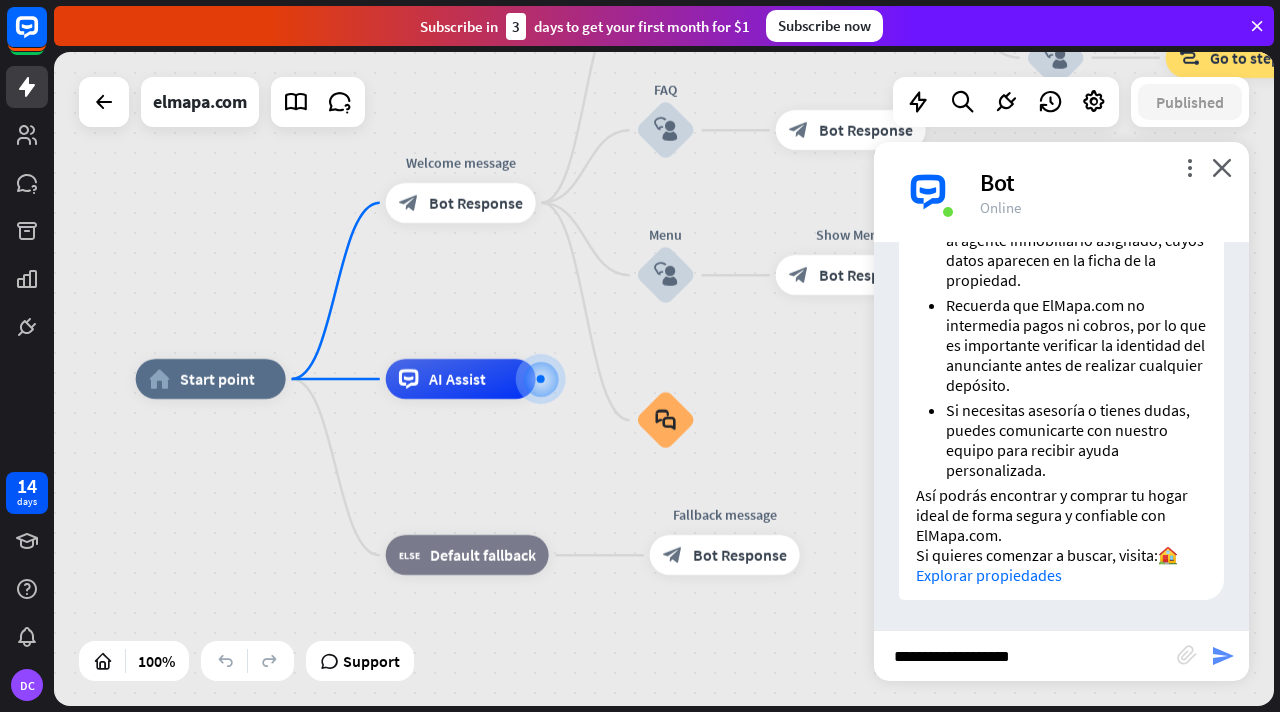 type on "**********" 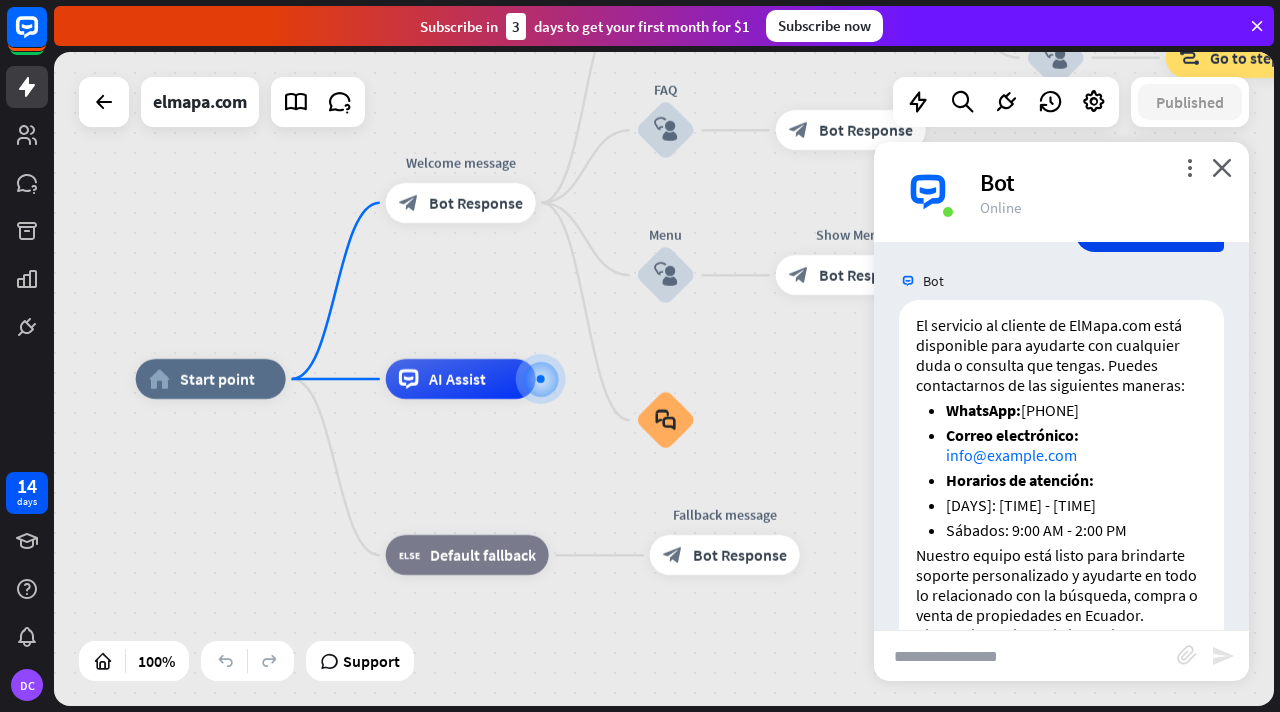 scroll, scrollTop: 1833, scrollLeft: 0, axis: vertical 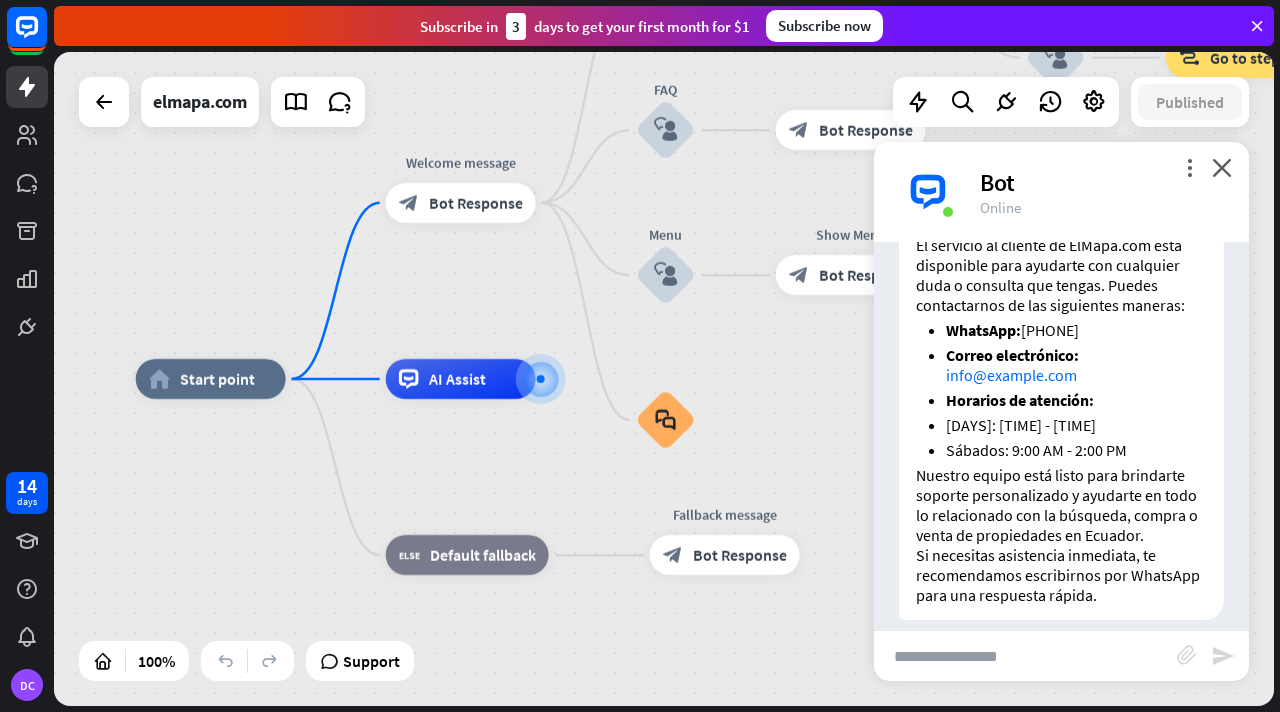 click at bounding box center [1025, 656] 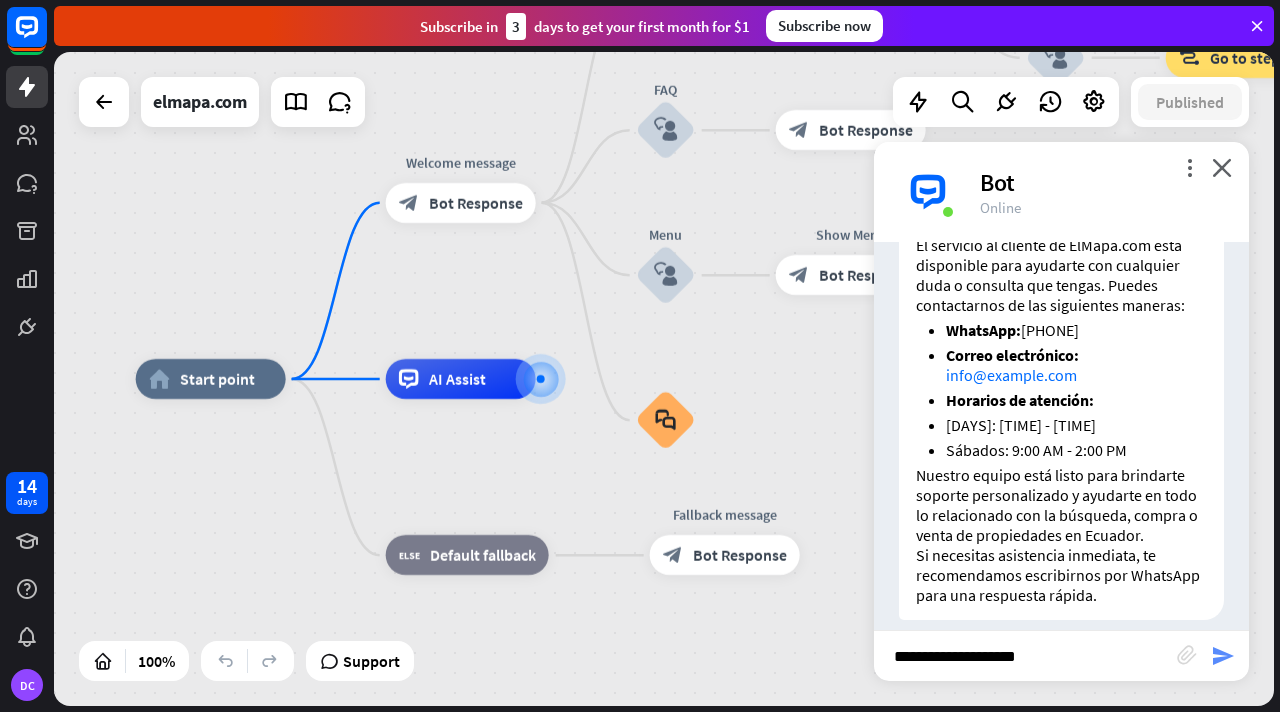 type on "**********" 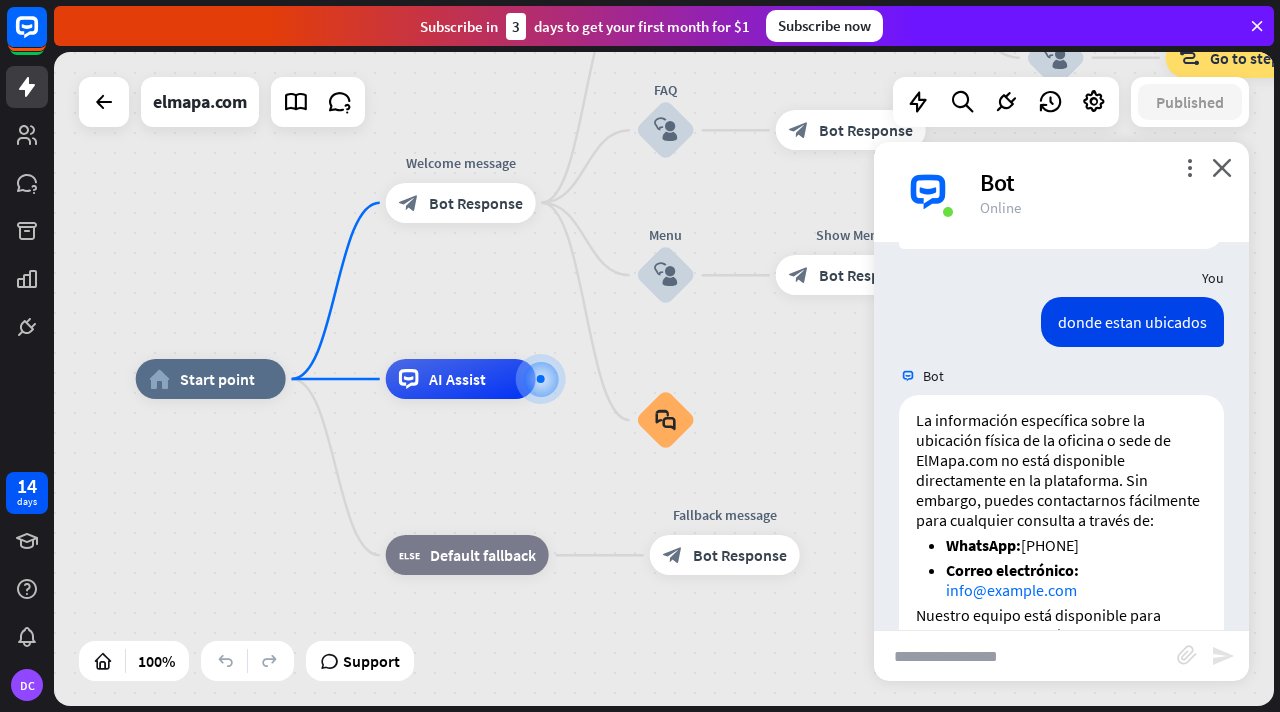 scroll, scrollTop: 2304, scrollLeft: 0, axis: vertical 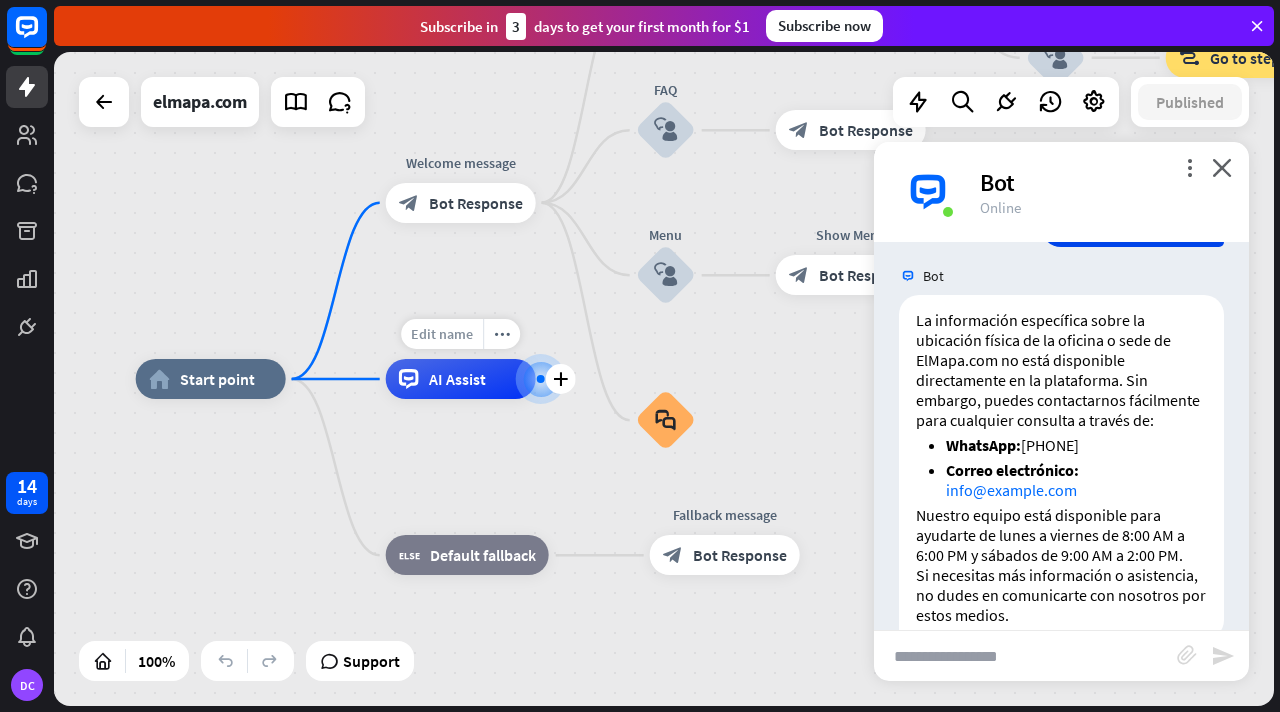 click on "Edit name" at bounding box center (442, 334) 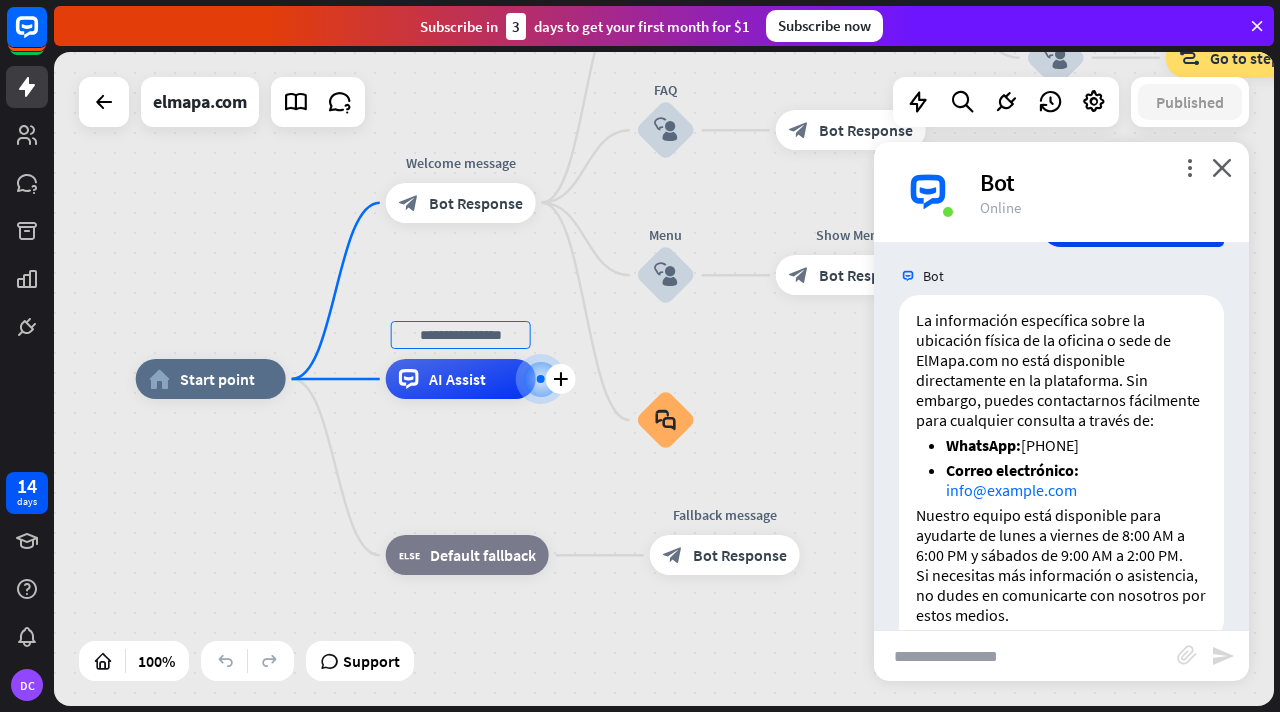 click at bounding box center (461, 335) 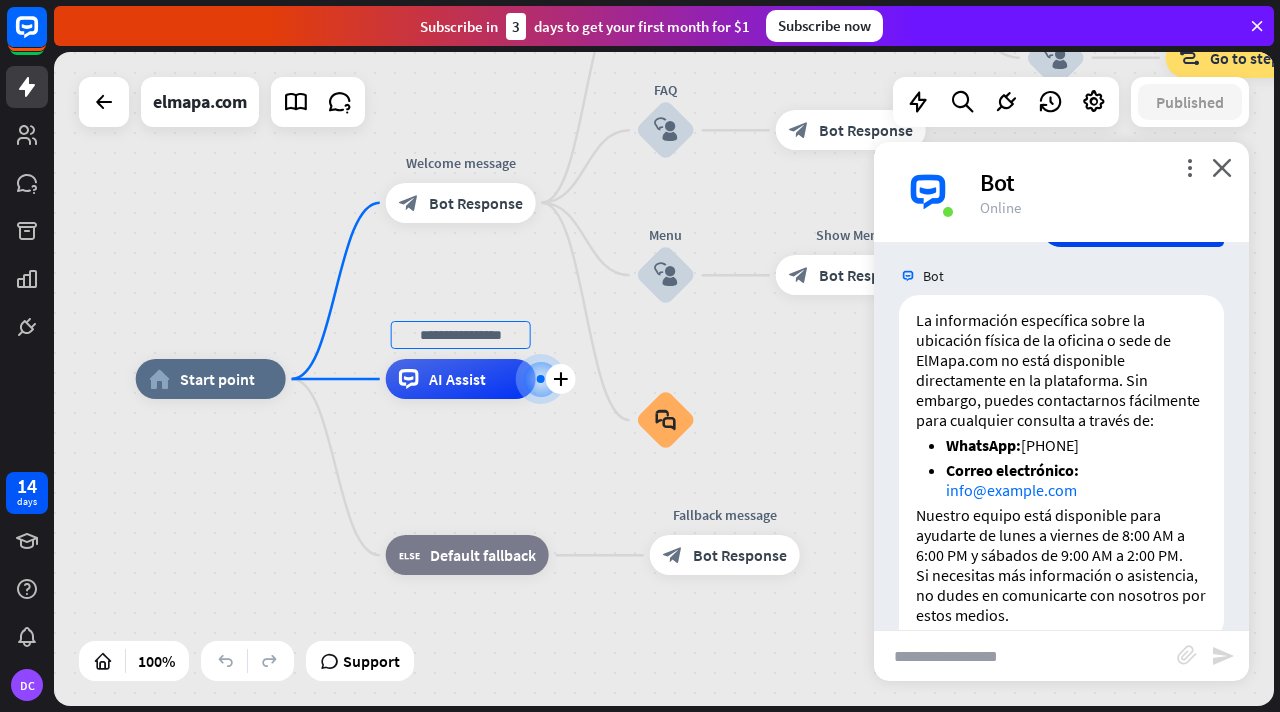 type on "*" 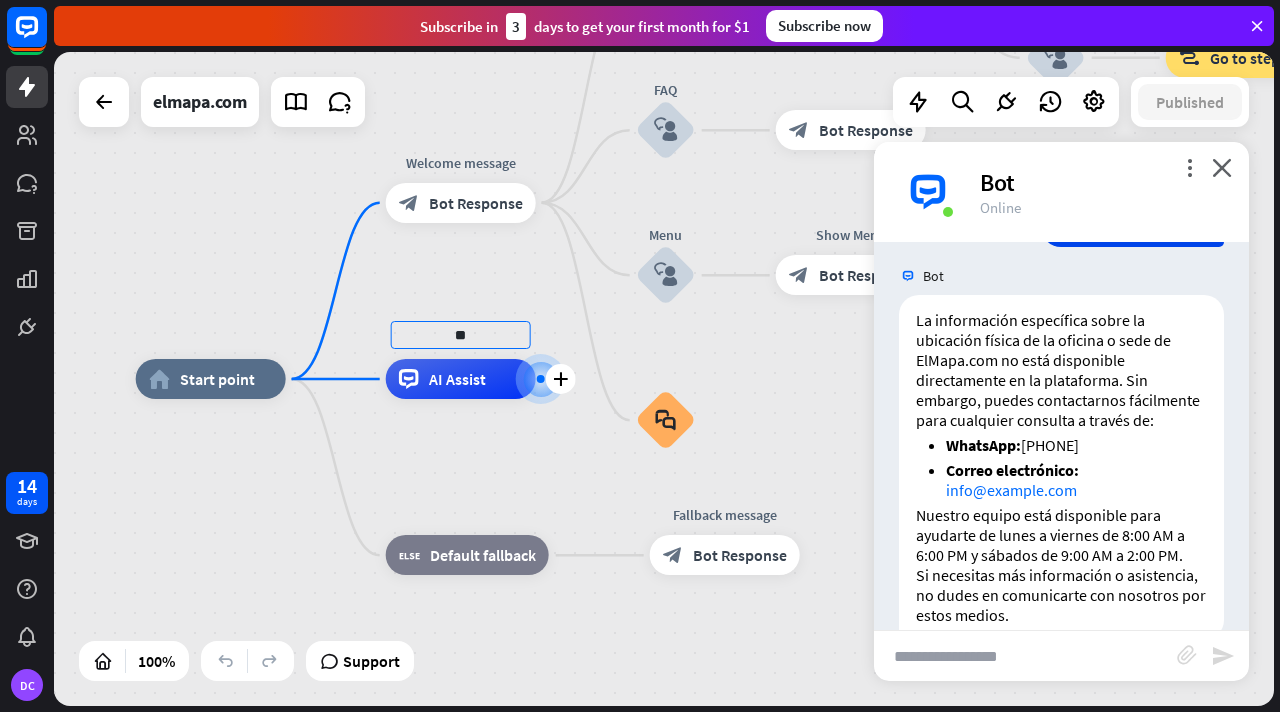 type on "*" 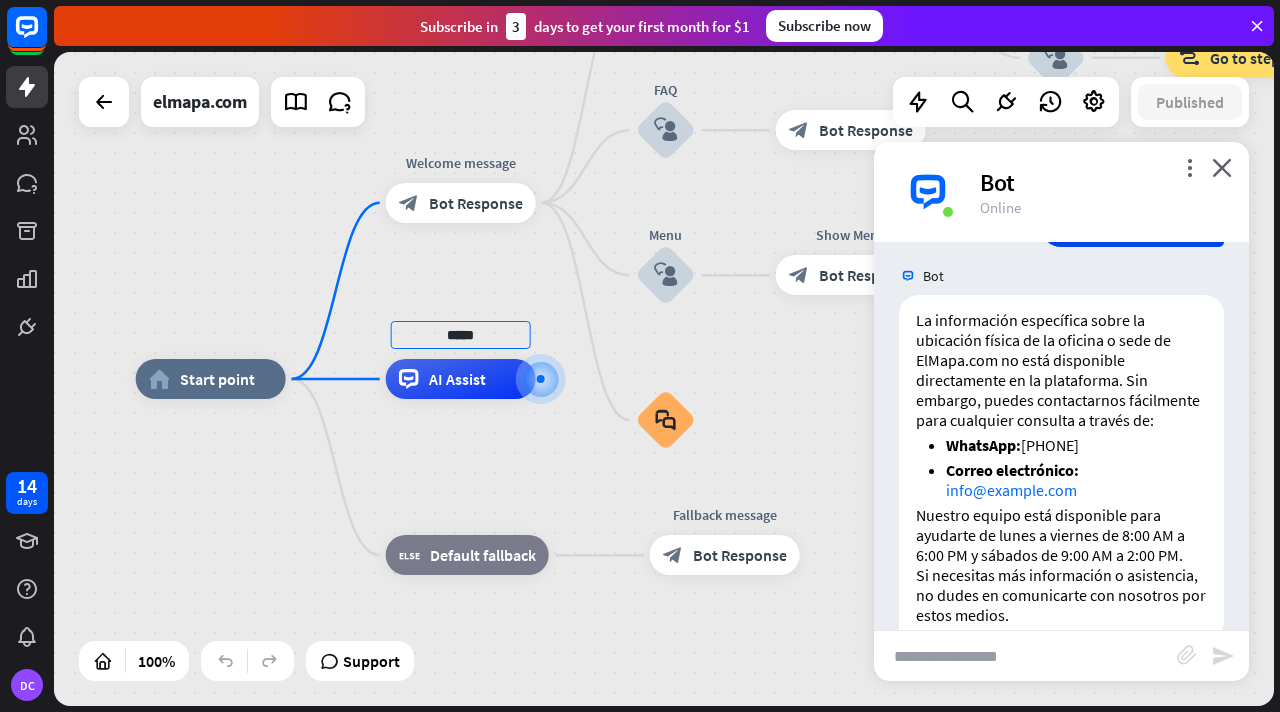 type on "****" 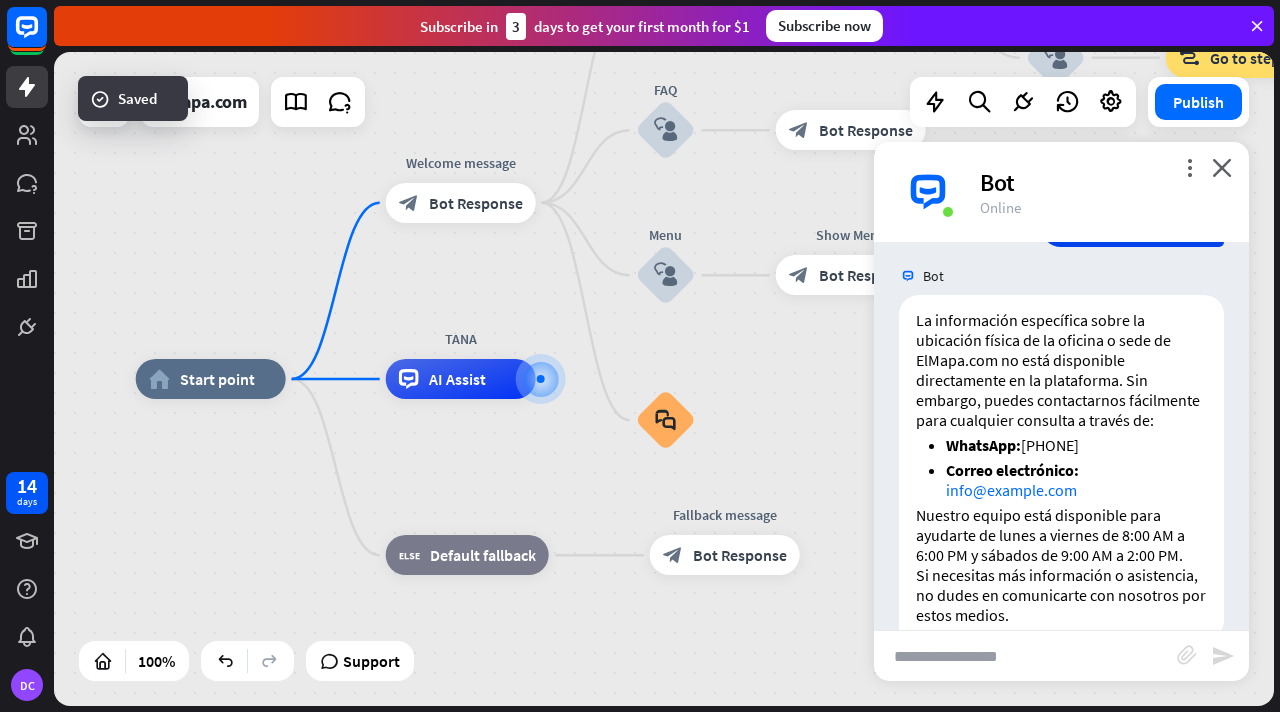 click at bounding box center (1025, 656) 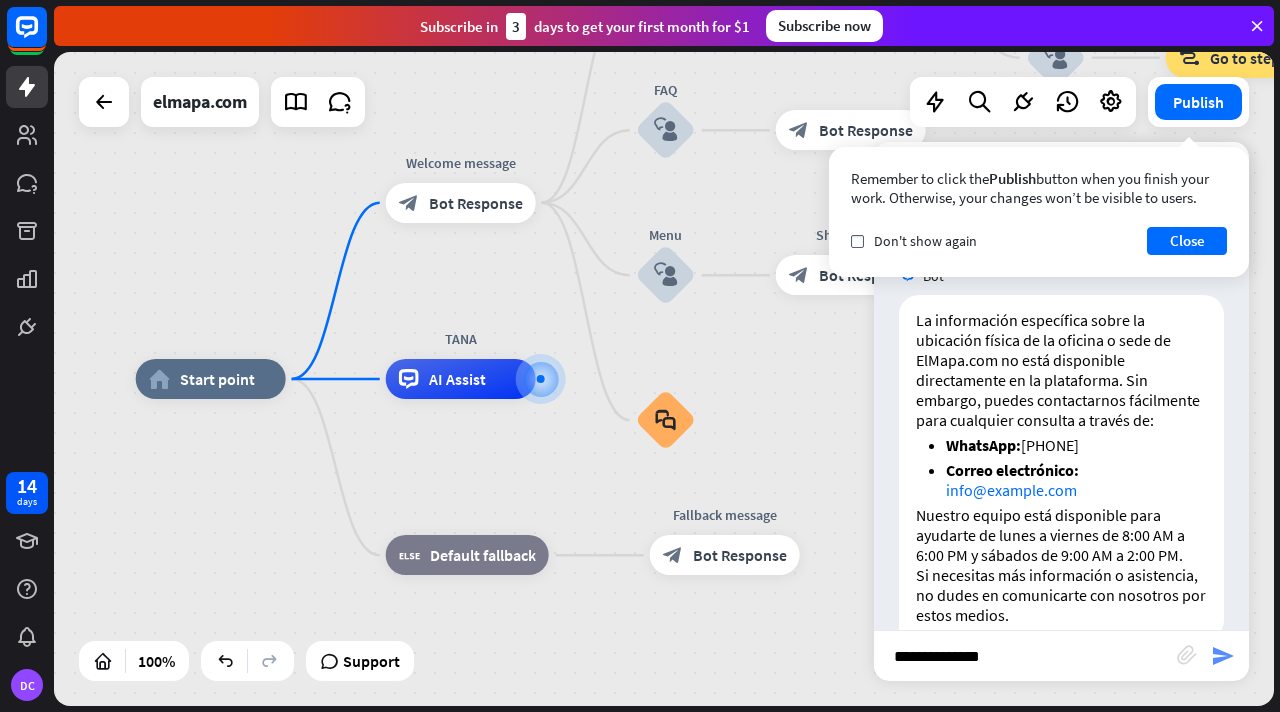 type on "**********" 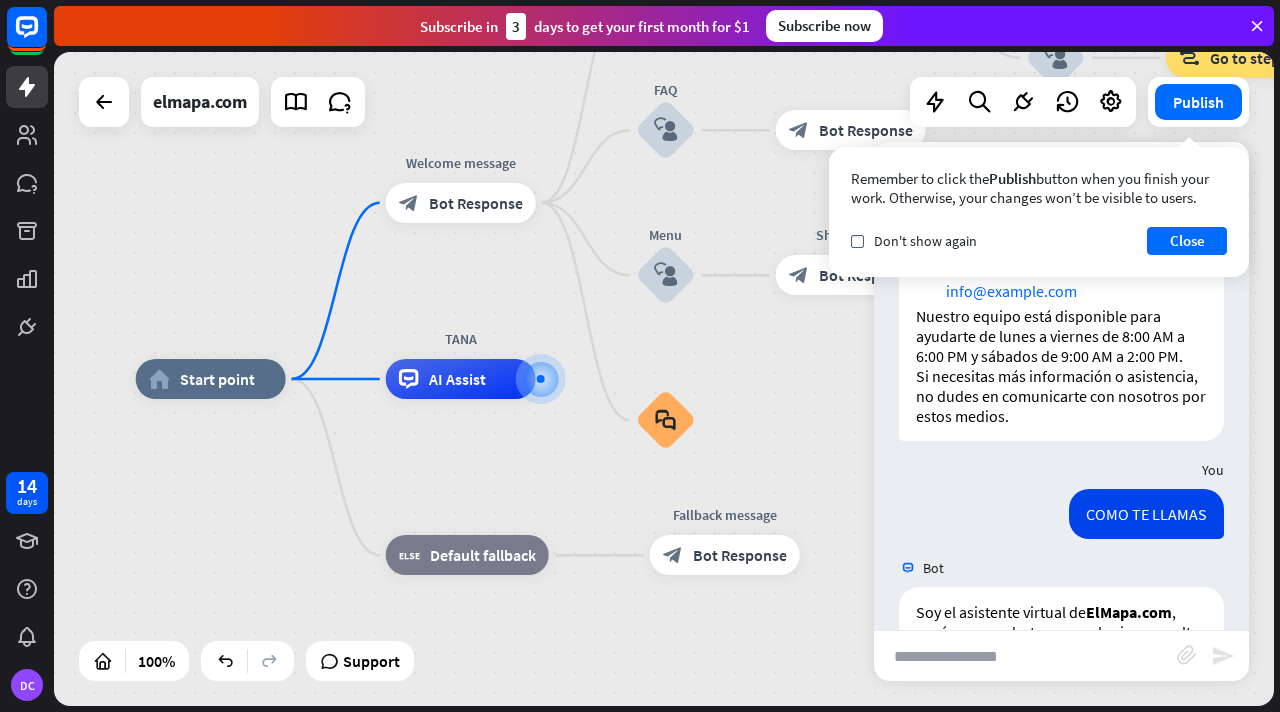 scroll, scrollTop: 2580, scrollLeft: 0, axis: vertical 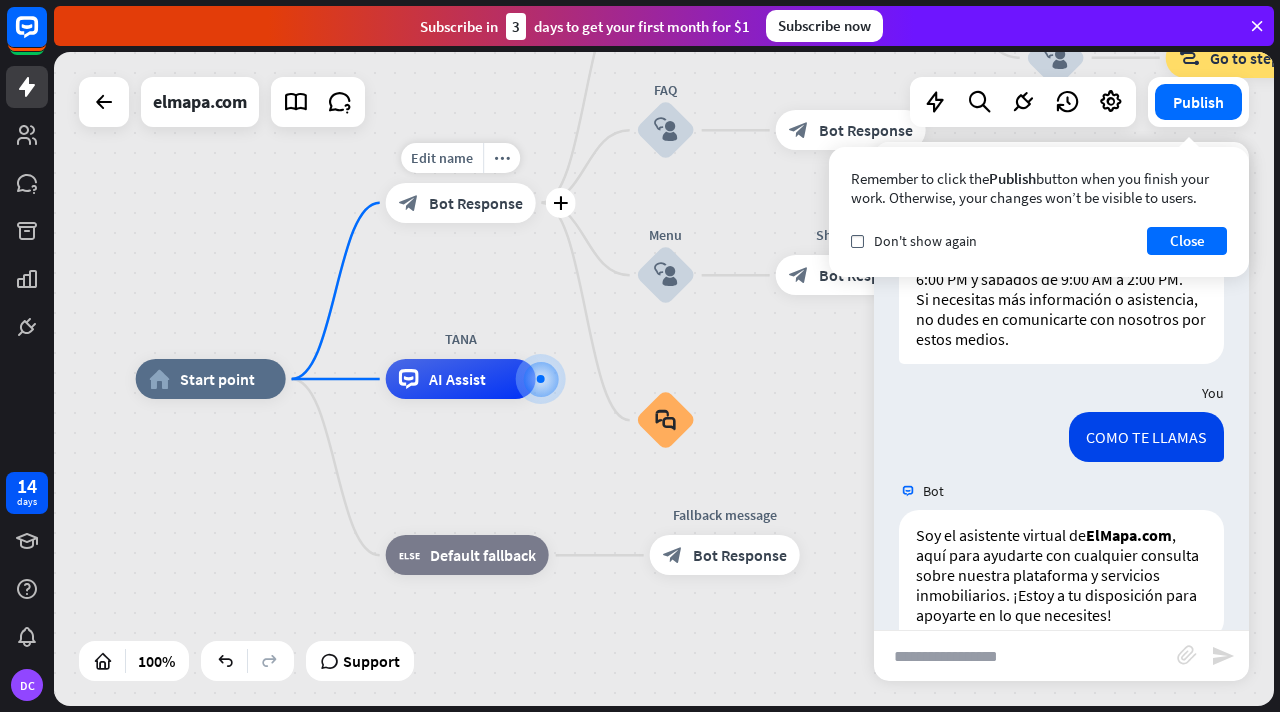 click on "Bot Response" at bounding box center (476, 203) 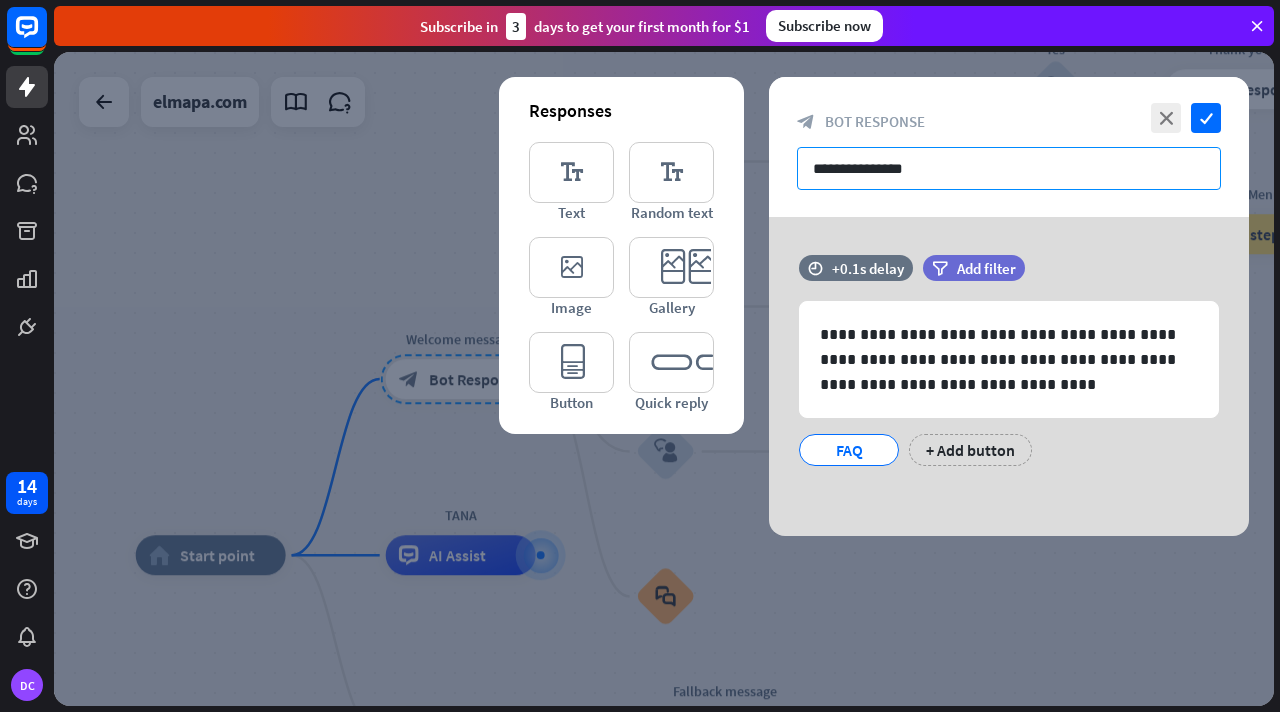 click on "**********" at bounding box center [1009, 168] 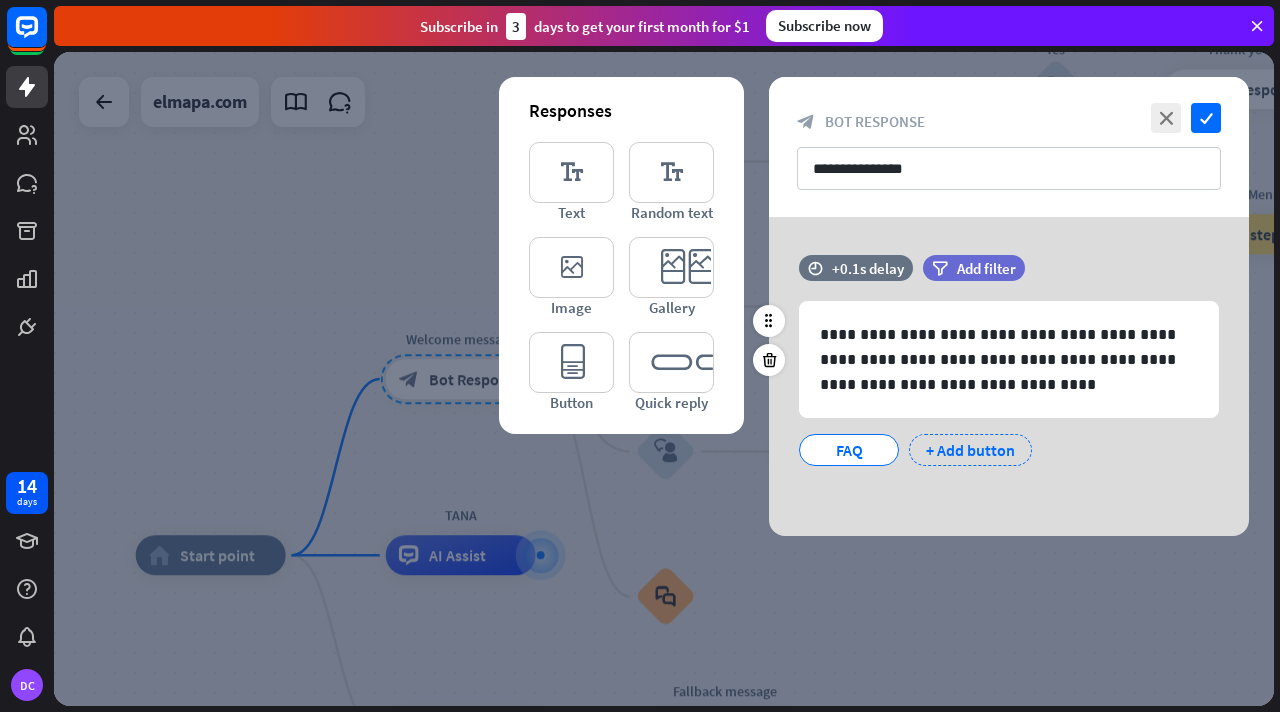 click on "+ Add button" at bounding box center (970, 450) 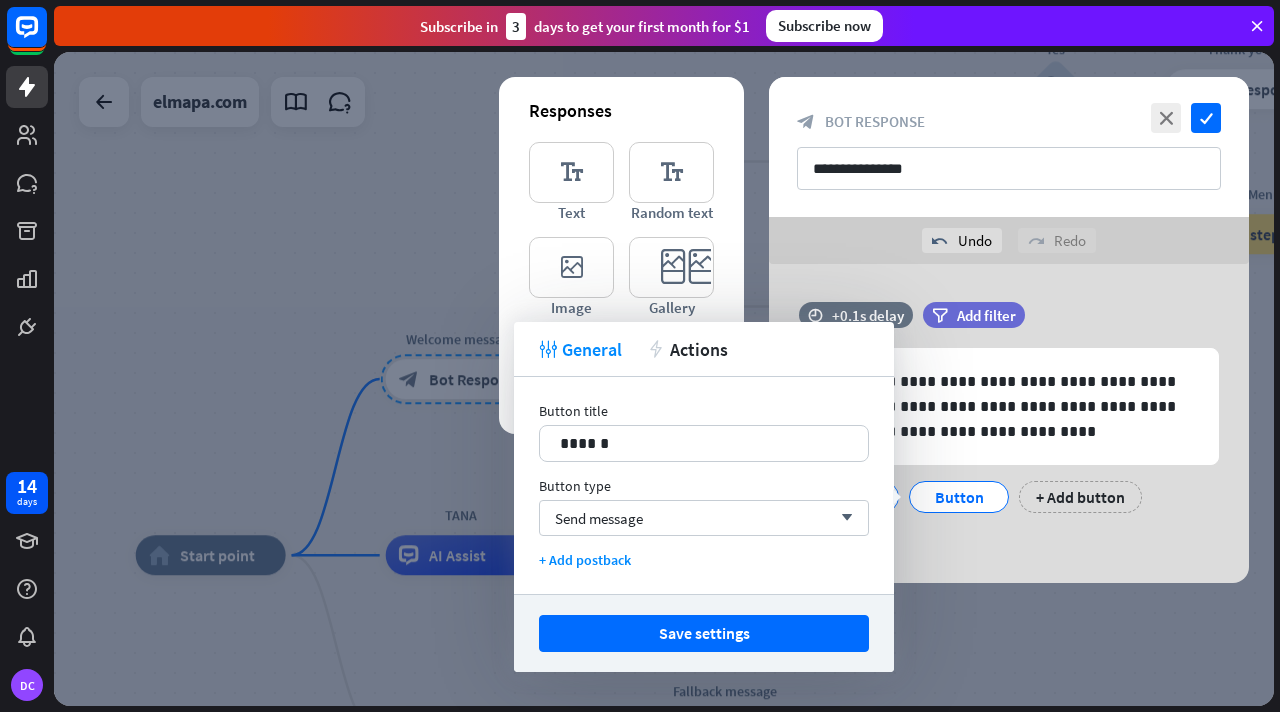 click at bounding box center [664, 379] 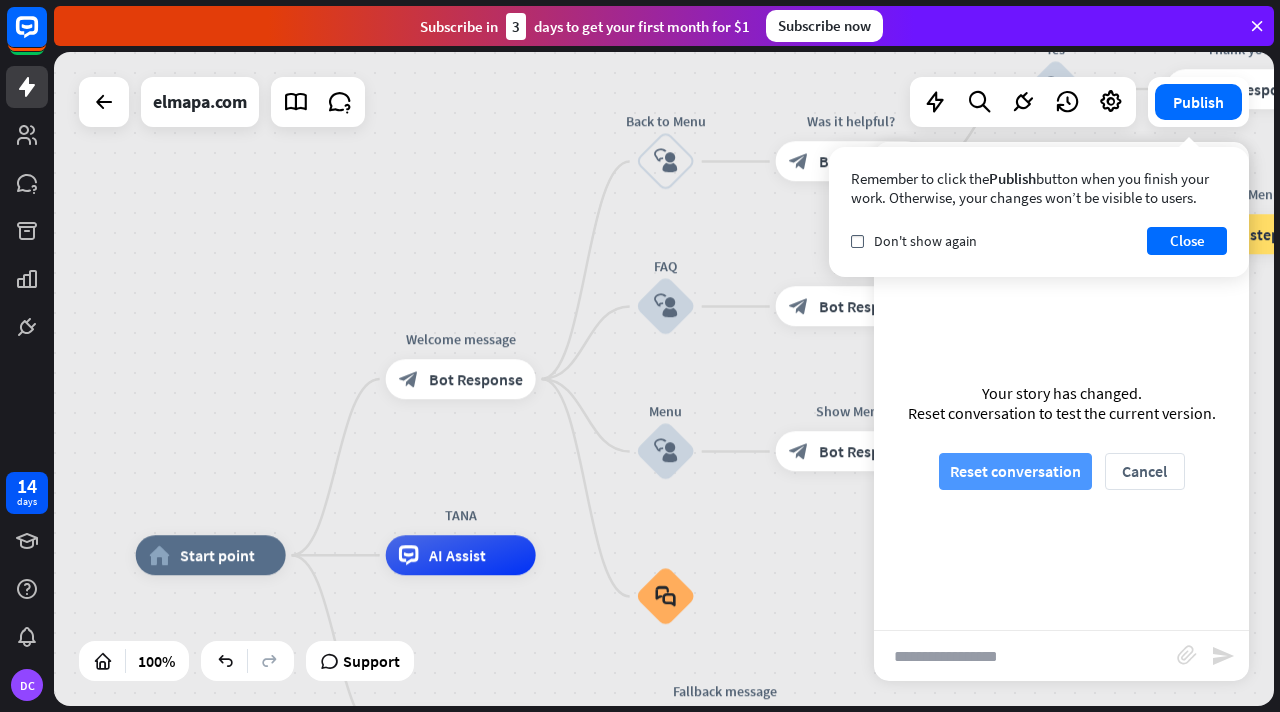 click on "Reset conversation" at bounding box center (1015, 471) 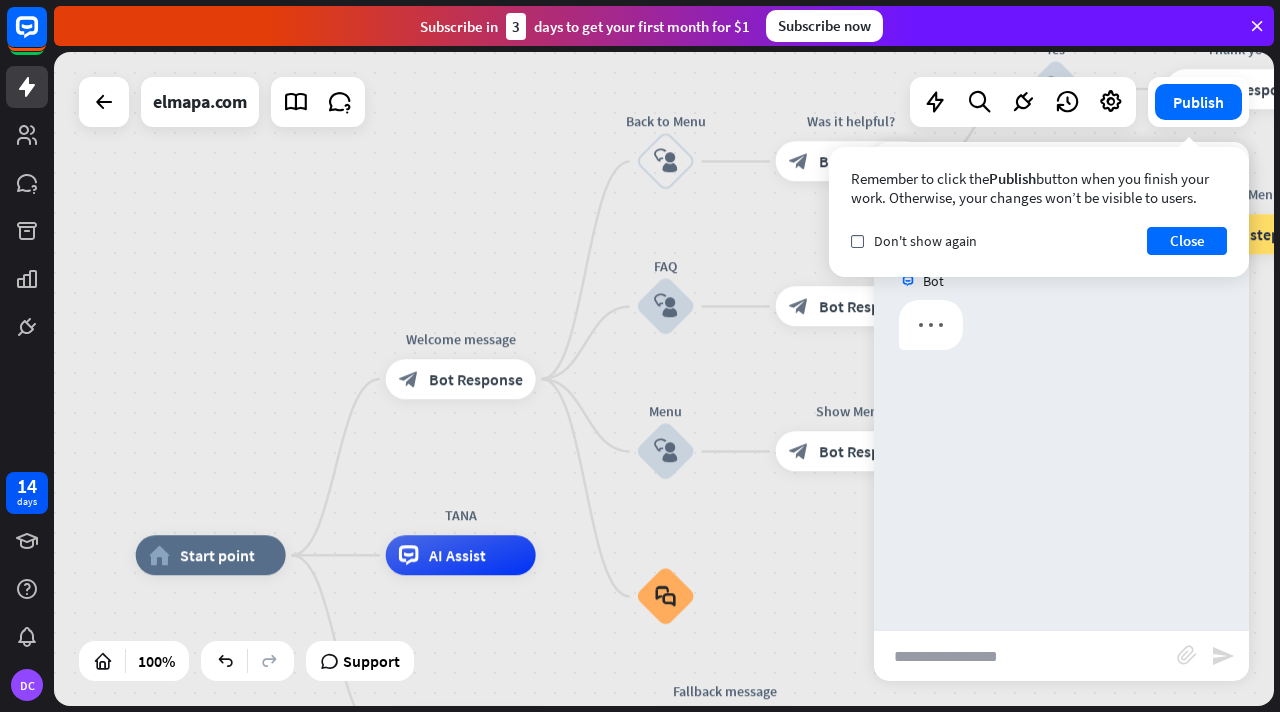 scroll, scrollTop: 0, scrollLeft: 0, axis: both 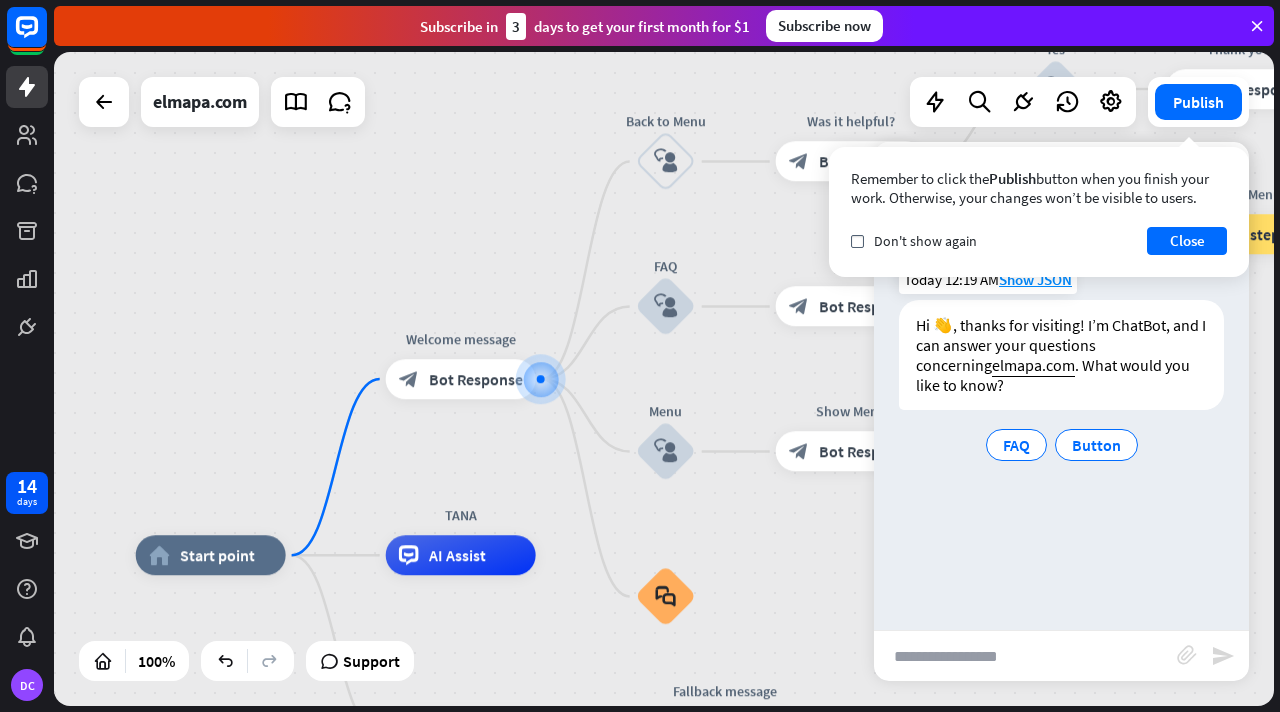click on "Hi 👋, thanks for visiting! I’m ChatBot, and I can answer your questions concerning  elmapa.com . What would you like to know?" at bounding box center (1061, 355) 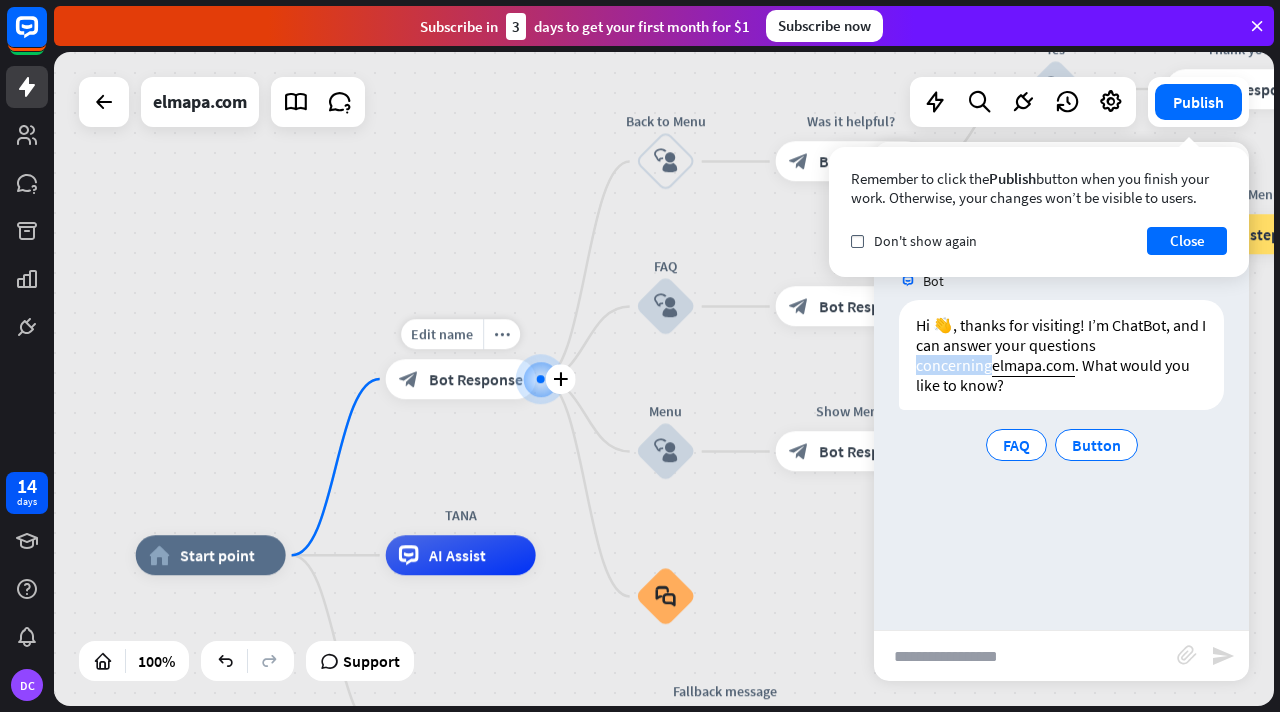click at bounding box center (541, 379) 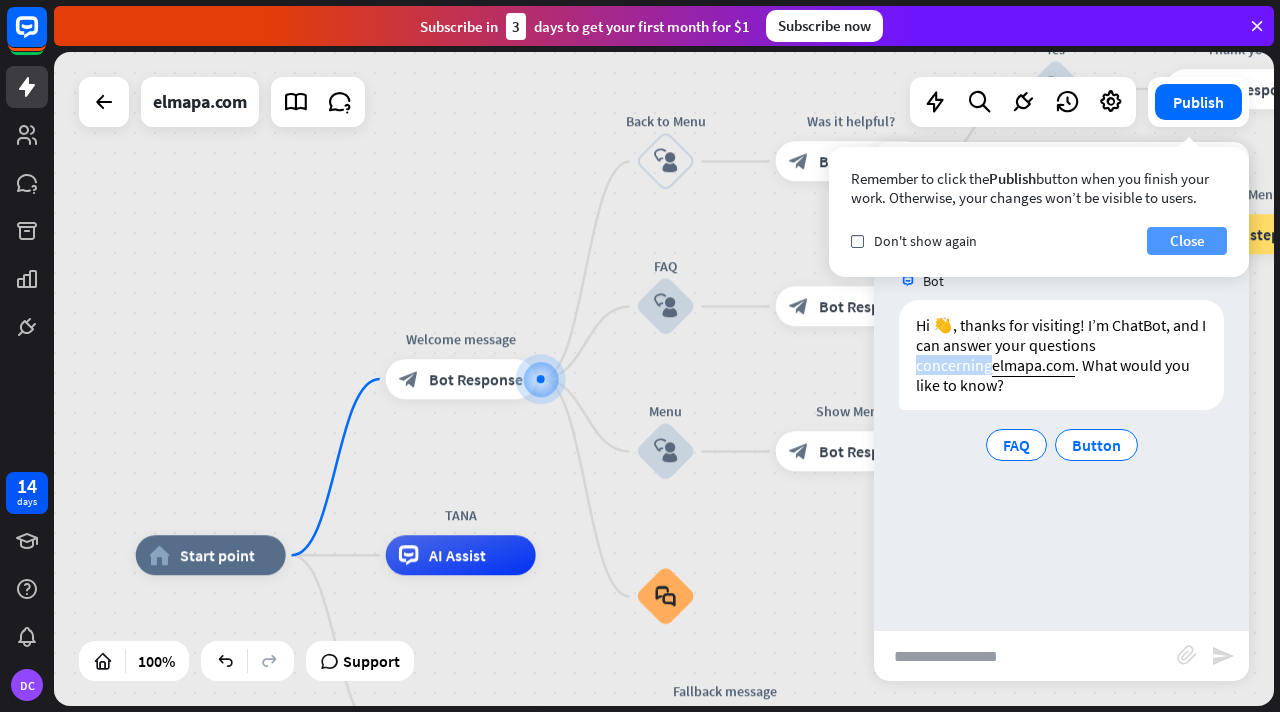 click on "Close" at bounding box center (1187, 241) 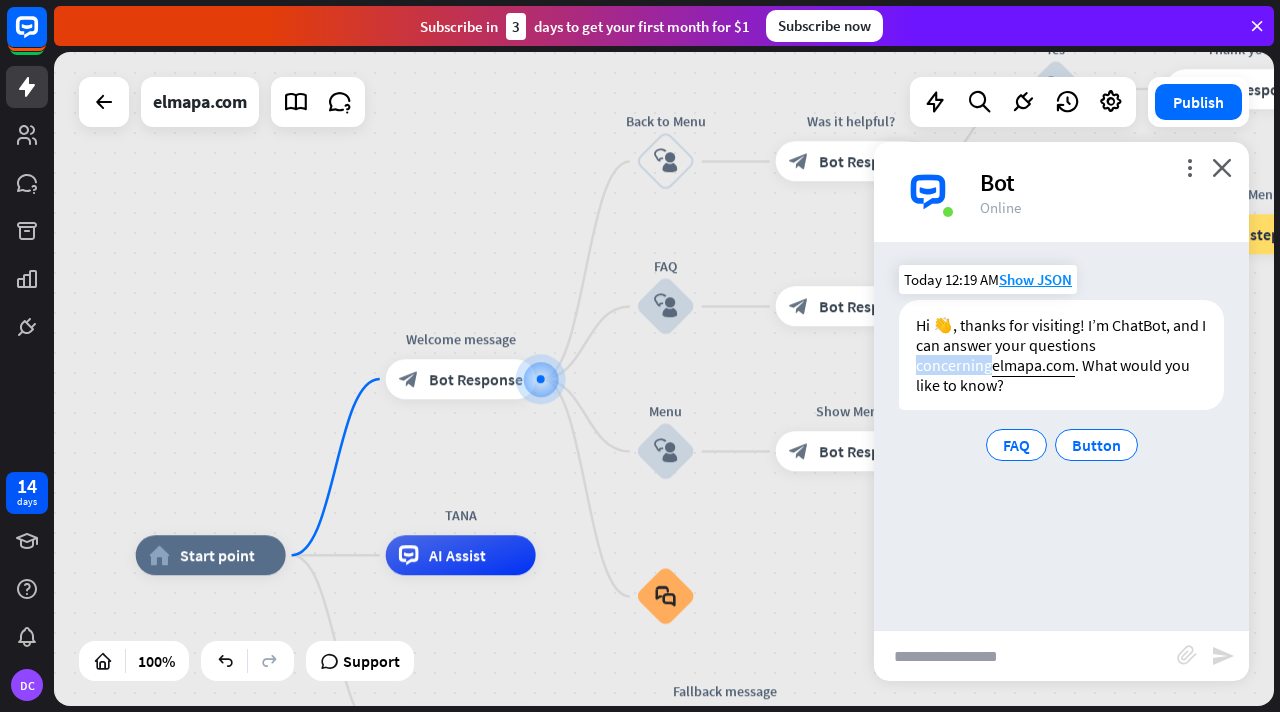 click on "Hi 👋, thanks for visiting! I’m ChatBot, and I can answer your questions concerning  elmapa.com . What would you like to know?" at bounding box center (1061, 355) 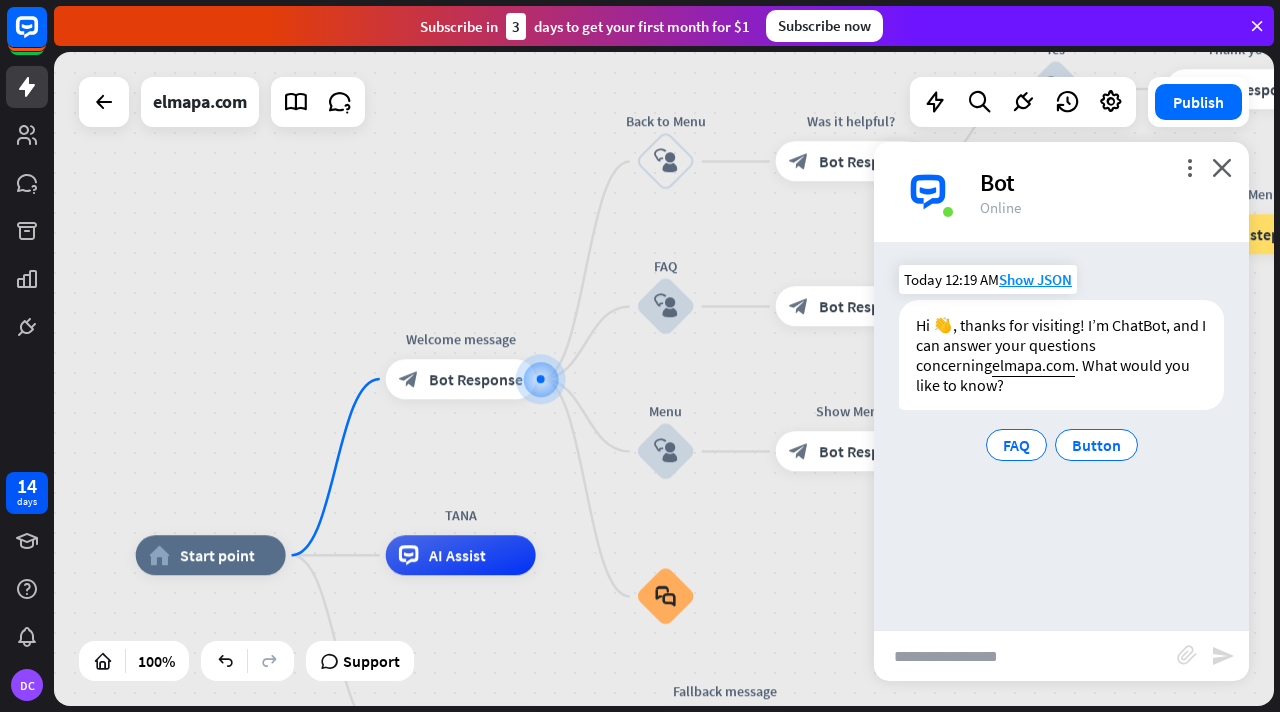 click on "Hi 👋, thanks for visiting! I’m ChatBot, and I can answer your questions concerning  elmapa.com . What would you like to know?" at bounding box center (1061, 355) 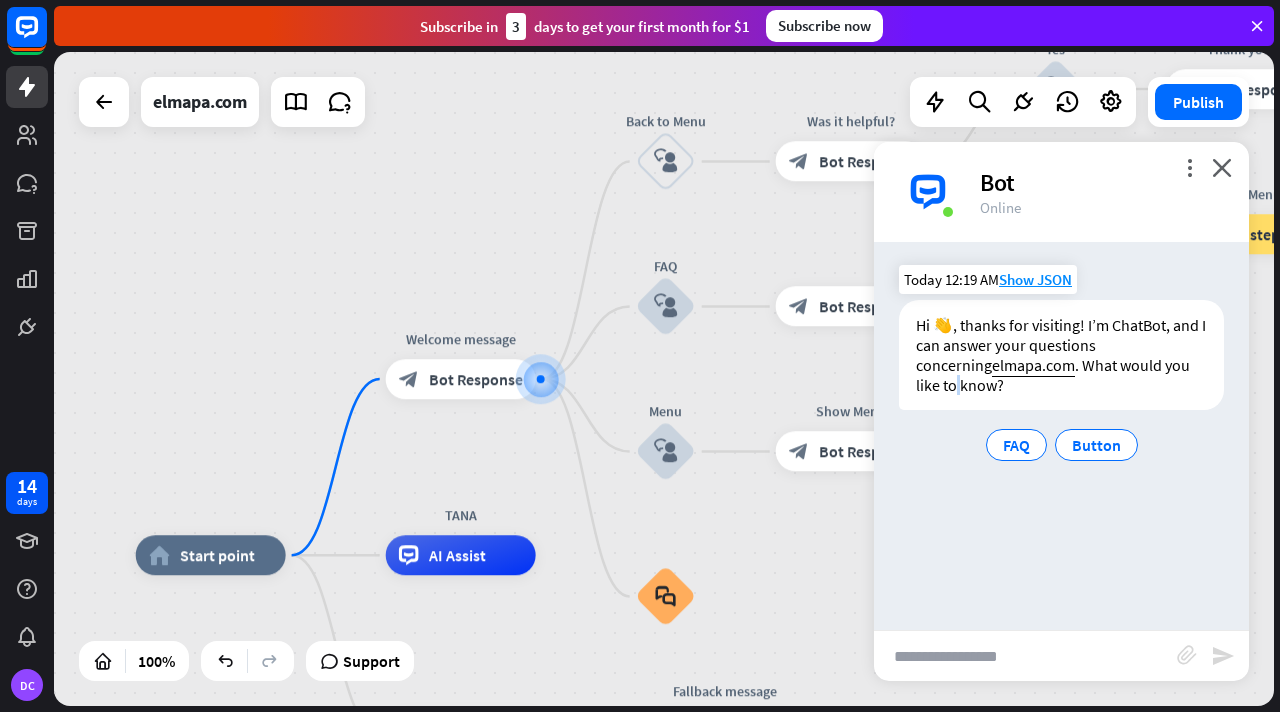 click on "Hi 👋, thanks for visiting! I’m ChatBot, and I can answer your questions concerning  elmapa.com . What would you like to know?" at bounding box center (1061, 355) 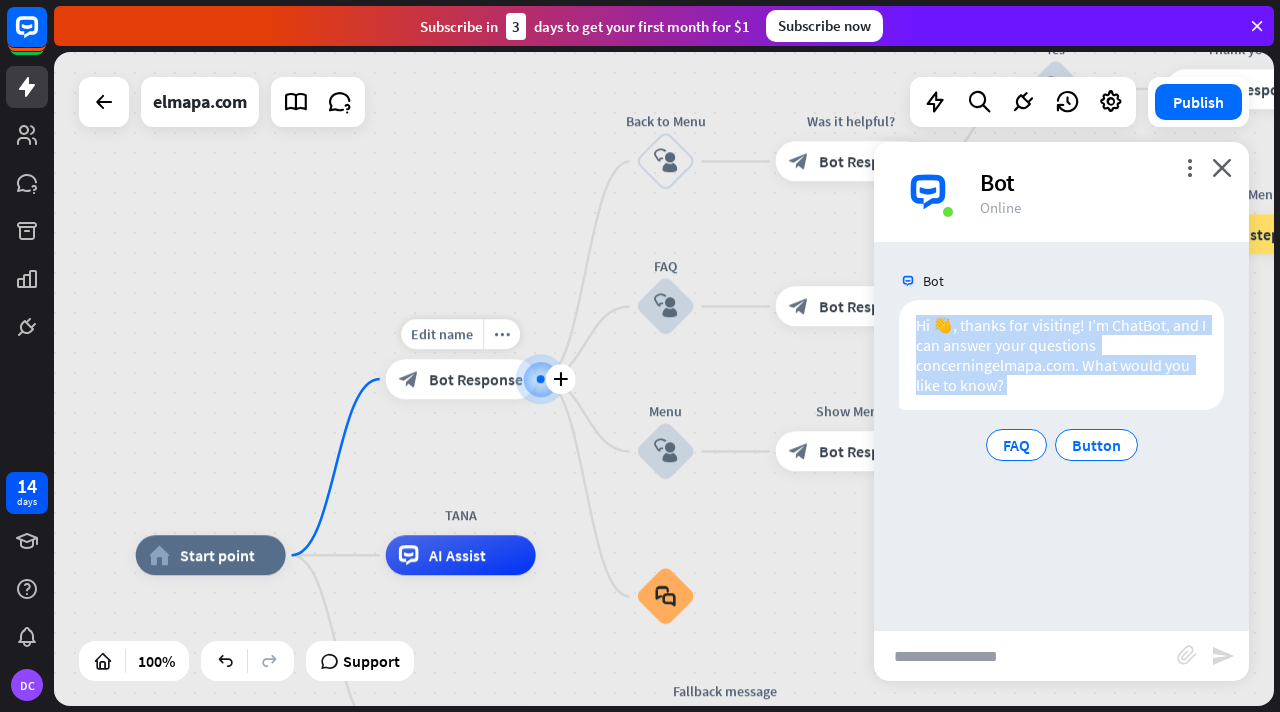 click on "Bot Response" at bounding box center (476, 379) 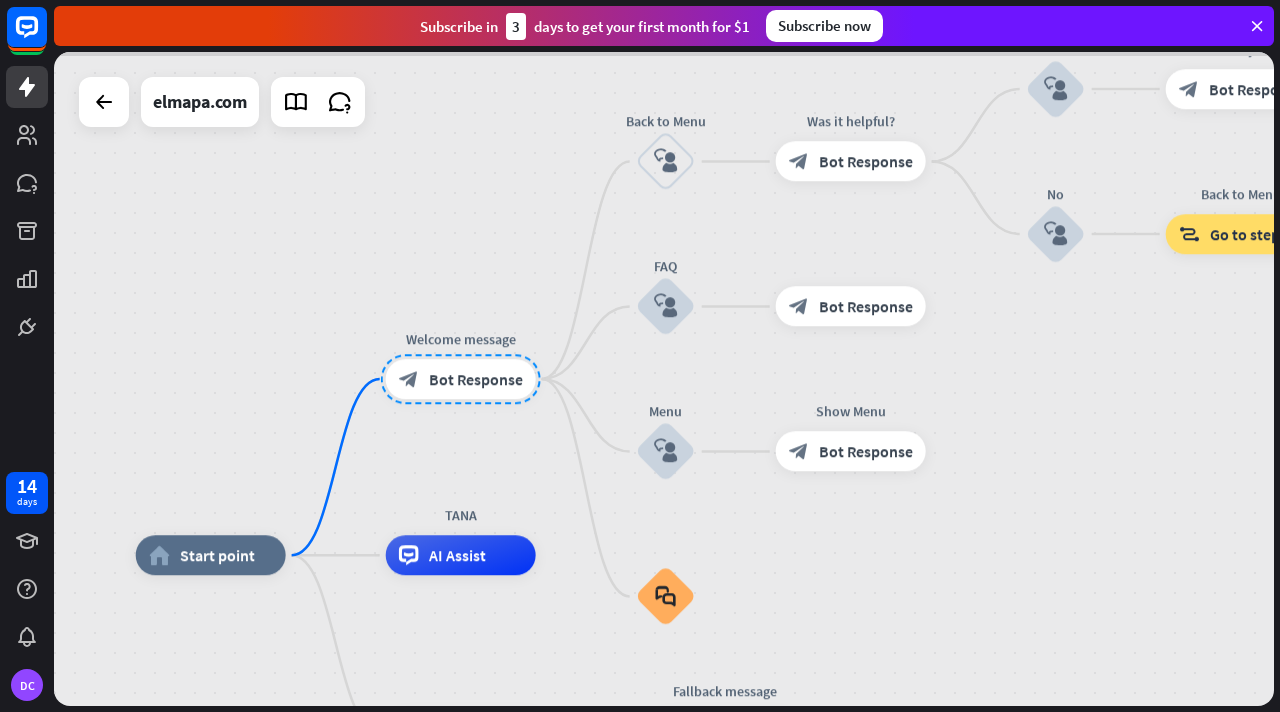 click at bounding box center (664, 379) 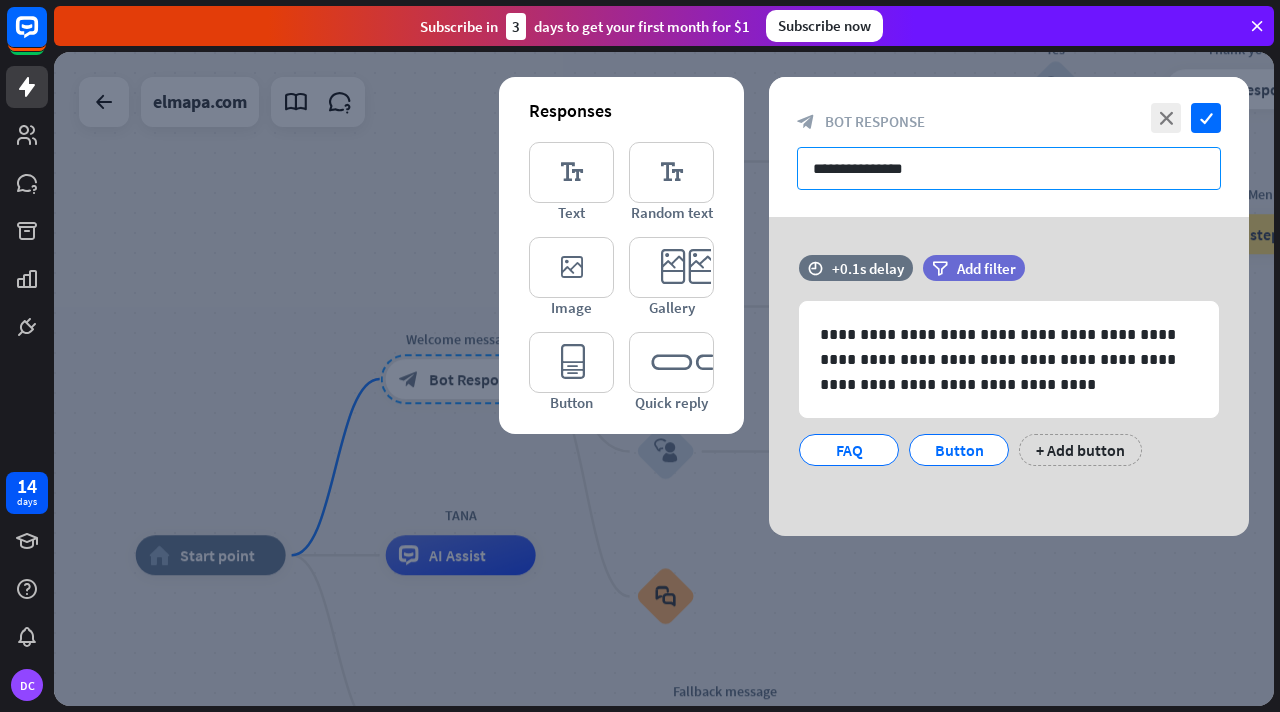 click on "**********" at bounding box center [1009, 168] 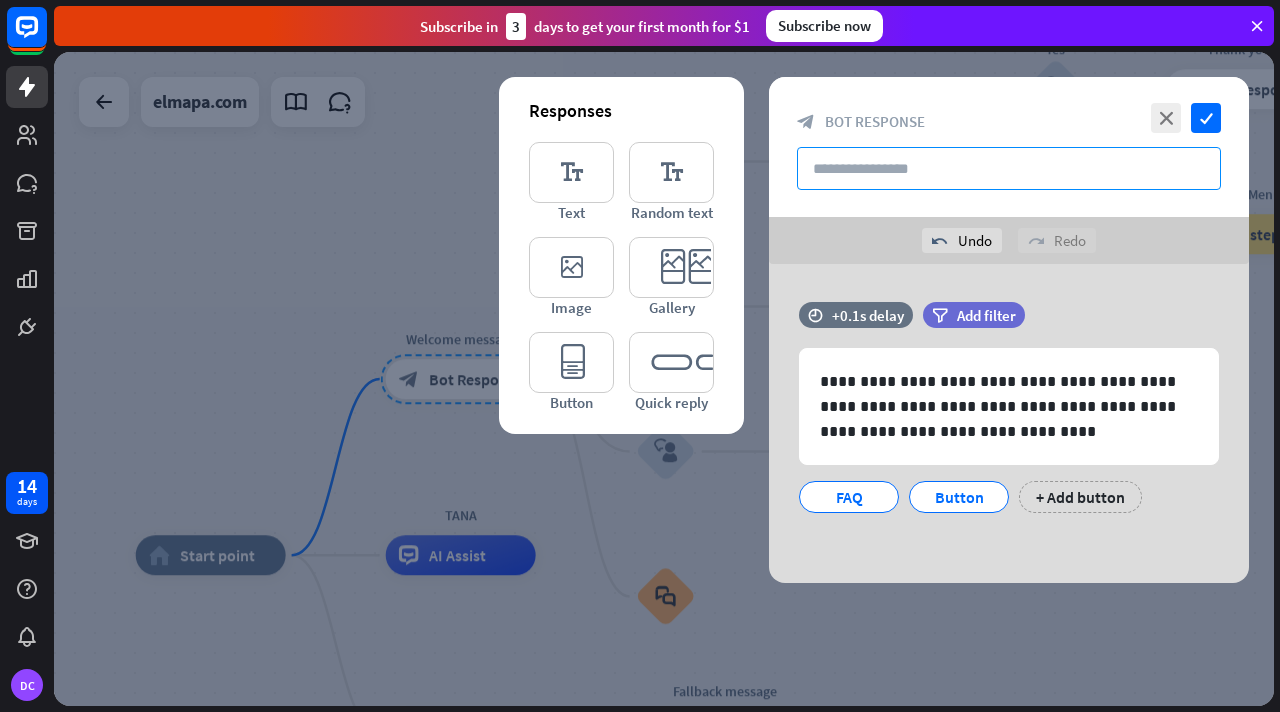 paste on "**********" 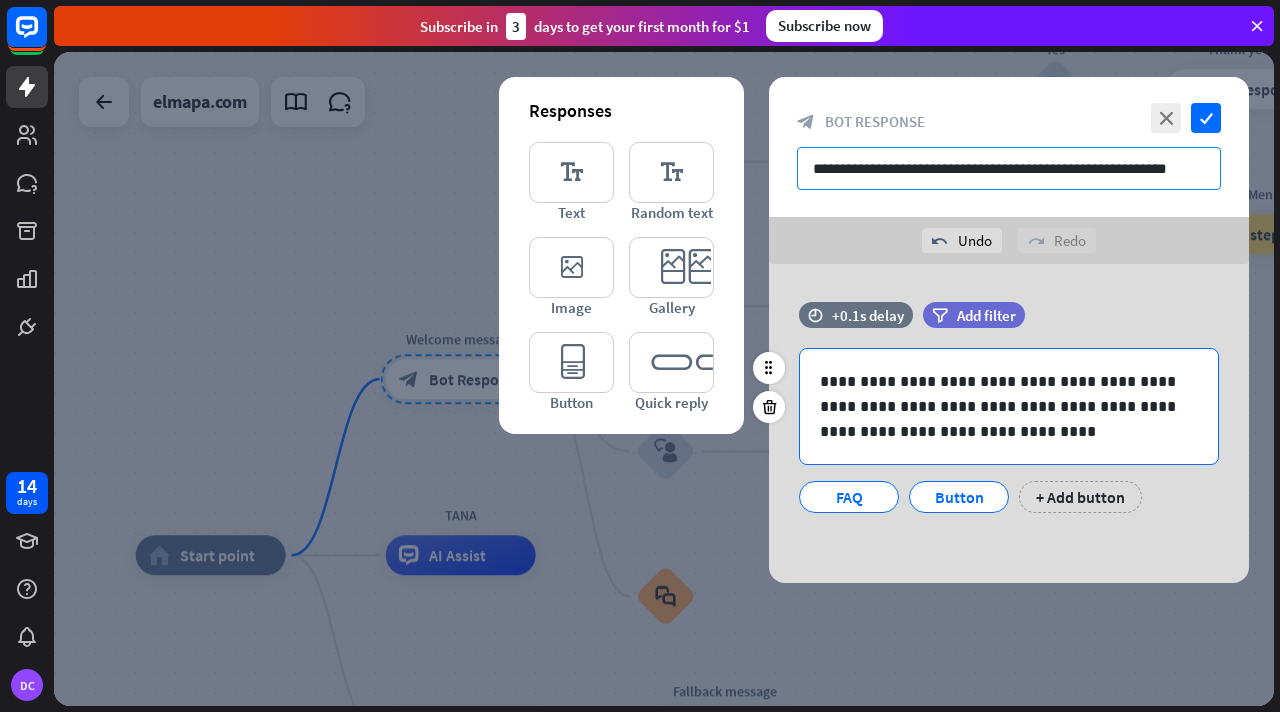 type on "**********" 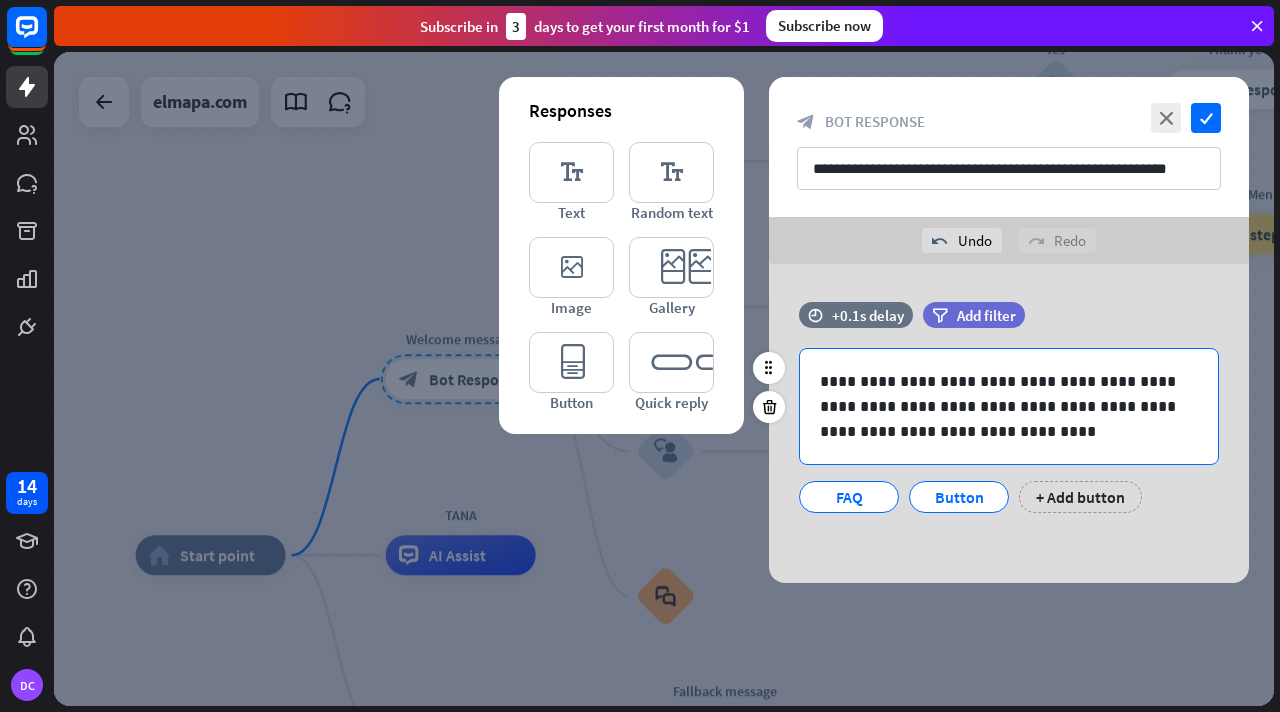 click on "**********" at bounding box center [1009, 406] 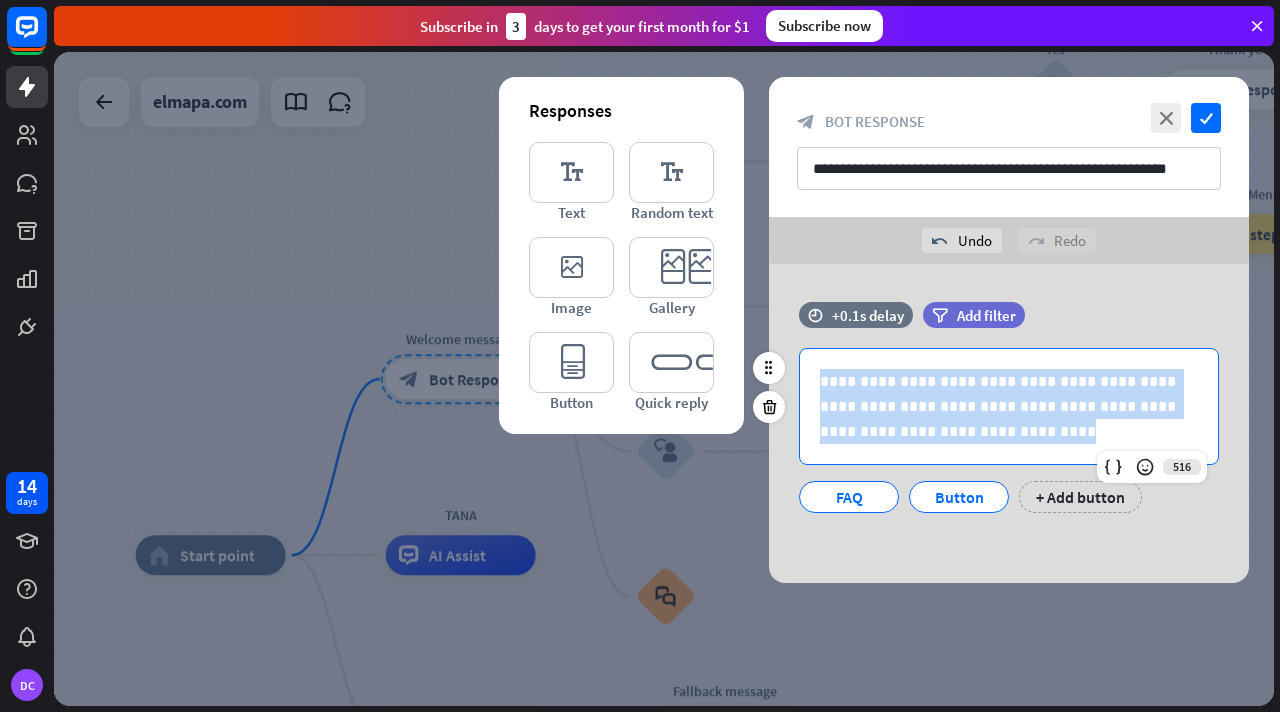 drag, startPoint x: 972, startPoint y: 433, endPoint x: 785, endPoint y: 329, distance: 213.9743 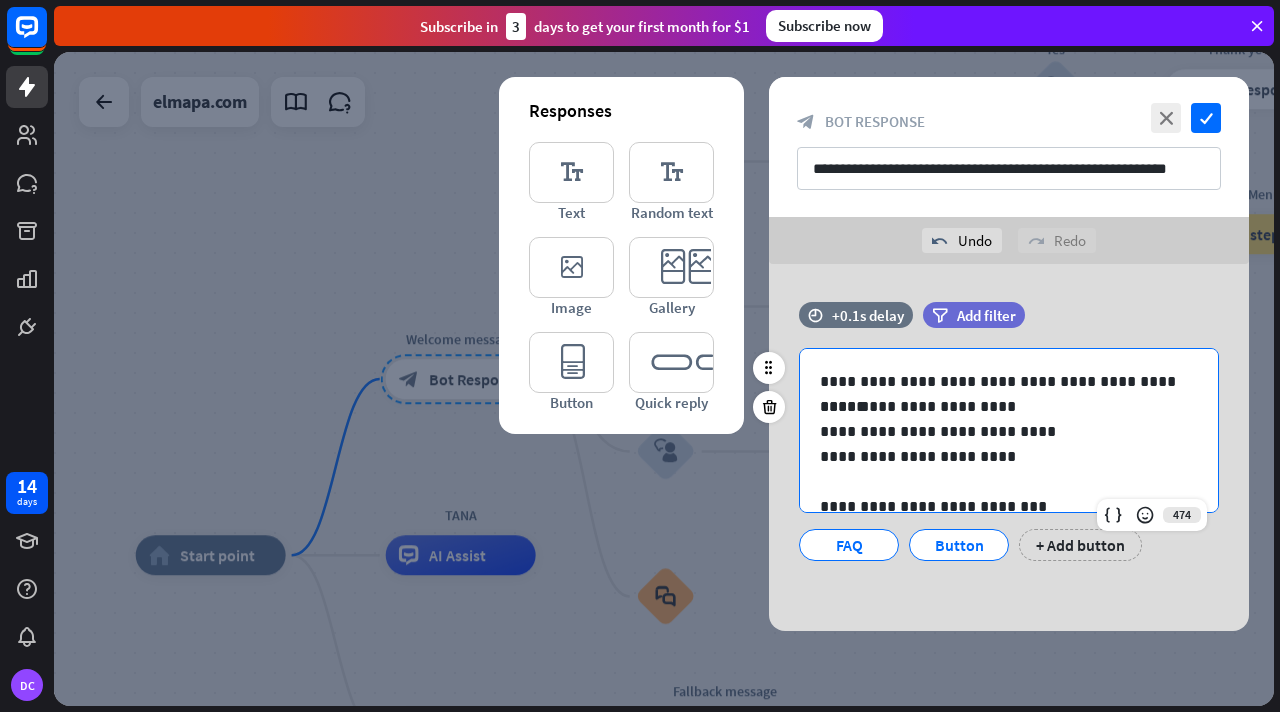 scroll, scrollTop: 10, scrollLeft: 0, axis: vertical 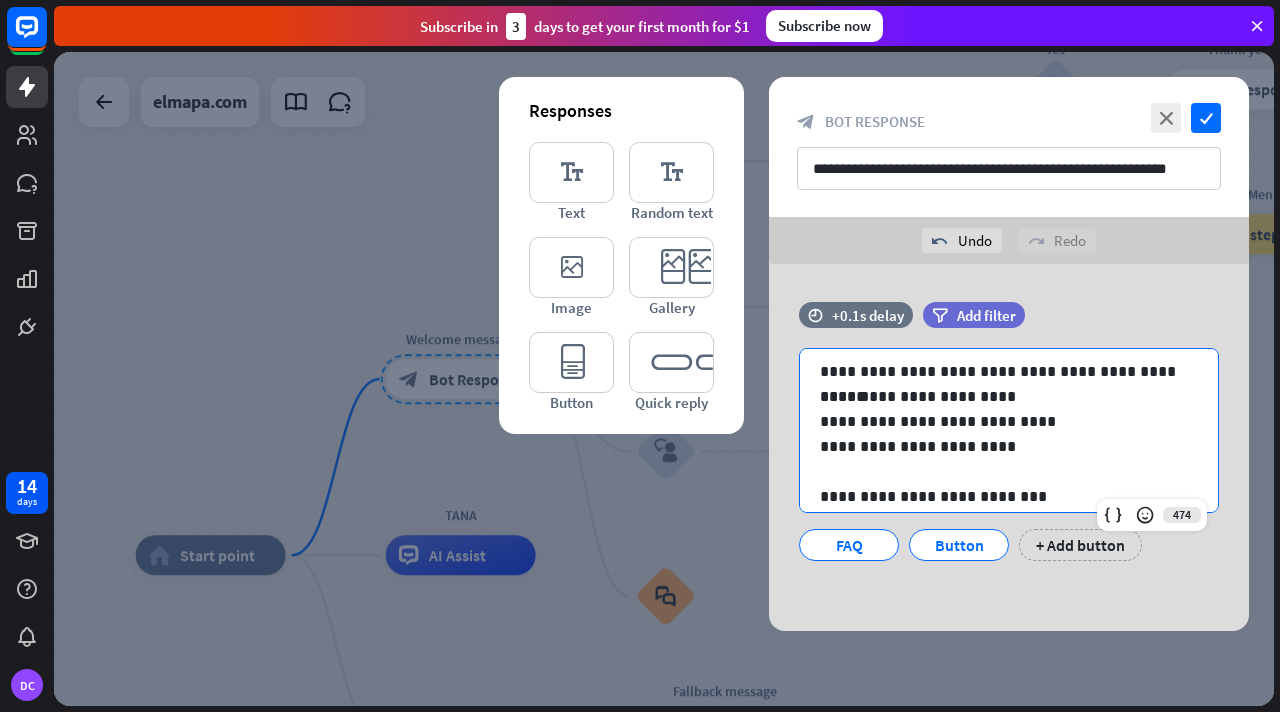 click on "**********" at bounding box center [1009, 447] 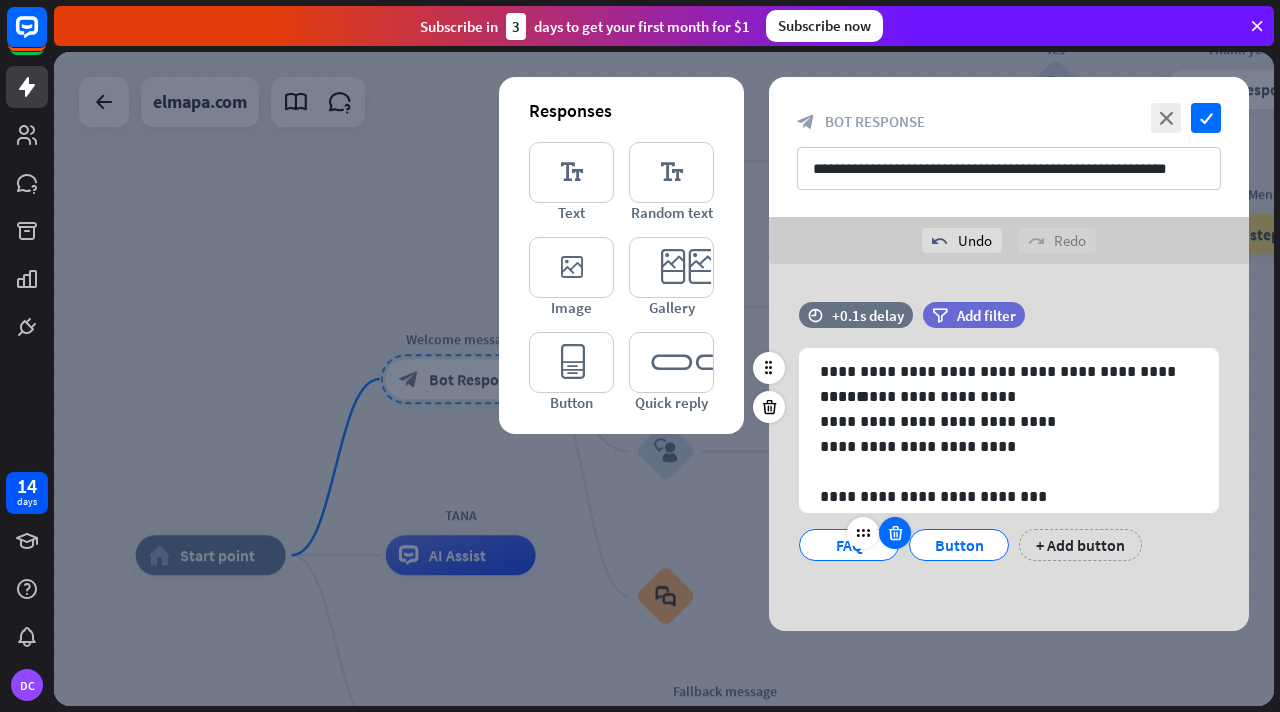 click at bounding box center (895, 533) 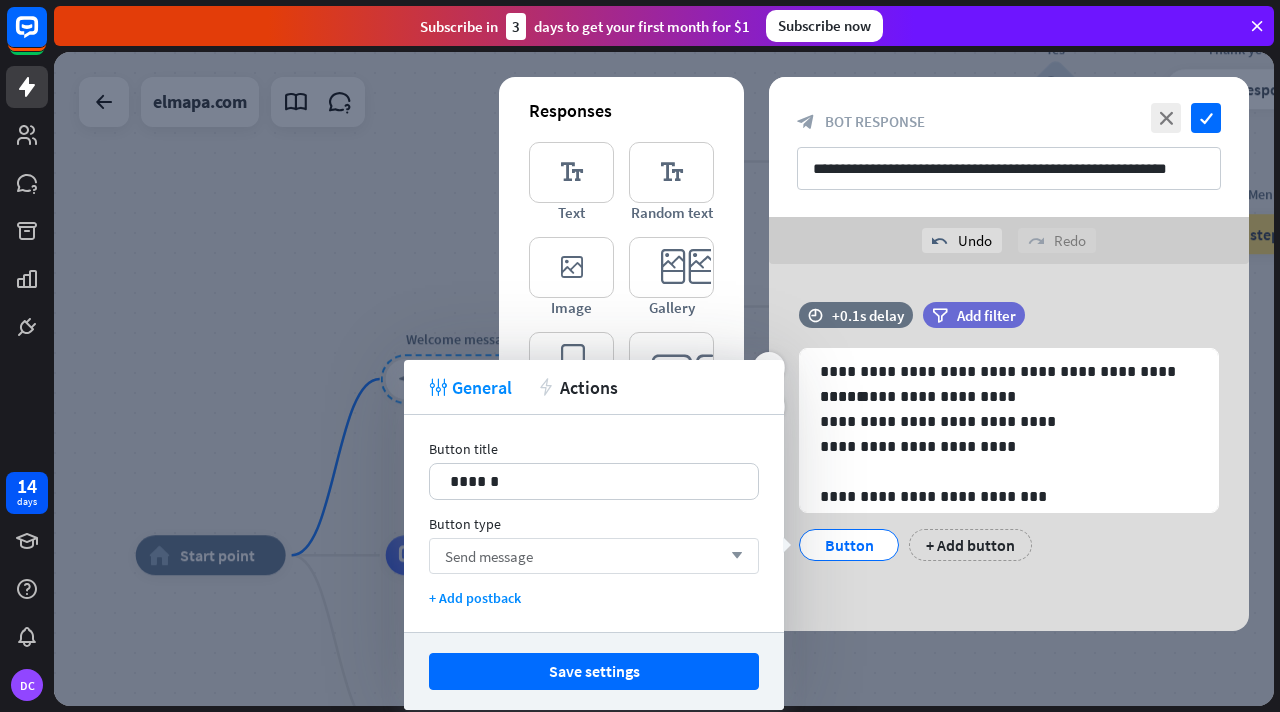 click on "Send message
arrow_down" at bounding box center [594, 556] 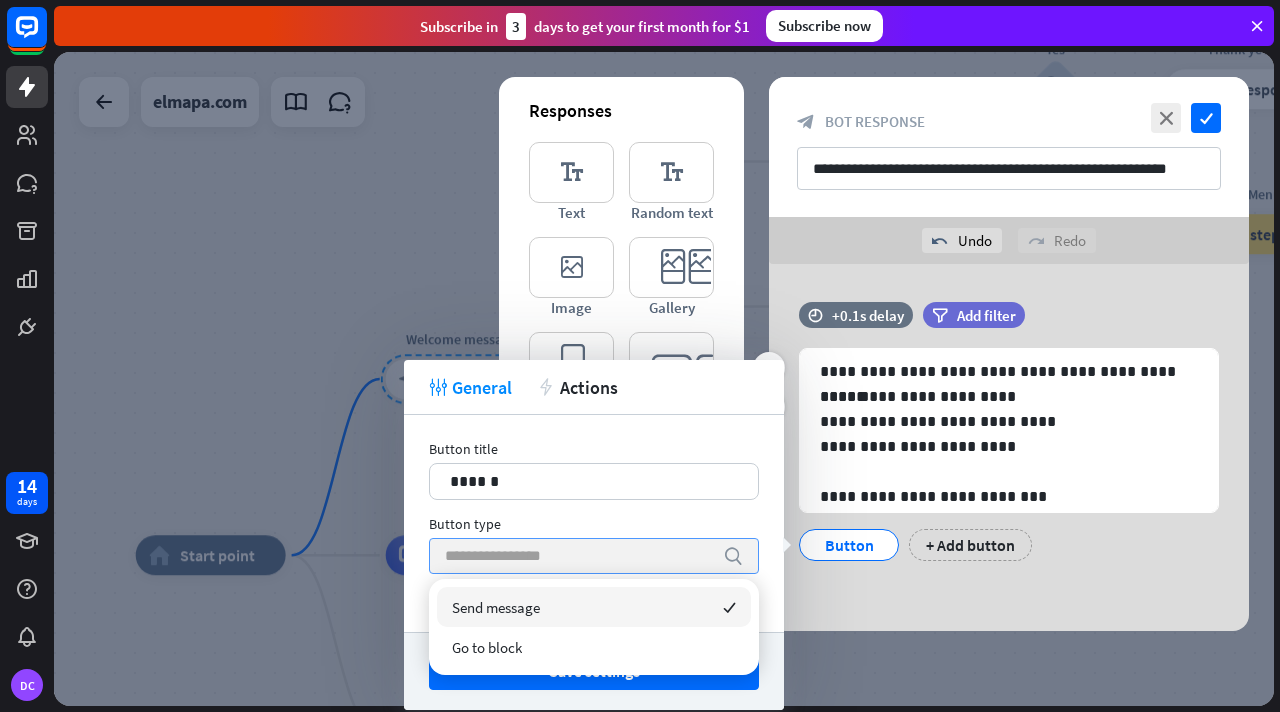 click at bounding box center [579, 556] 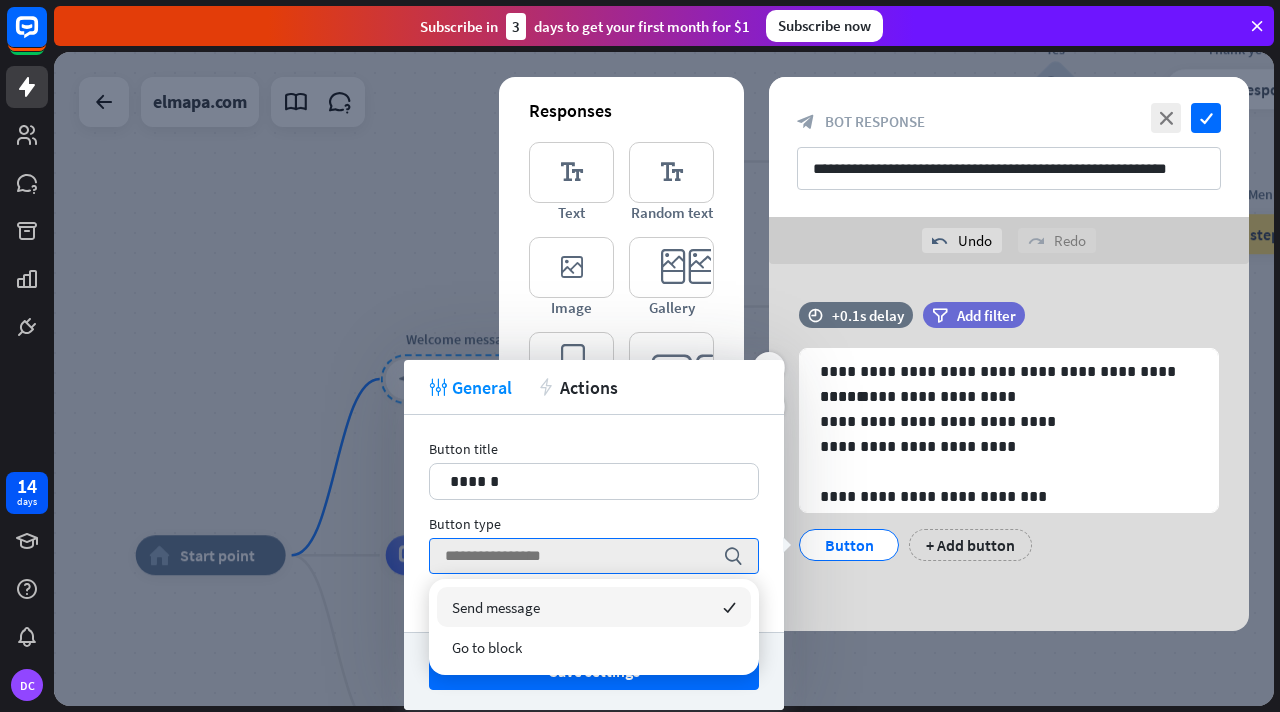click on "Button title" at bounding box center (594, 449) 